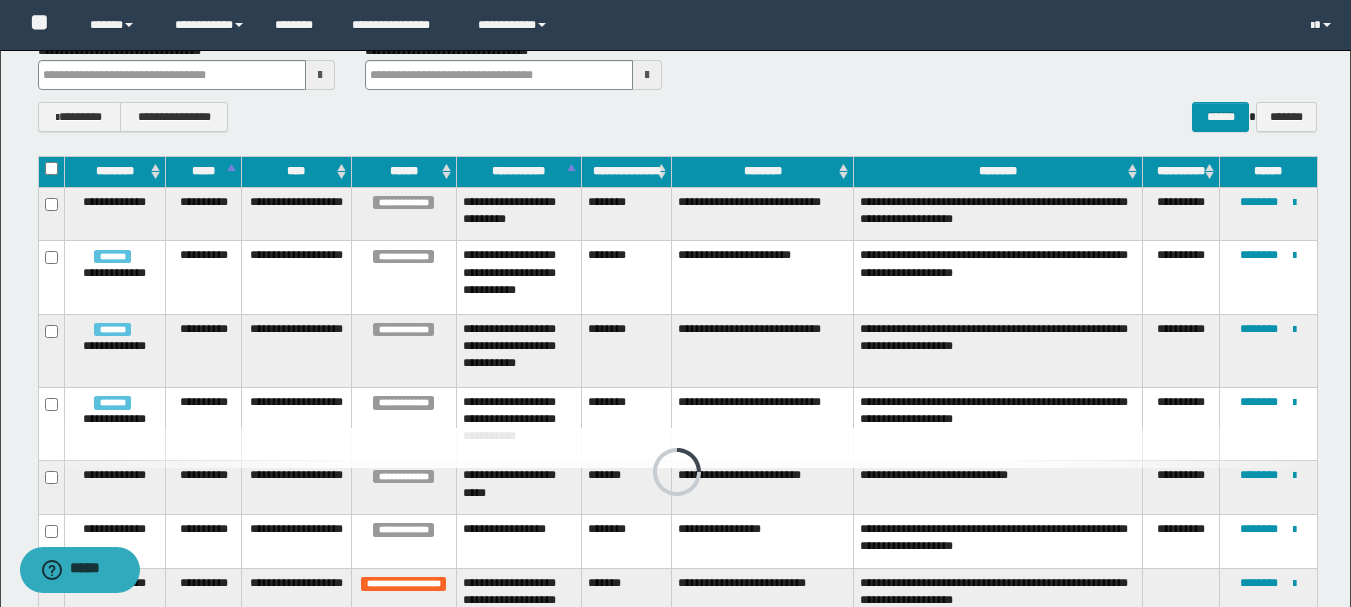 scroll, scrollTop: 0, scrollLeft: 0, axis: both 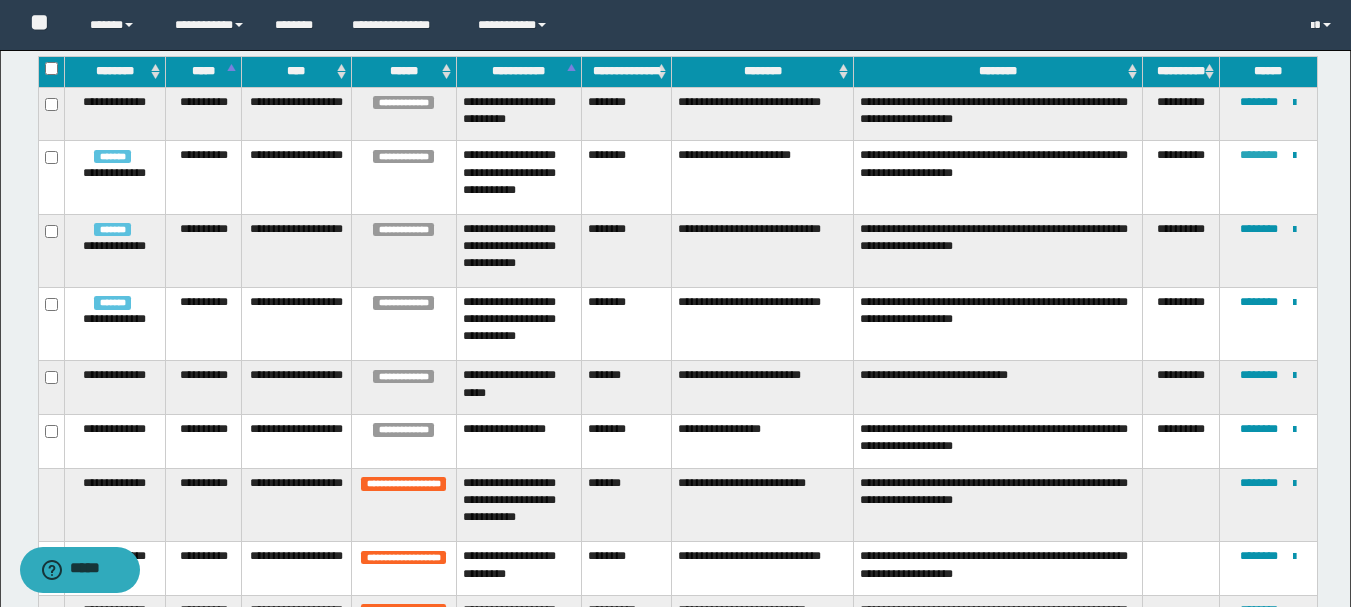 click on "********" at bounding box center (1259, 155) 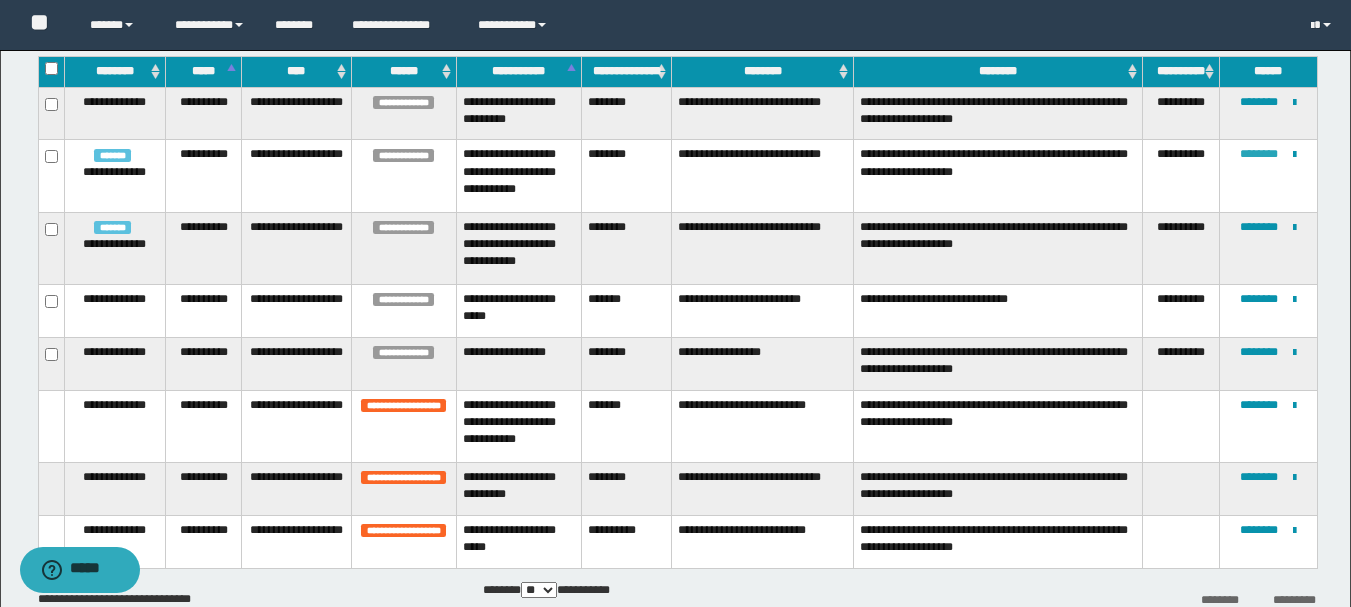 click on "********" at bounding box center [1259, 154] 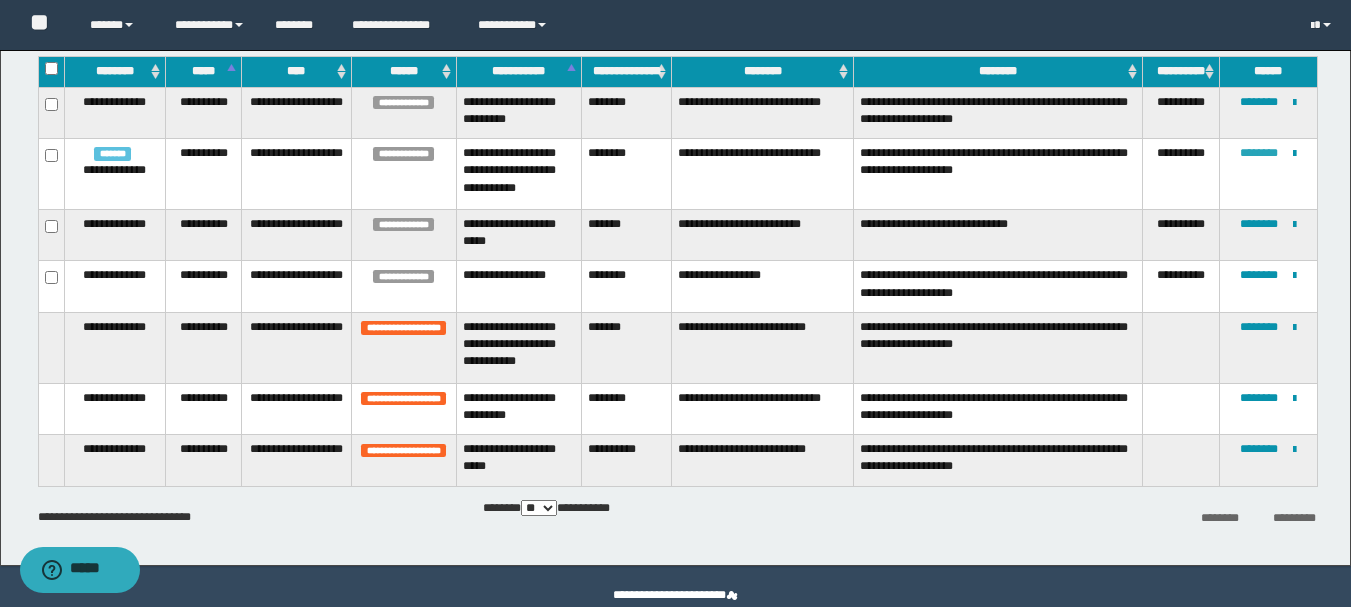 click on "********" at bounding box center (1259, 153) 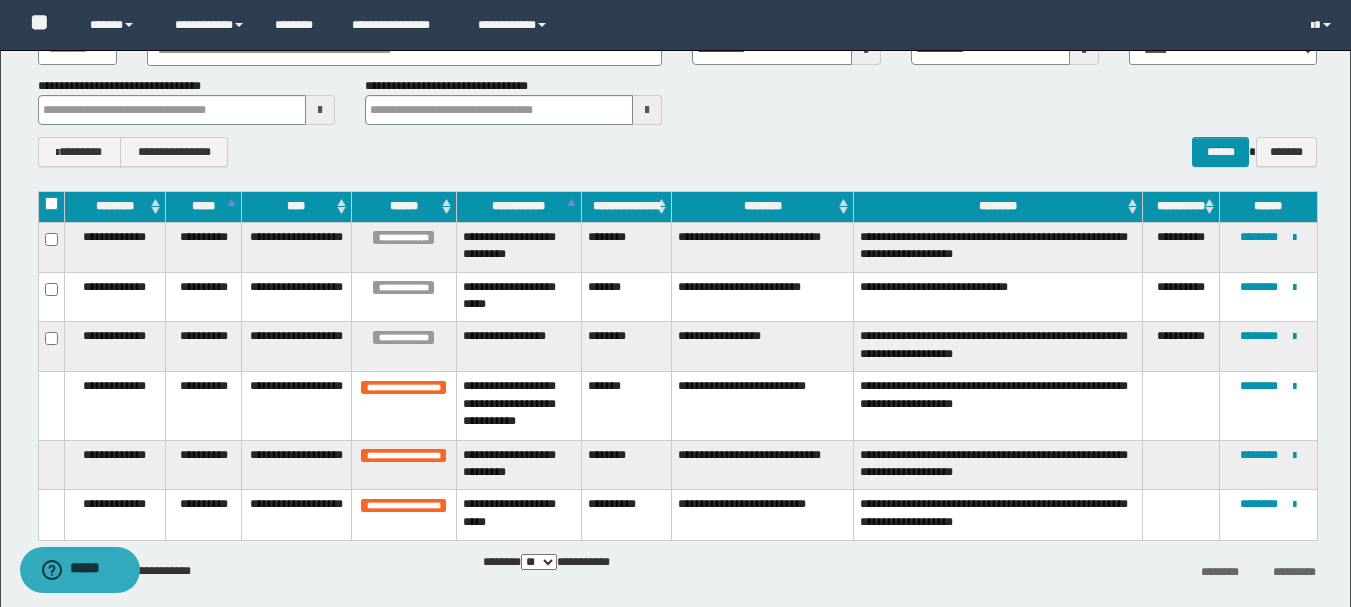 scroll, scrollTop: 55, scrollLeft: 0, axis: vertical 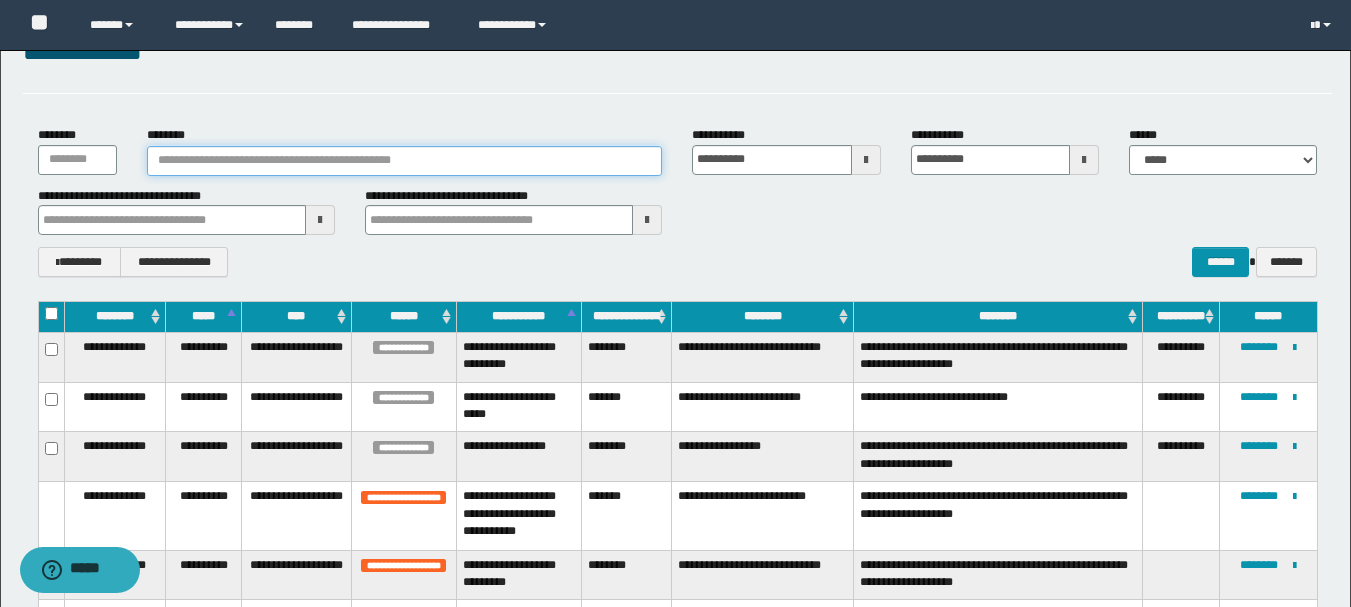 click on "********" at bounding box center [405, 161] 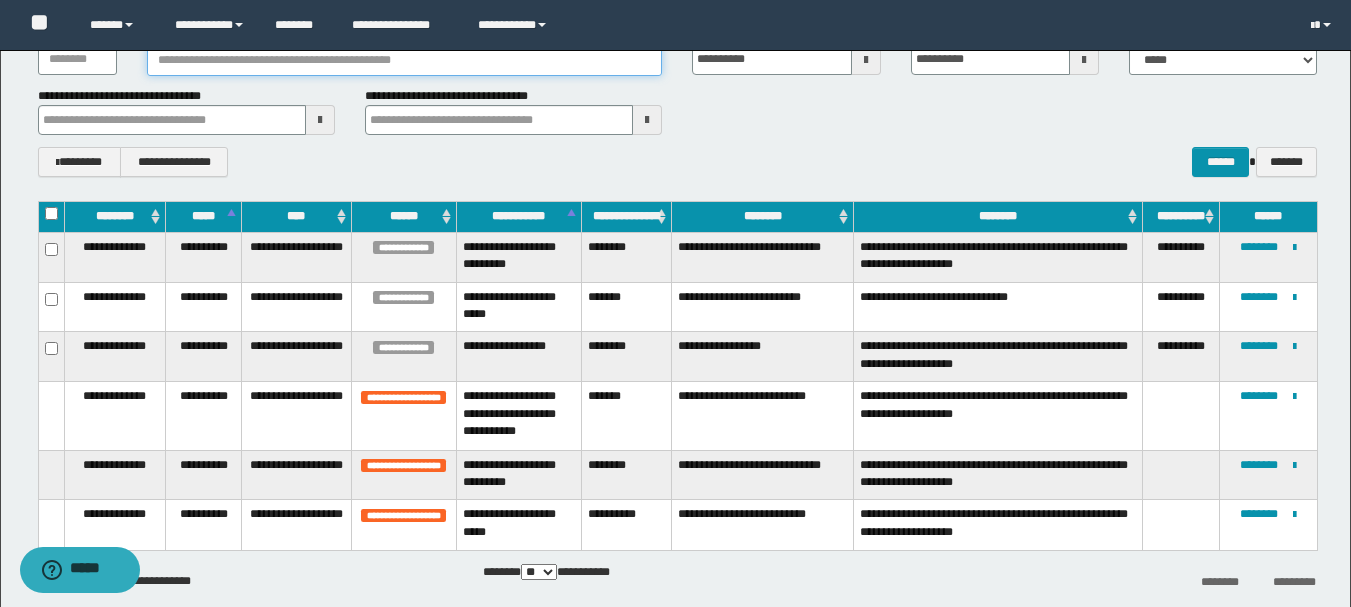 scroll, scrollTop: 55, scrollLeft: 0, axis: vertical 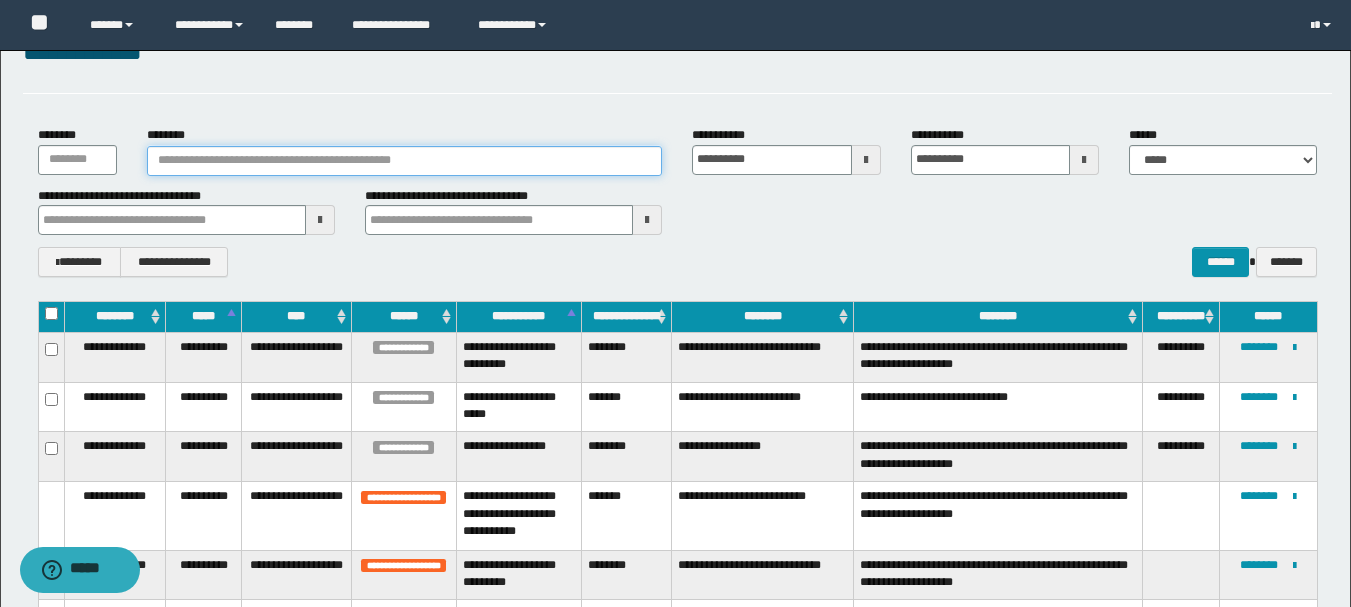 click on "********" at bounding box center (405, 161) 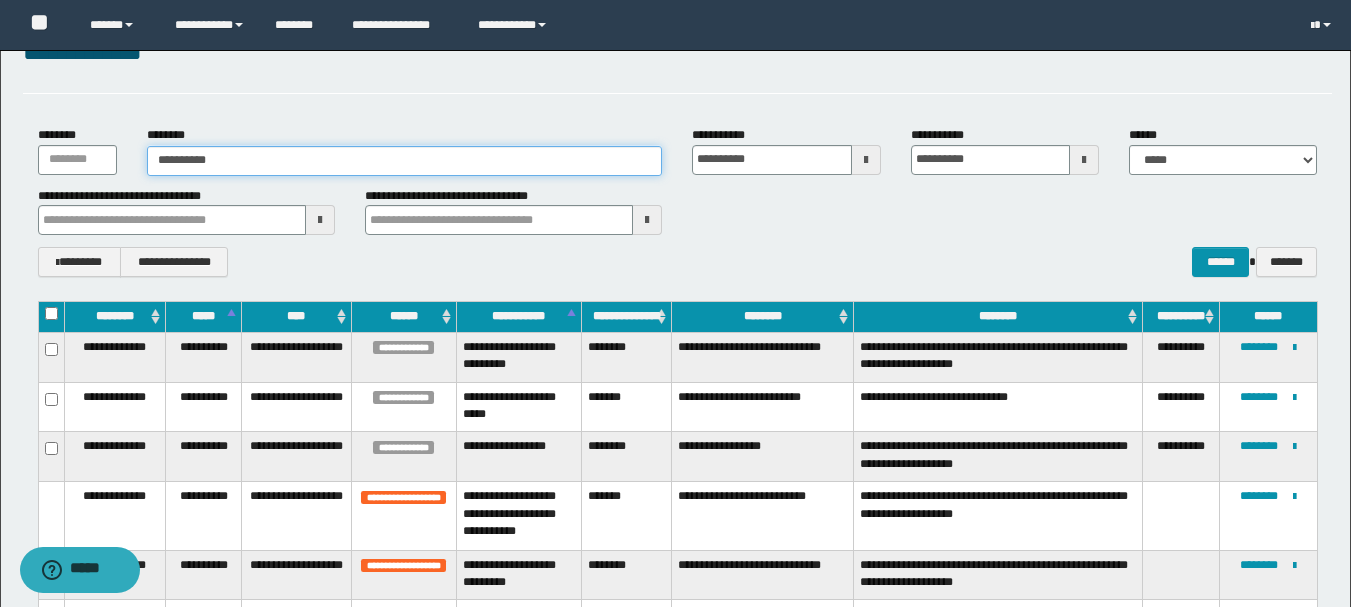 type on "**********" 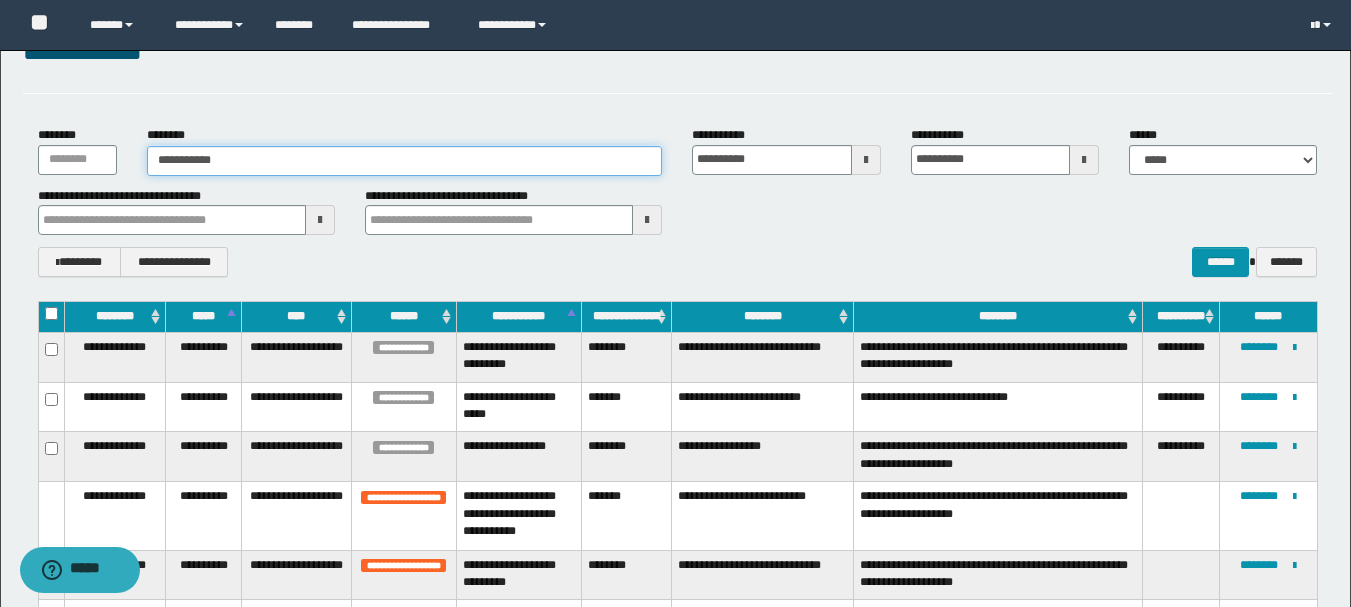 type on "**********" 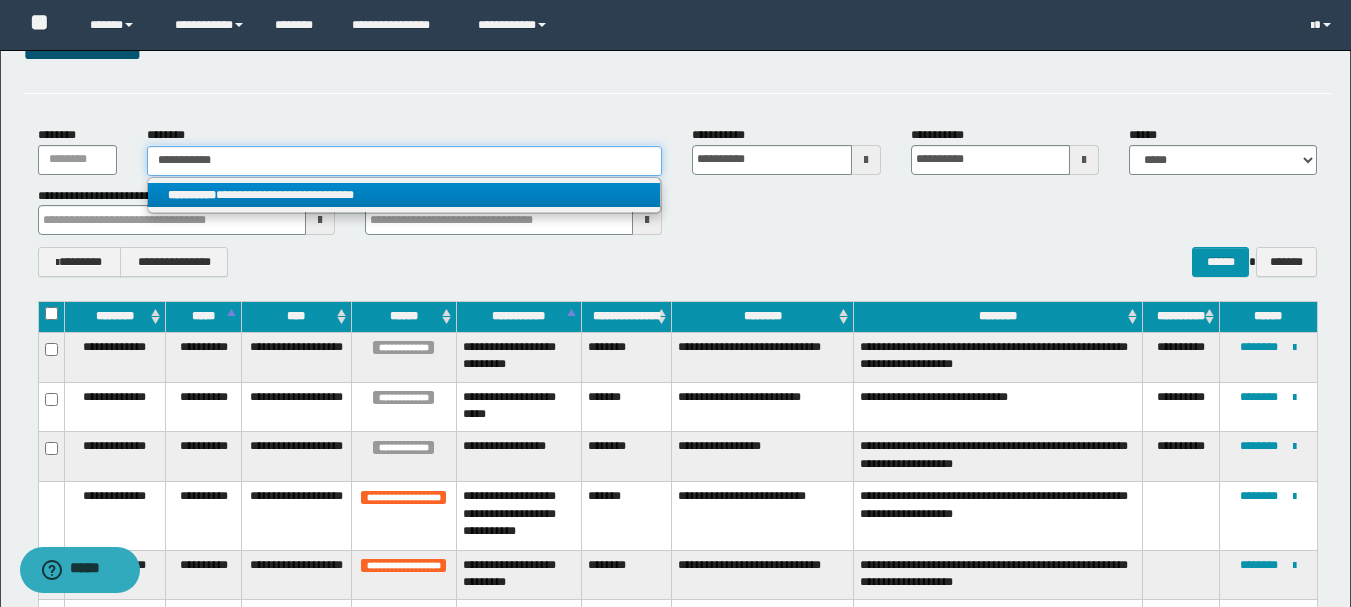 type on "**********" 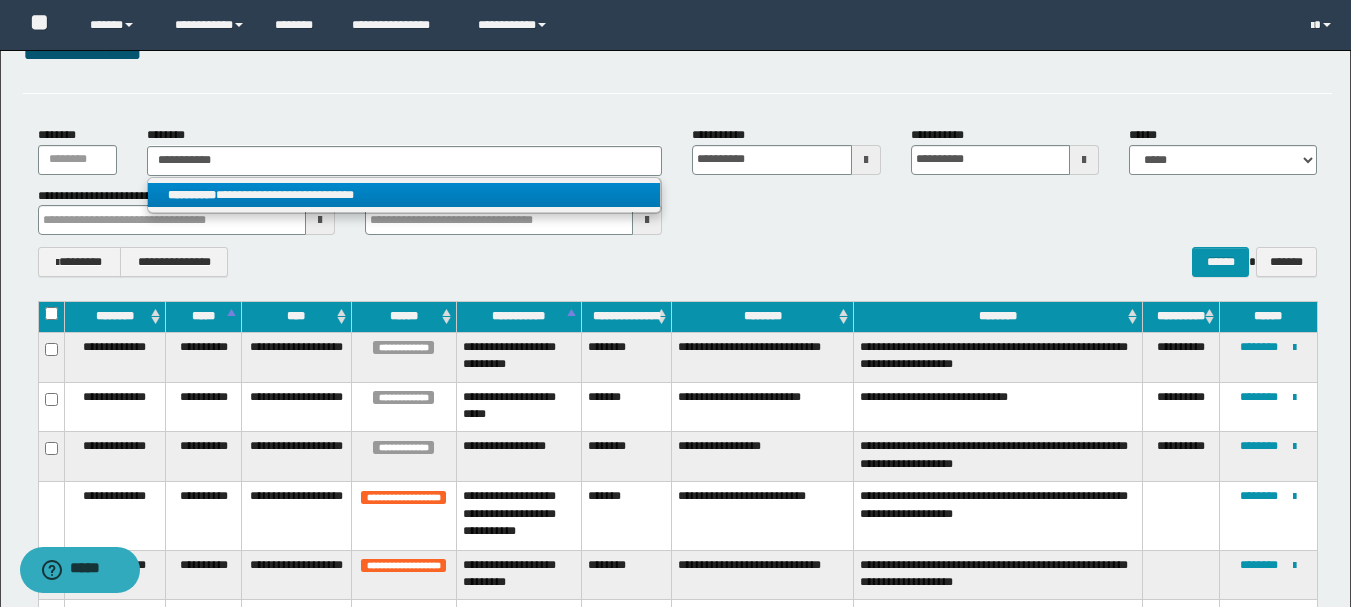 click on "**********" at bounding box center (404, 195) 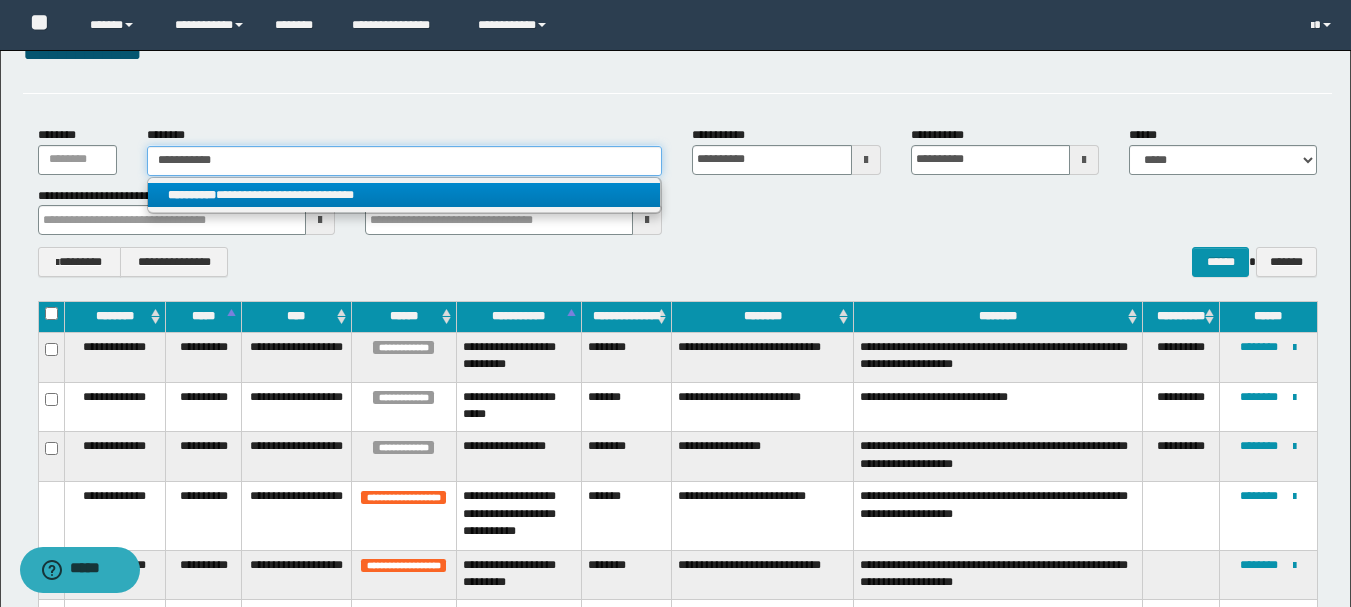 type 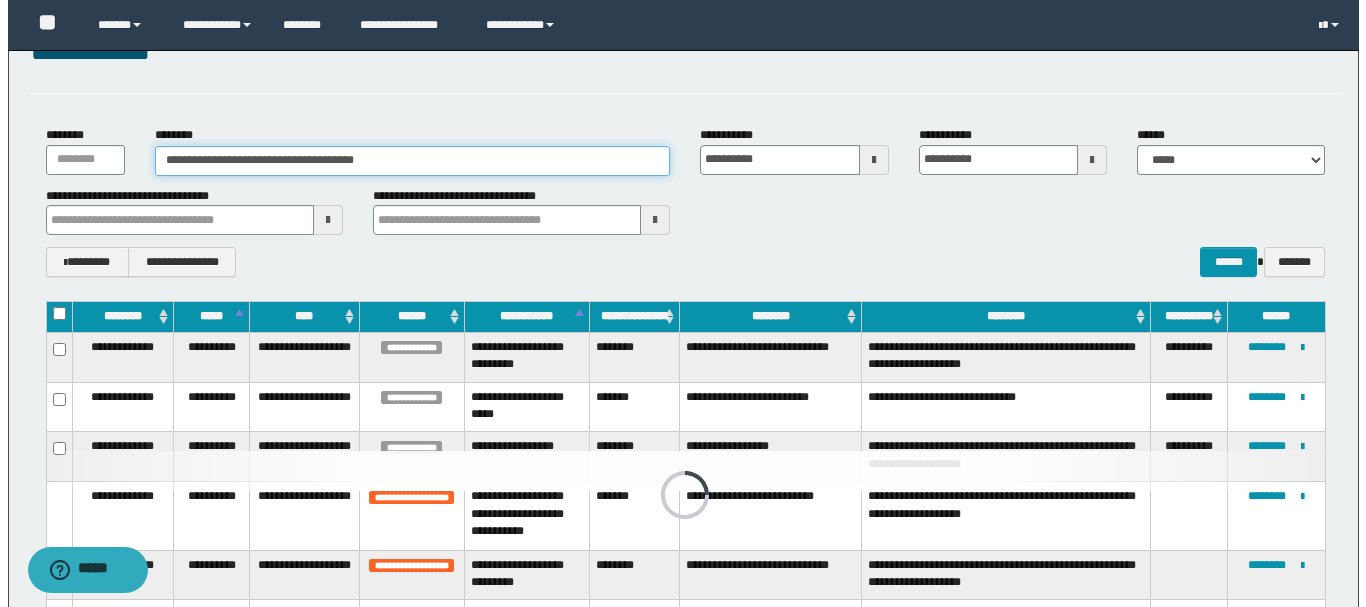 scroll, scrollTop: 0, scrollLeft: 0, axis: both 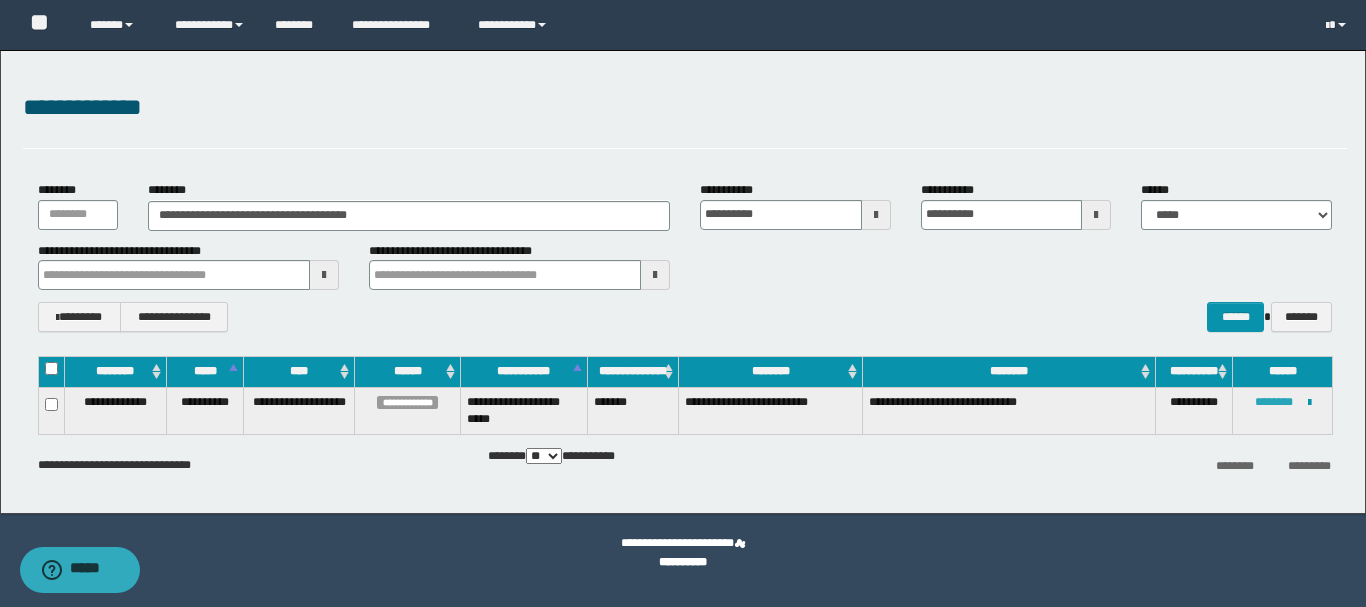 click on "********" at bounding box center [1274, 402] 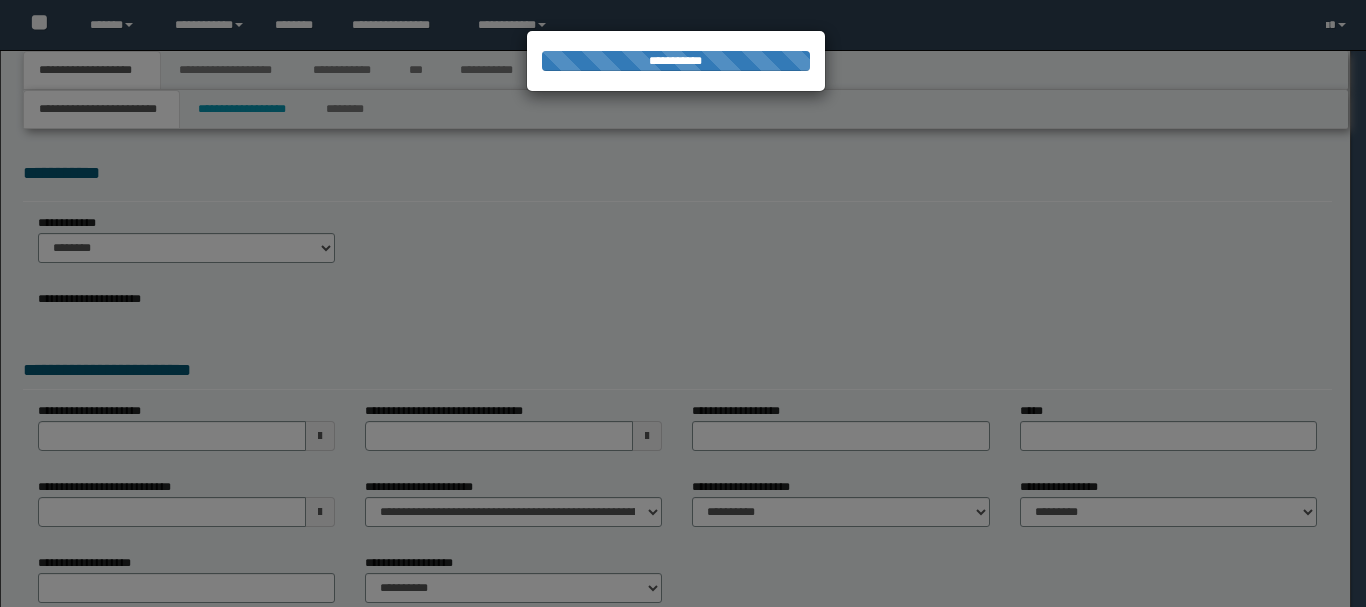 scroll, scrollTop: 0, scrollLeft: 0, axis: both 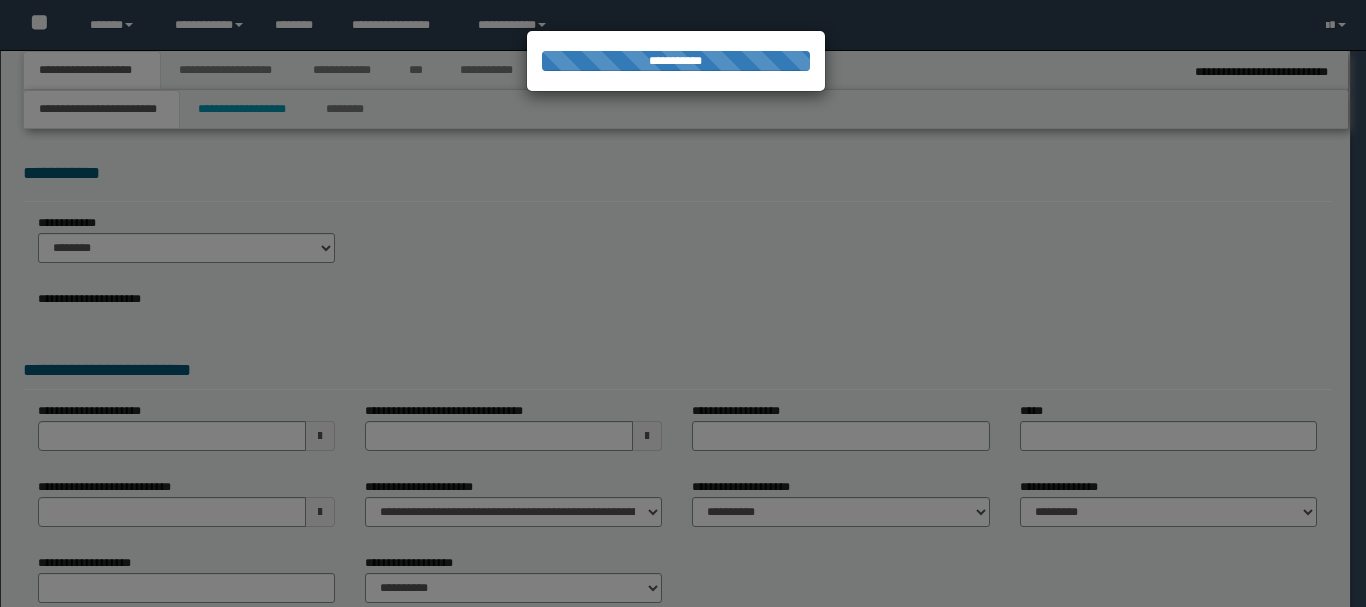 type on "**********" 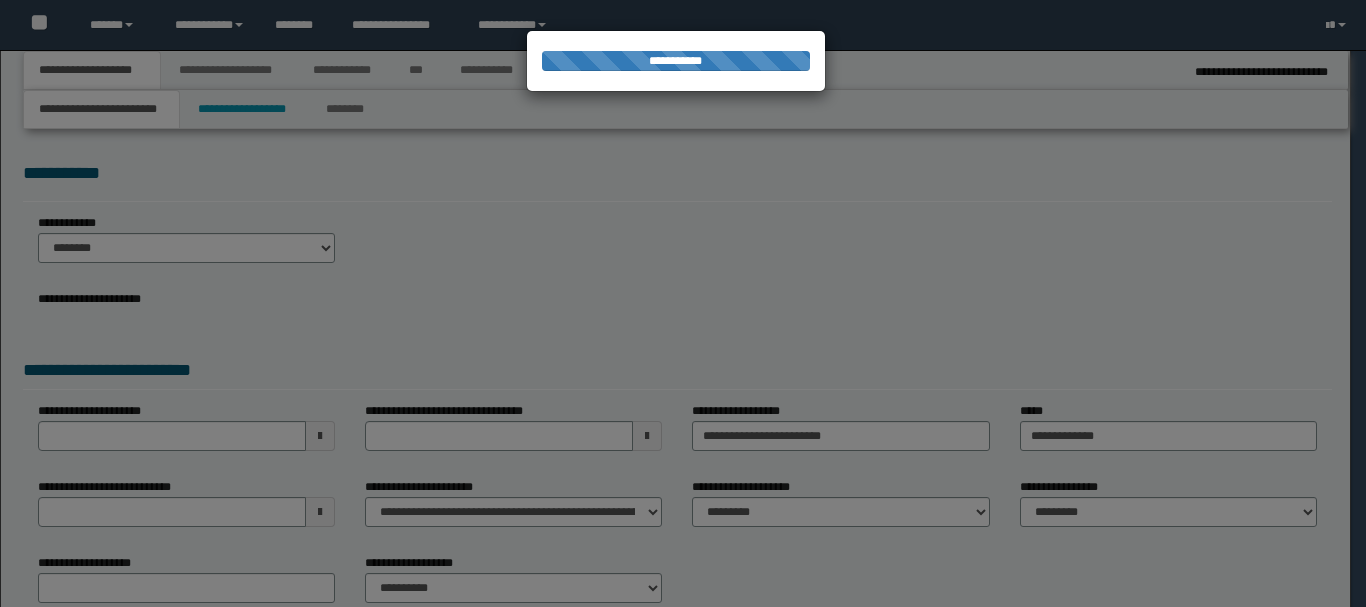 select on "*" 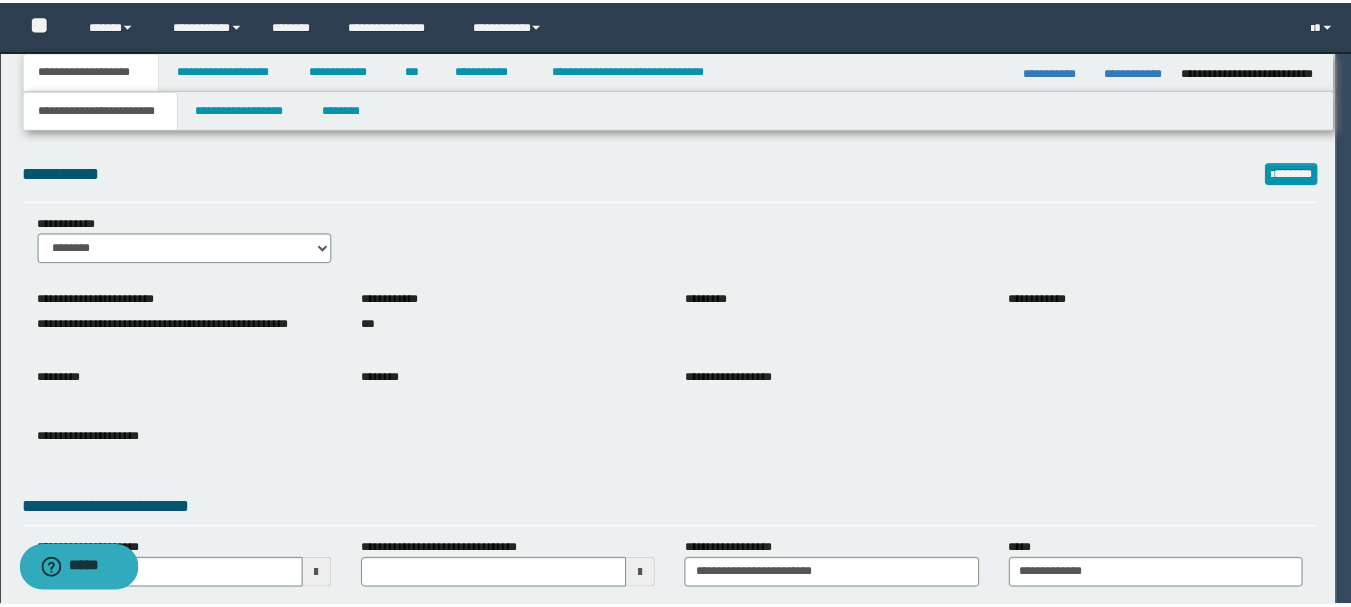 scroll, scrollTop: 0, scrollLeft: 0, axis: both 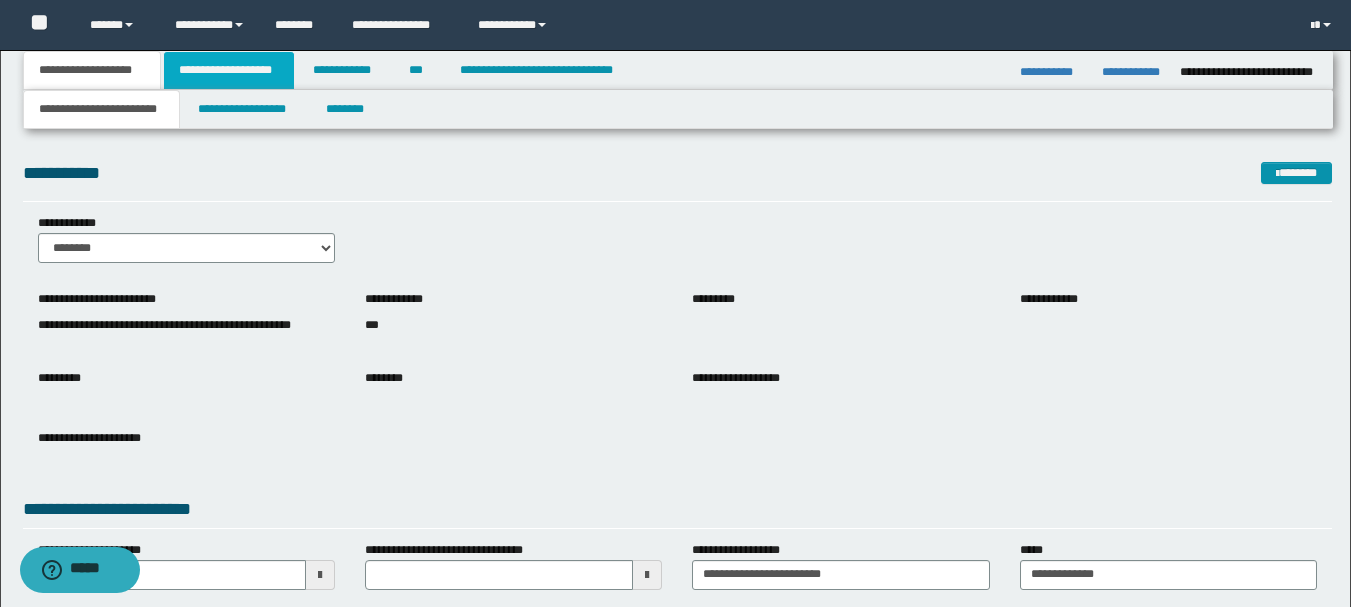 click on "**********" at bounding box center [229, 70] 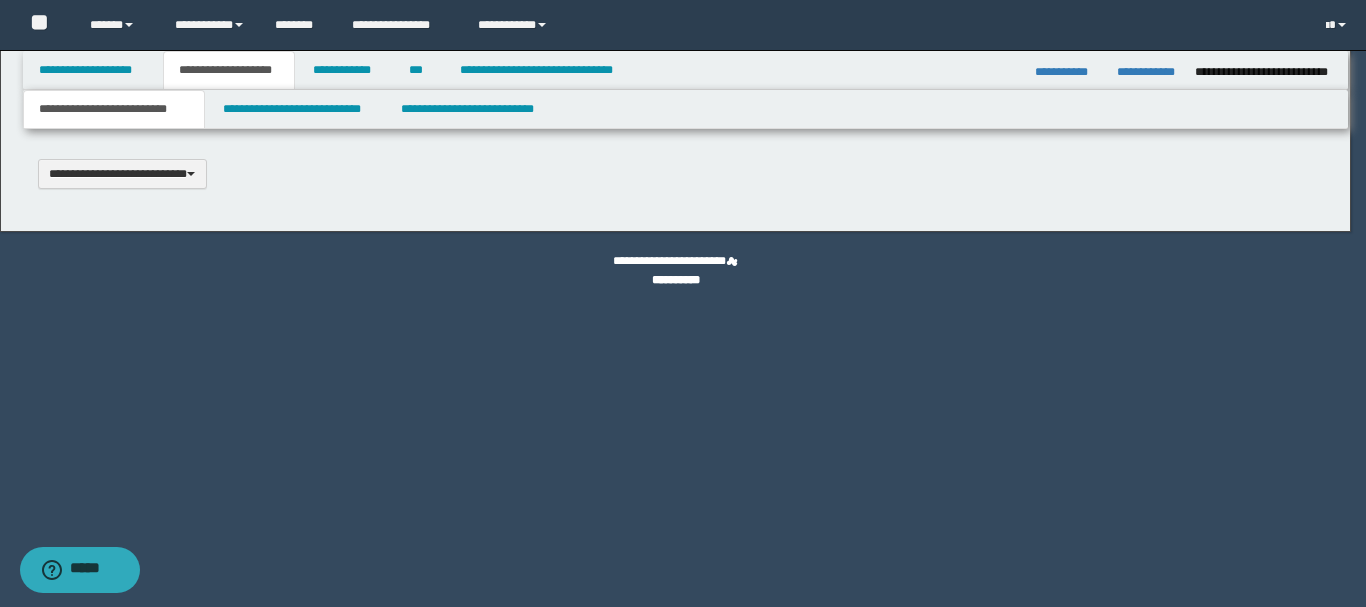 type 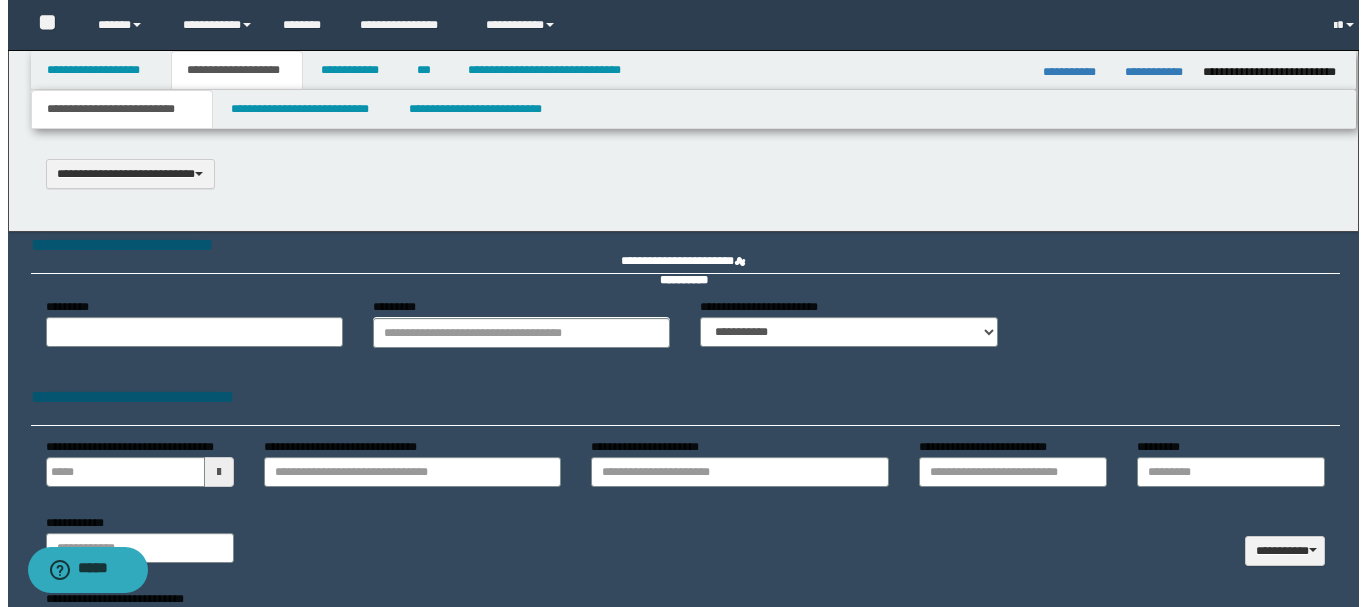 scroll, scrollTop: 0, scrollLeft: 0, axis: both 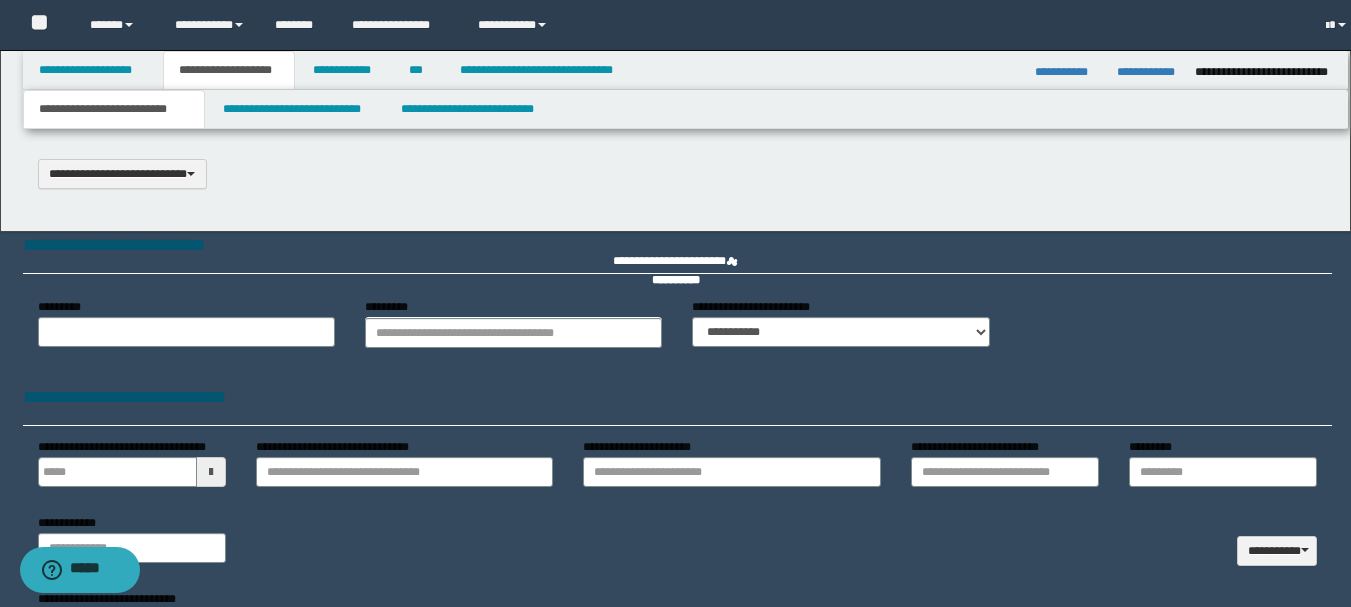 type on "******" 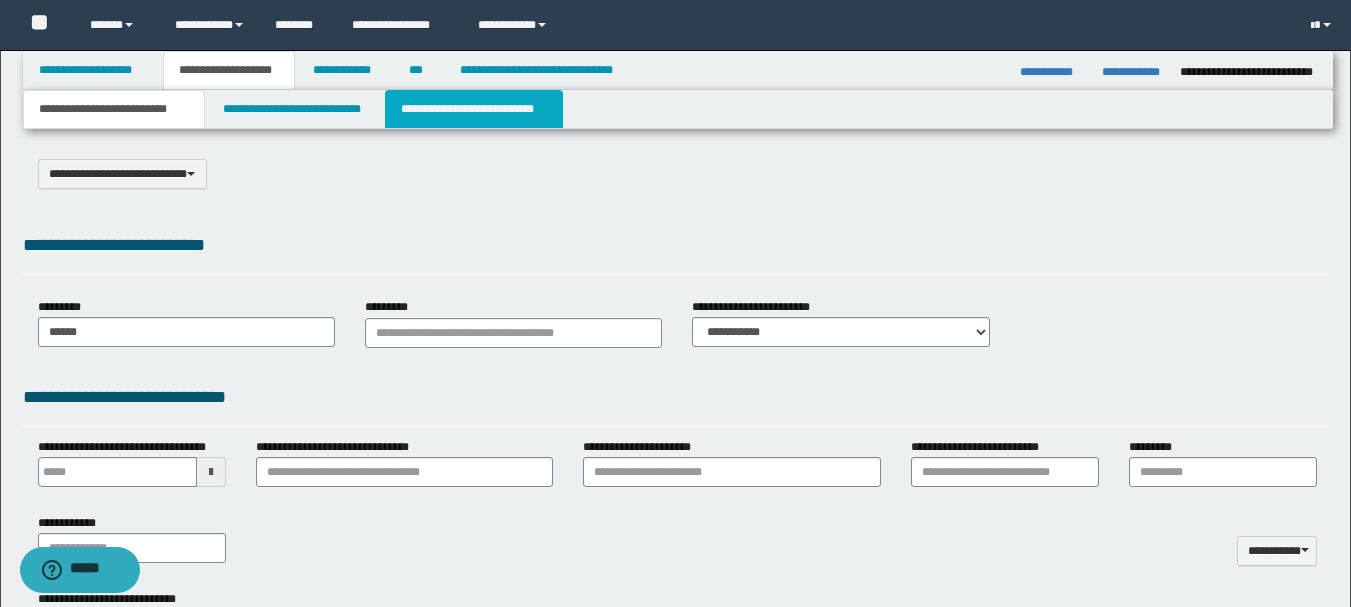 click on "**********" at bounding box center (474, 109) 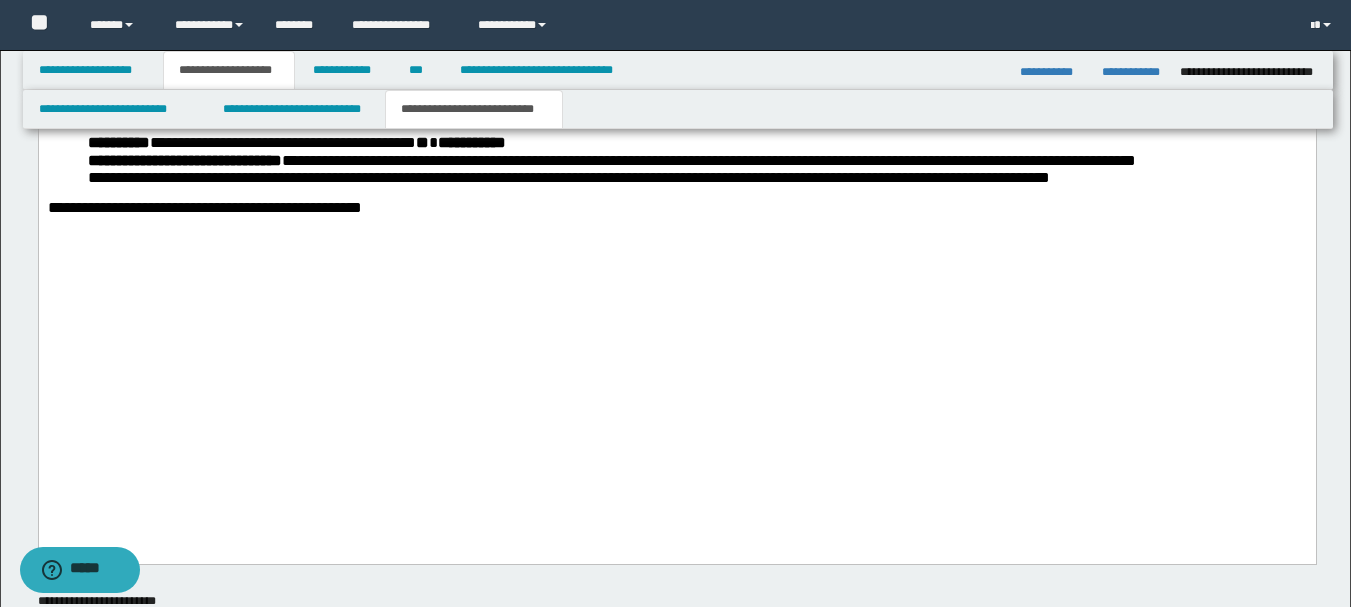 scroll, scrollTop: 2800, scrollLeft: 0, axis: vertical 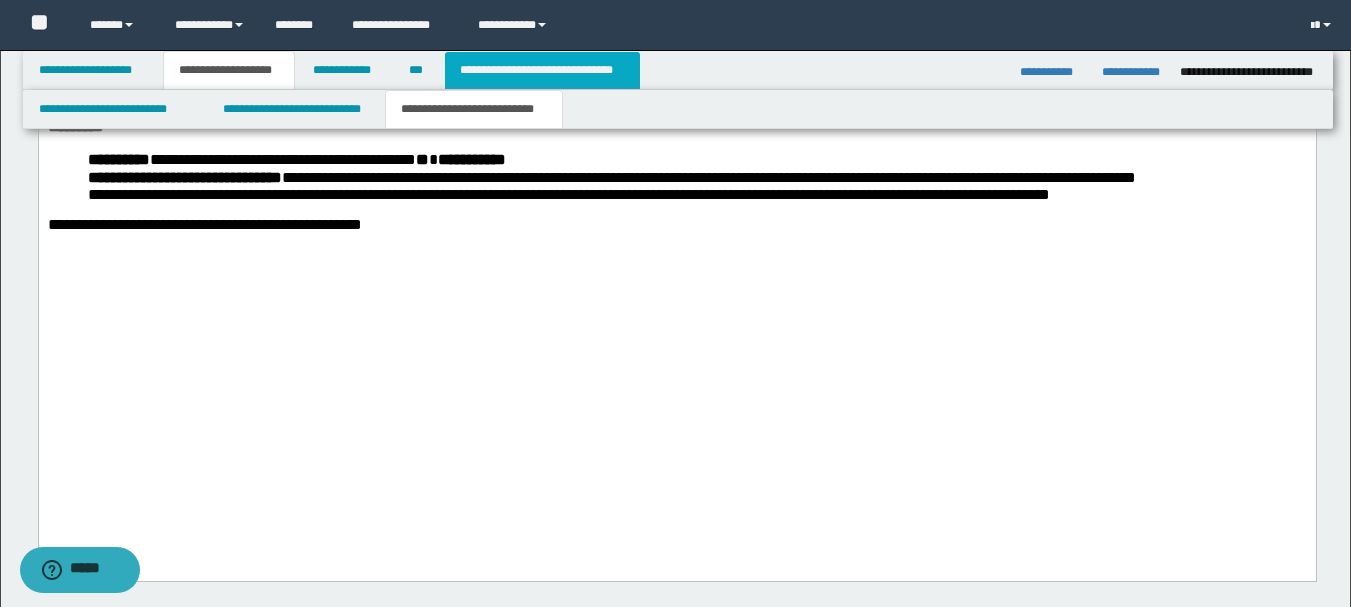 click on "**********" at bounding box center (542, 70) 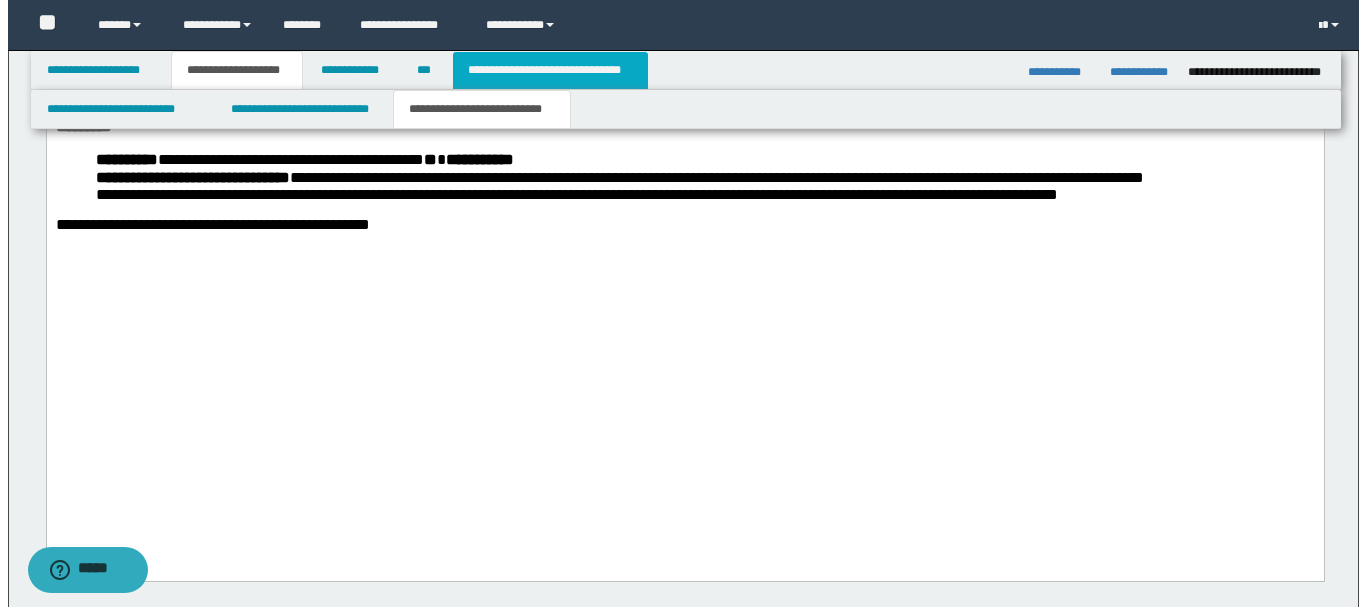 scroll, scrollTop: 0, scrollLeft: 0, axis: both 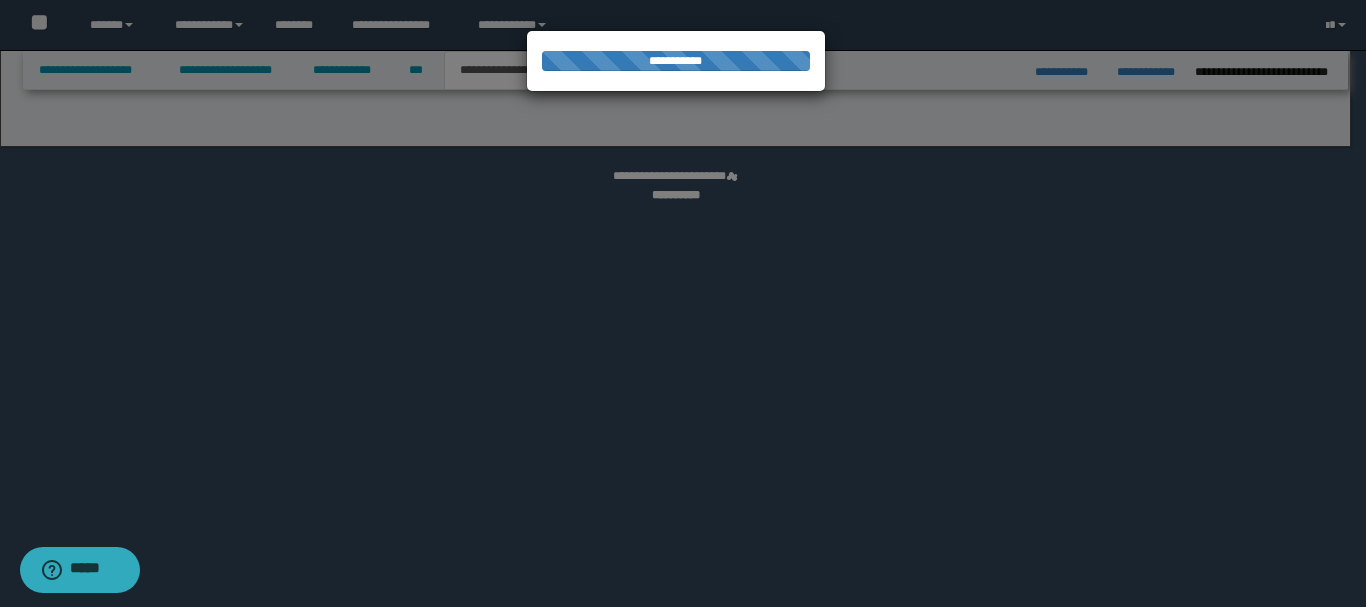 select on "*" 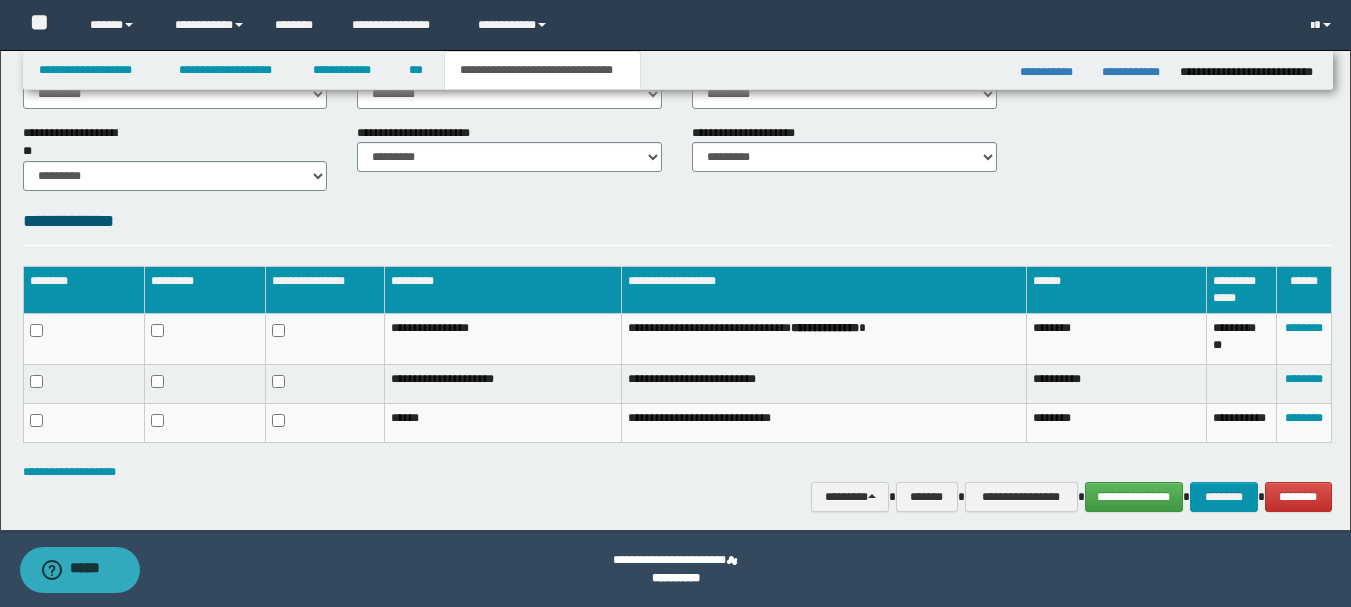 scroll, scrollTop: 884, scrollLeft: 0, axis: vertical 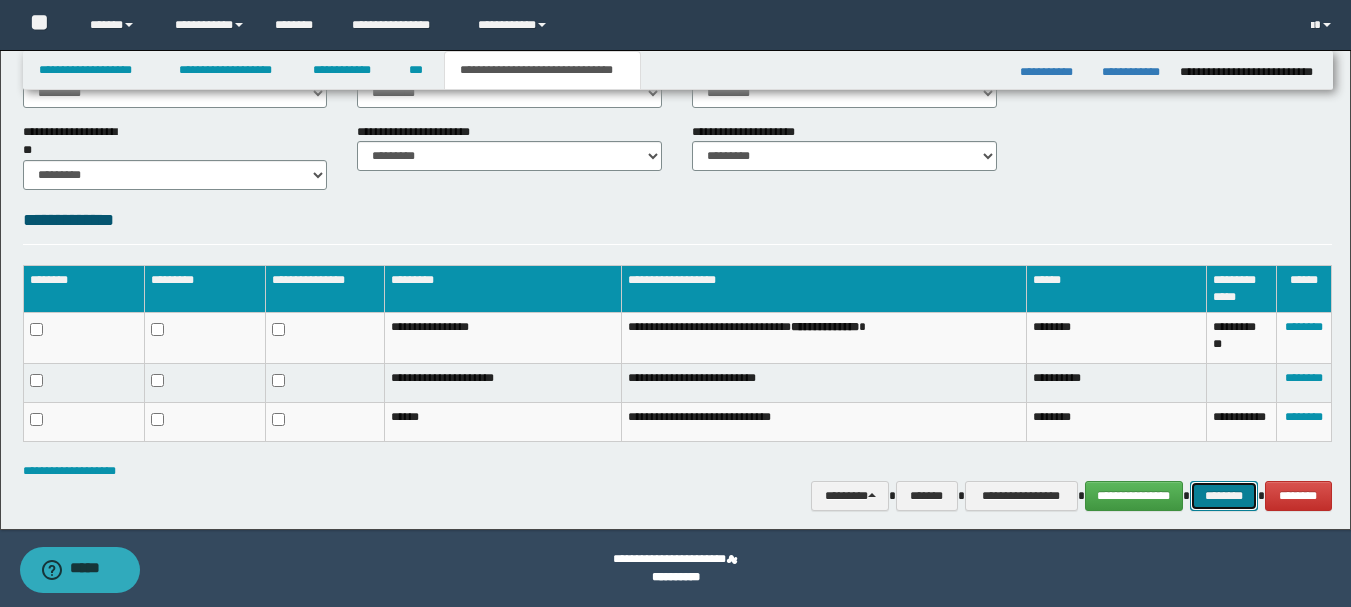 click on "********" at bounding box center (1224, 496) 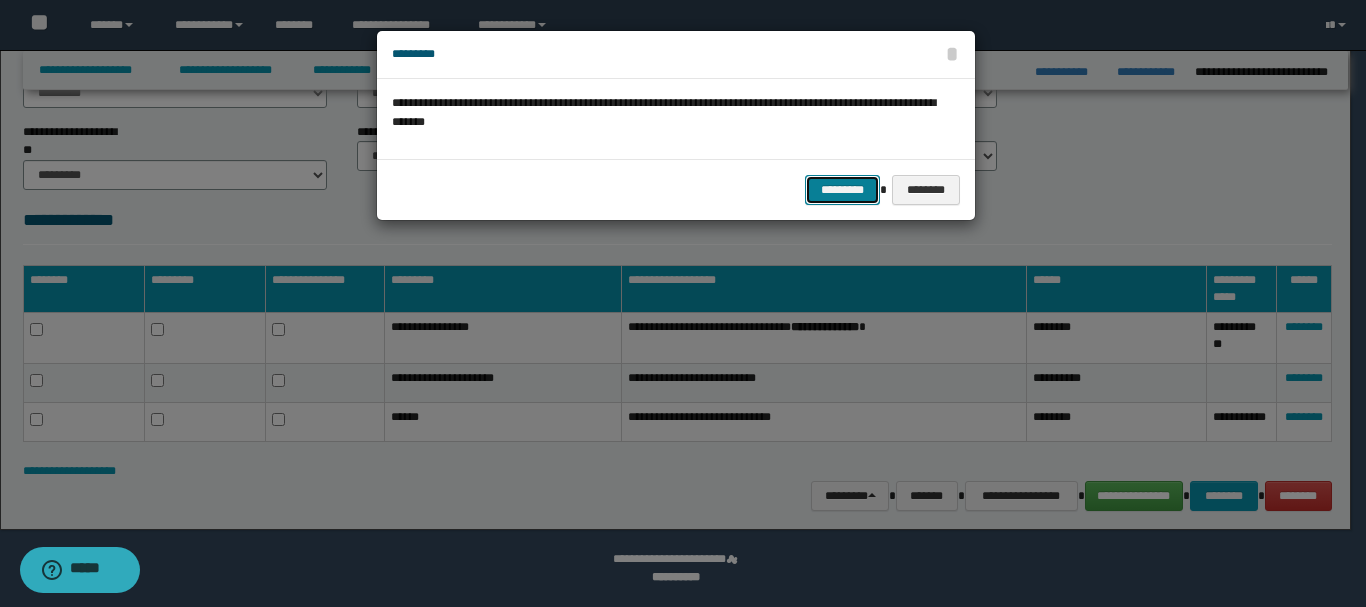 click on "*********" at bounding box center [842, 190] 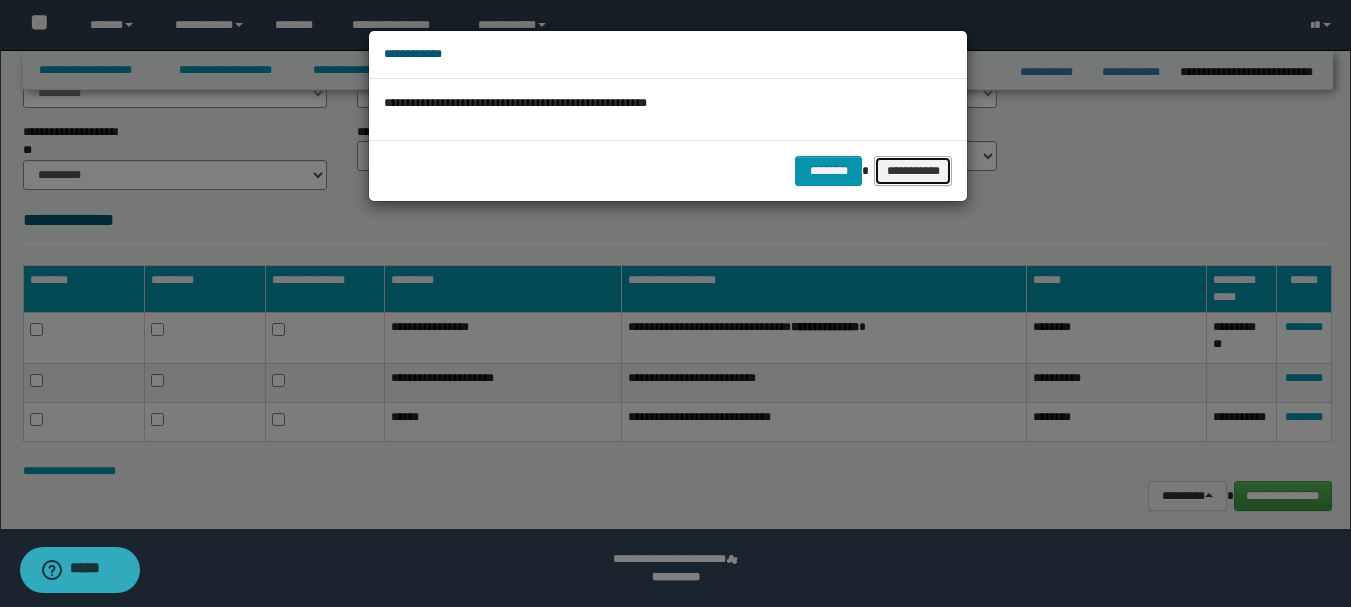 click on "**********" at bounding box center [913, 171] 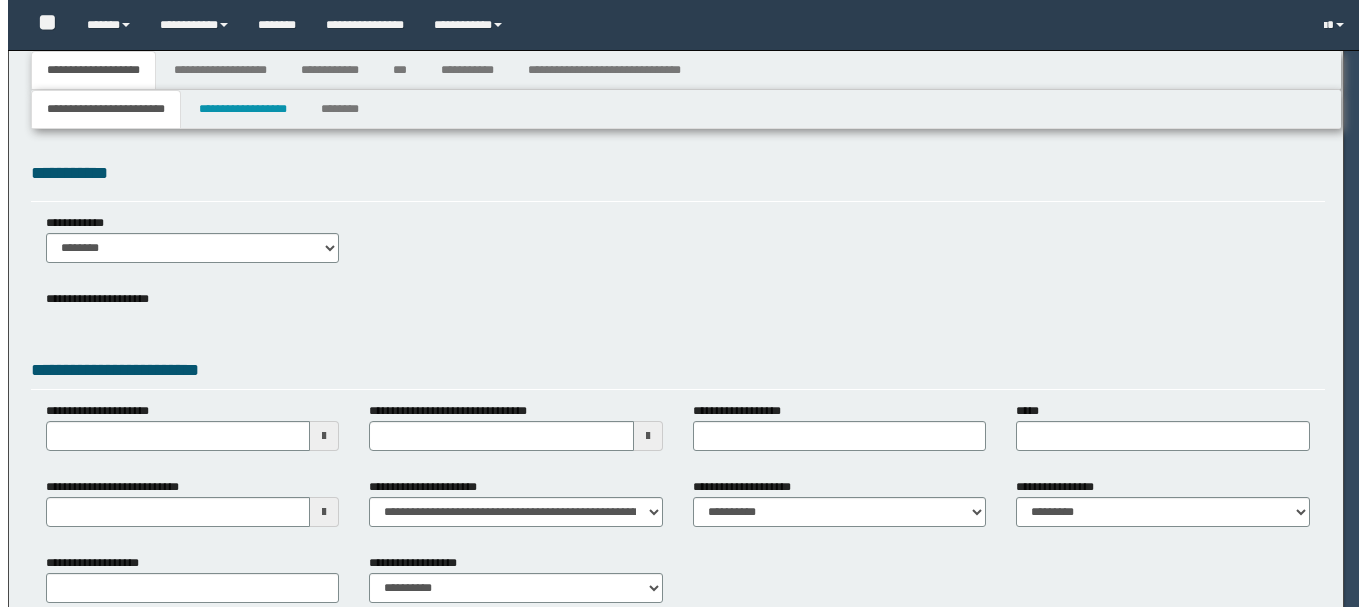 scroll, scrollTop: 0, scrollLeft: 0, axis: both 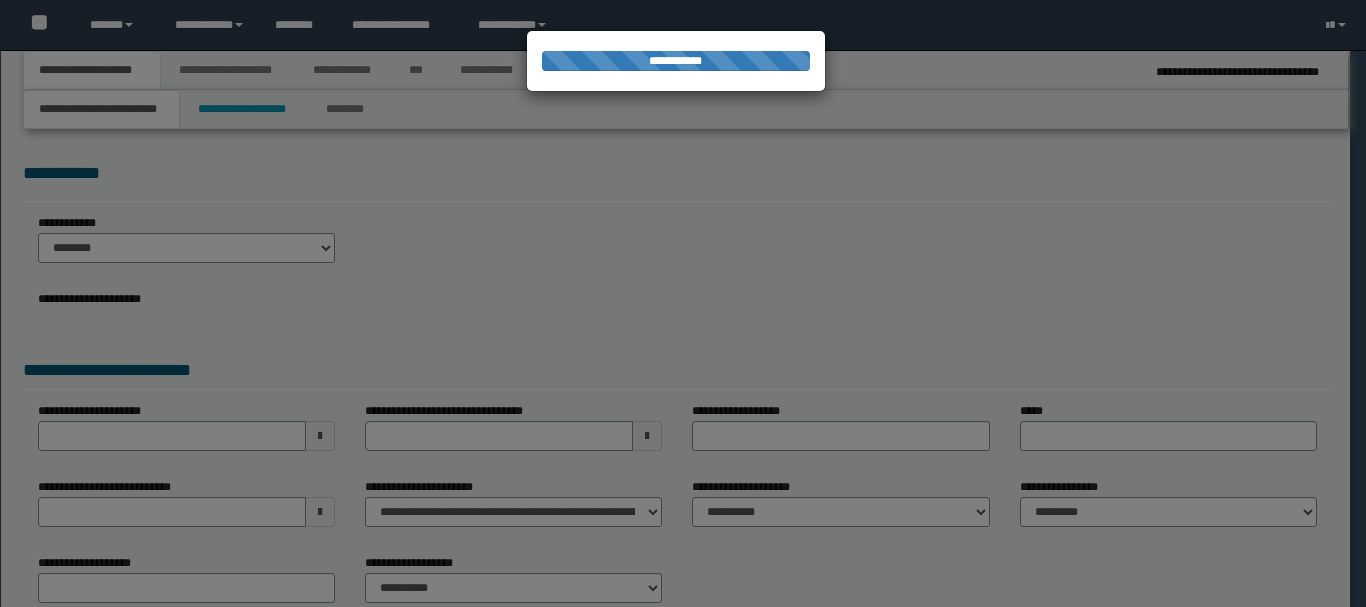 type on "**********" 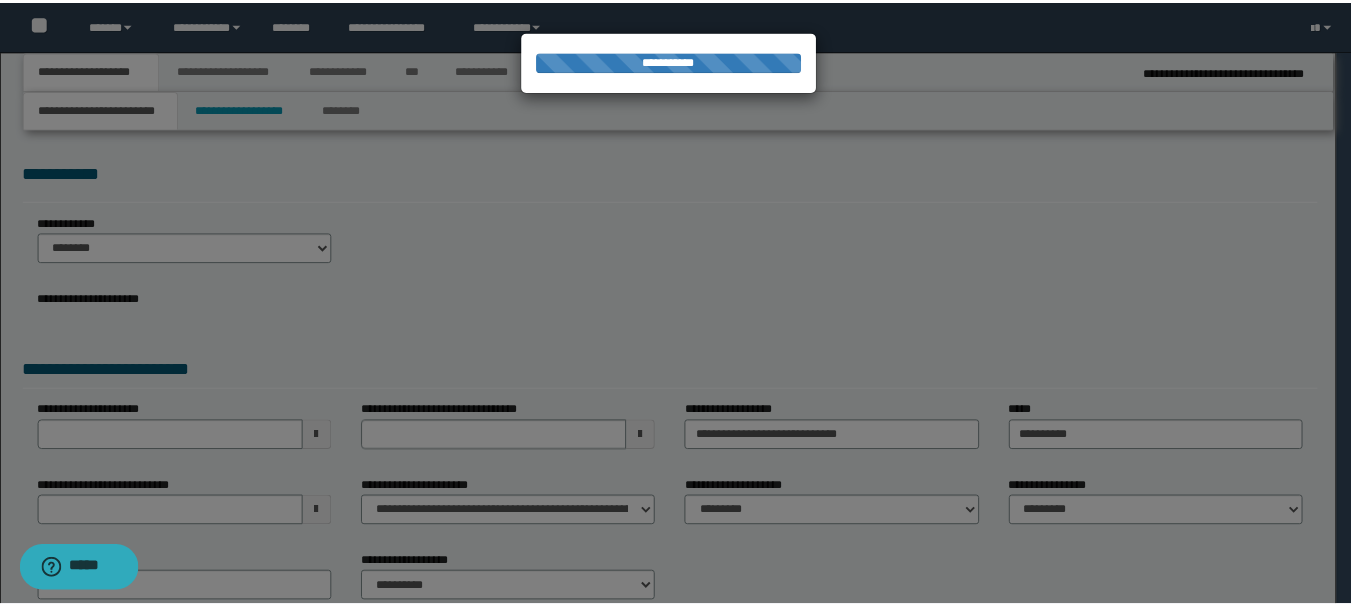 scroll, scrollTop: 0, scrollLeft: 0, axis: both 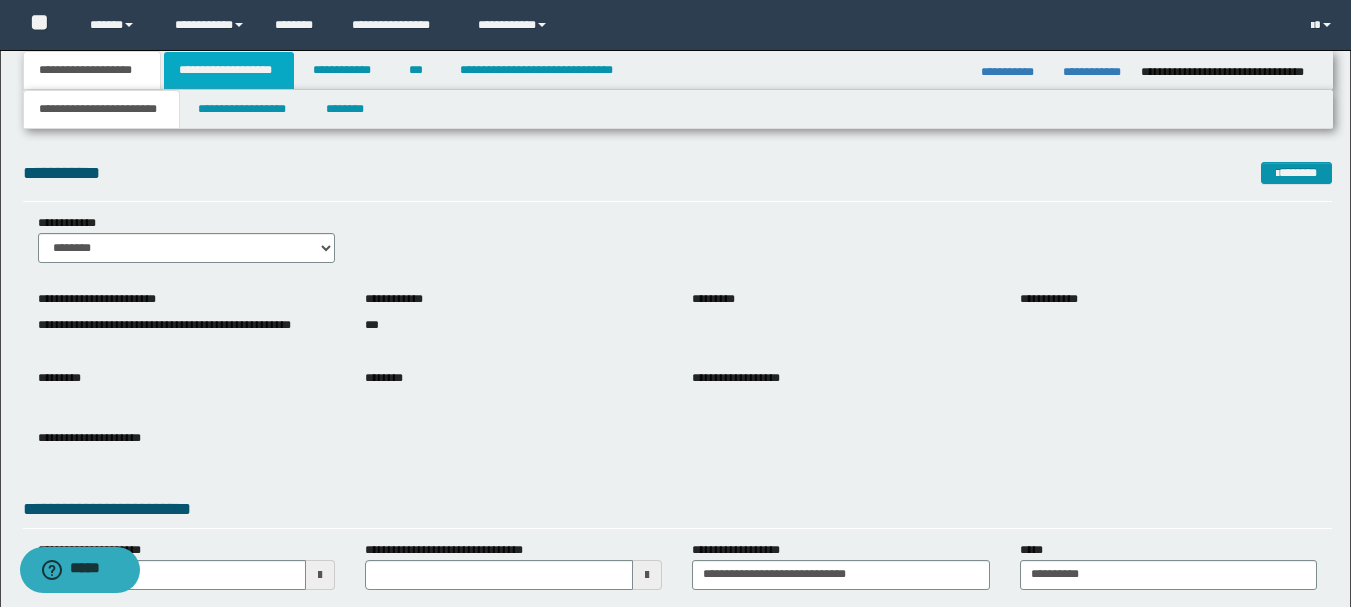 click on "**********" at bounding box center [229, 70] 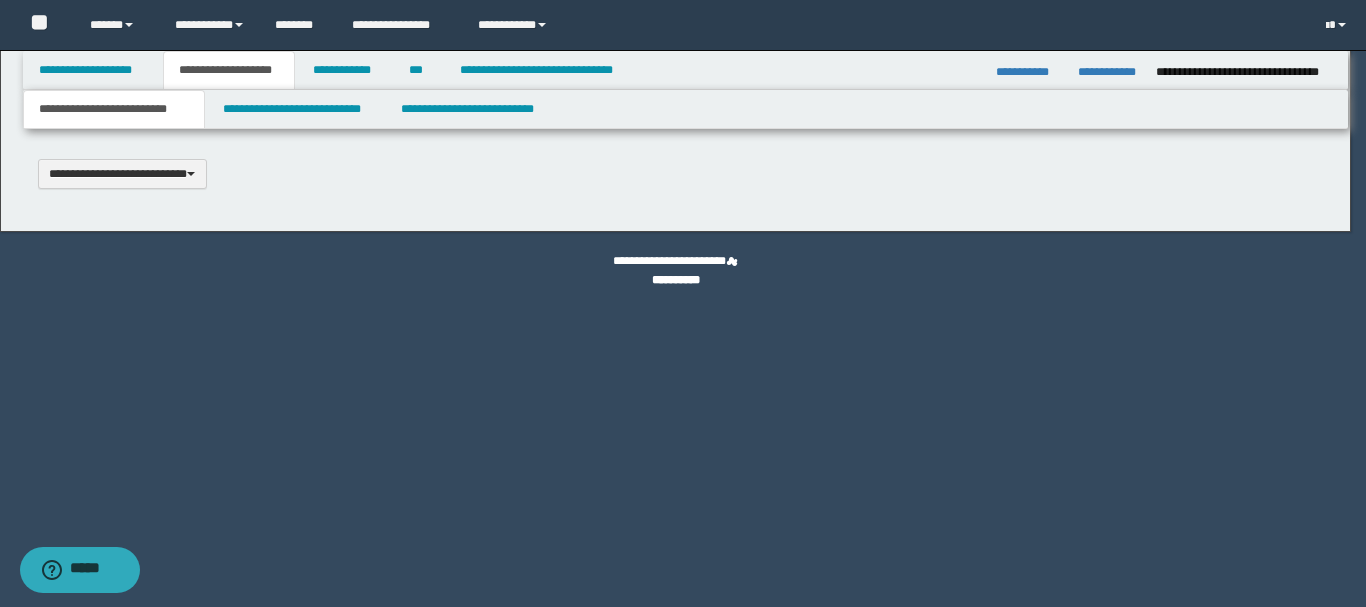 type 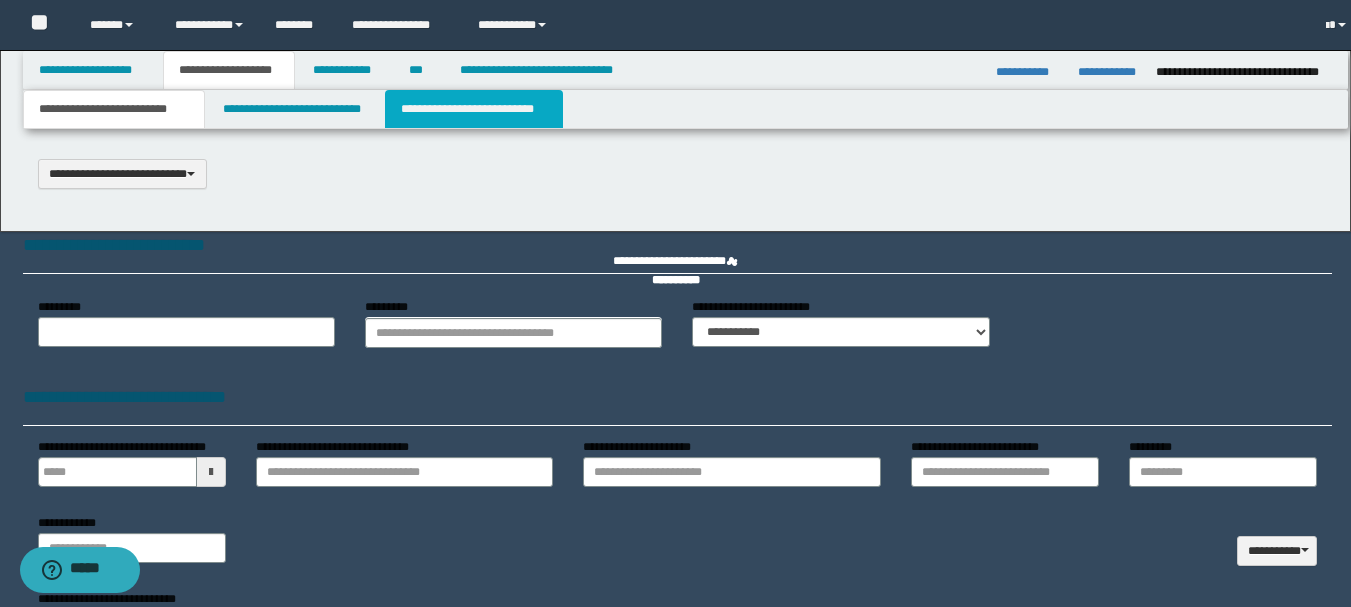 scroll, scrollTop: 0, scrollLeft: 0, axis: both 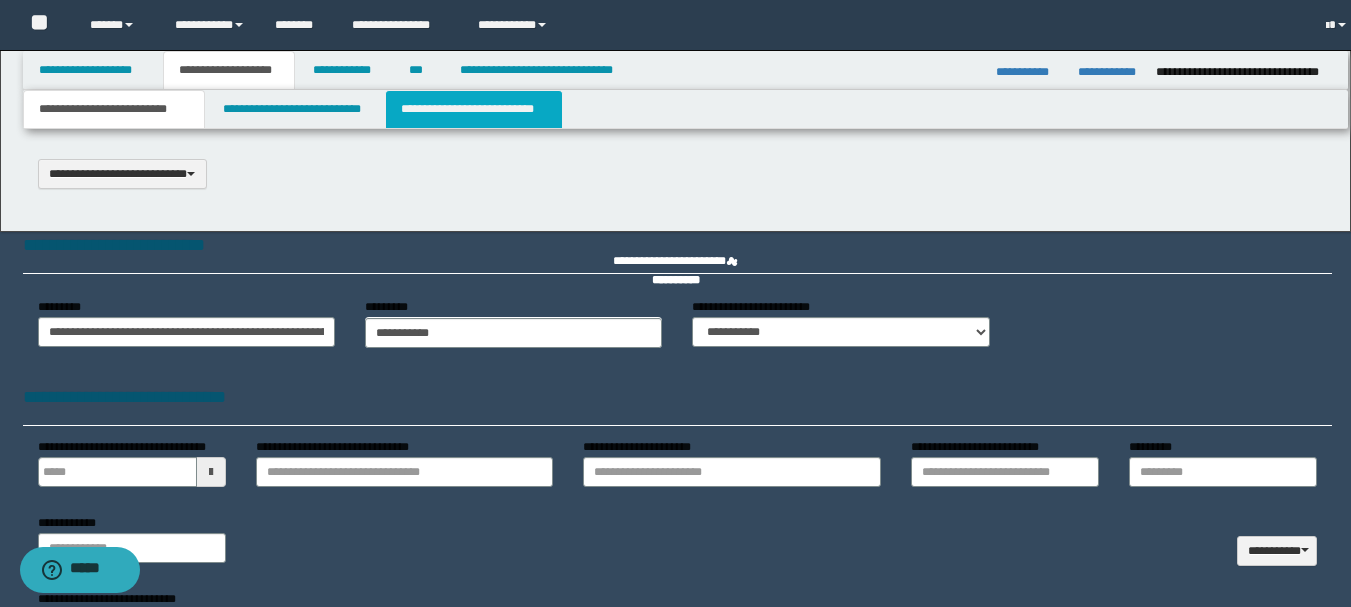 click on "**********" at bounding box center [474, 109] 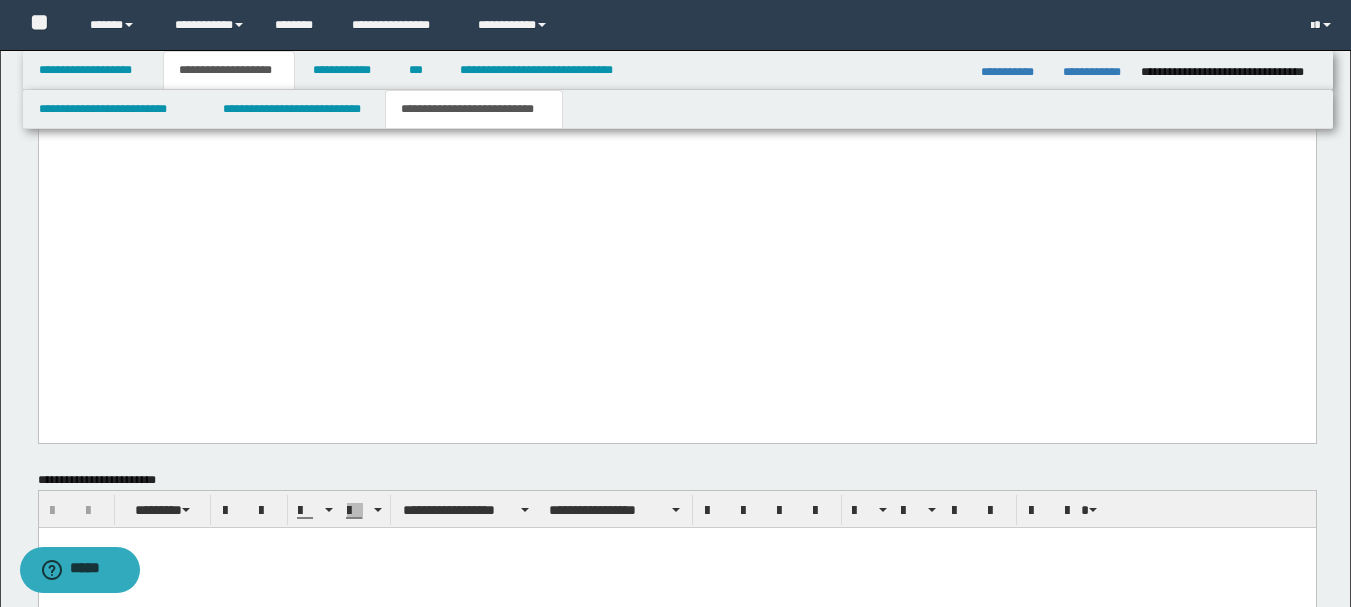 scroll, scrollTop: 4100, scrollLeft: 0, axis: vertical 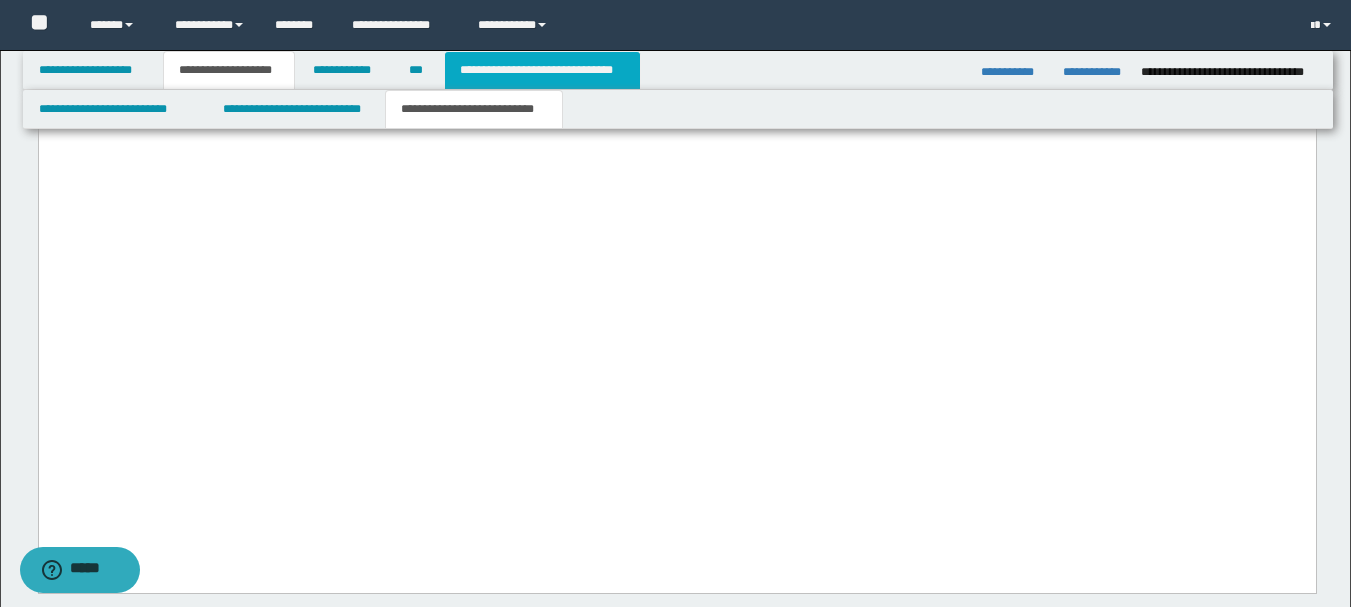 click on "**********" at bounding box center (542, 70) 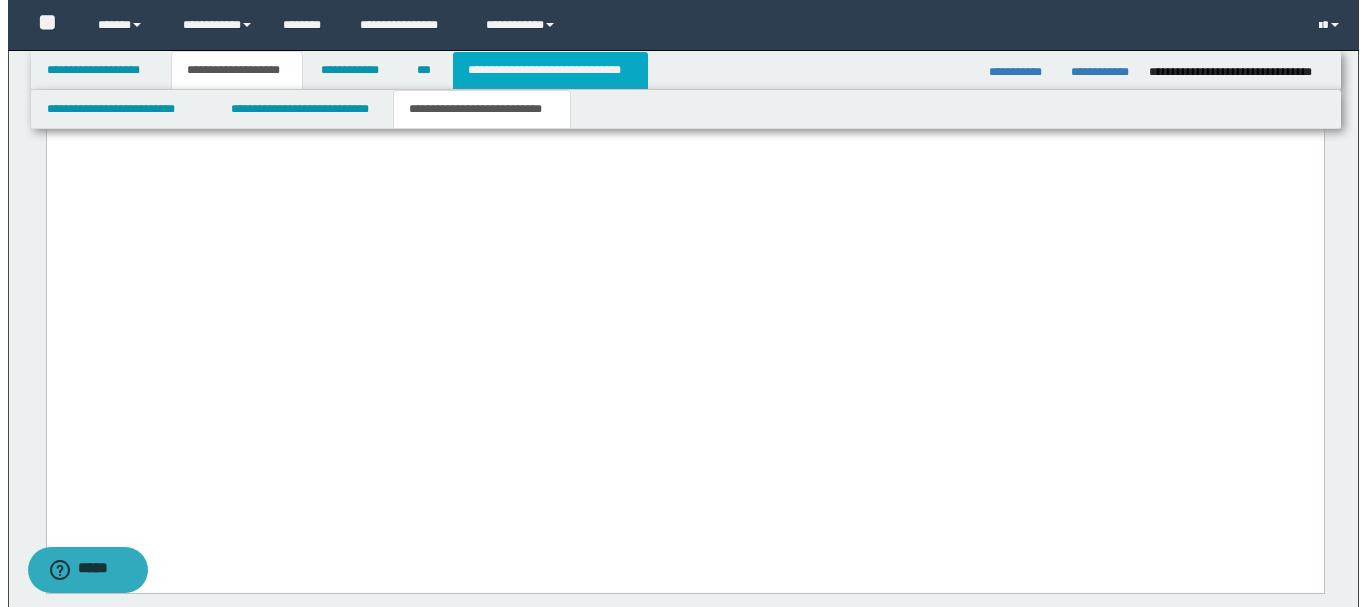 scroll, scrollTop: 0, scrollLeft: 0, axis: both 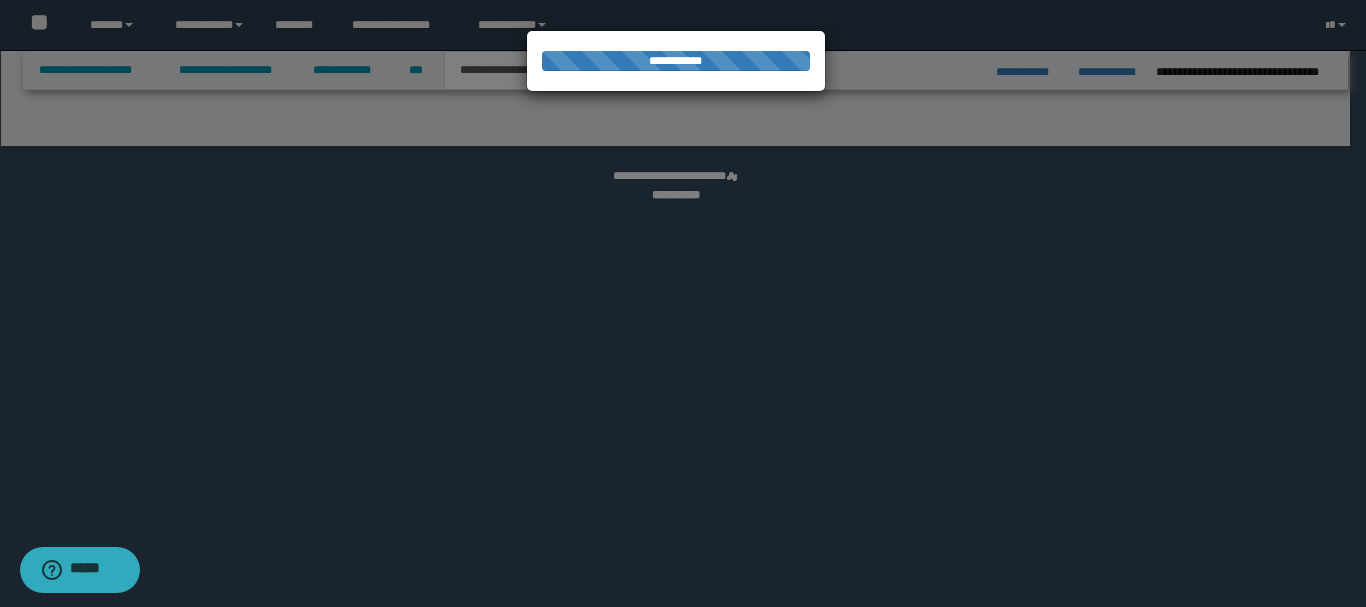 select on "*" 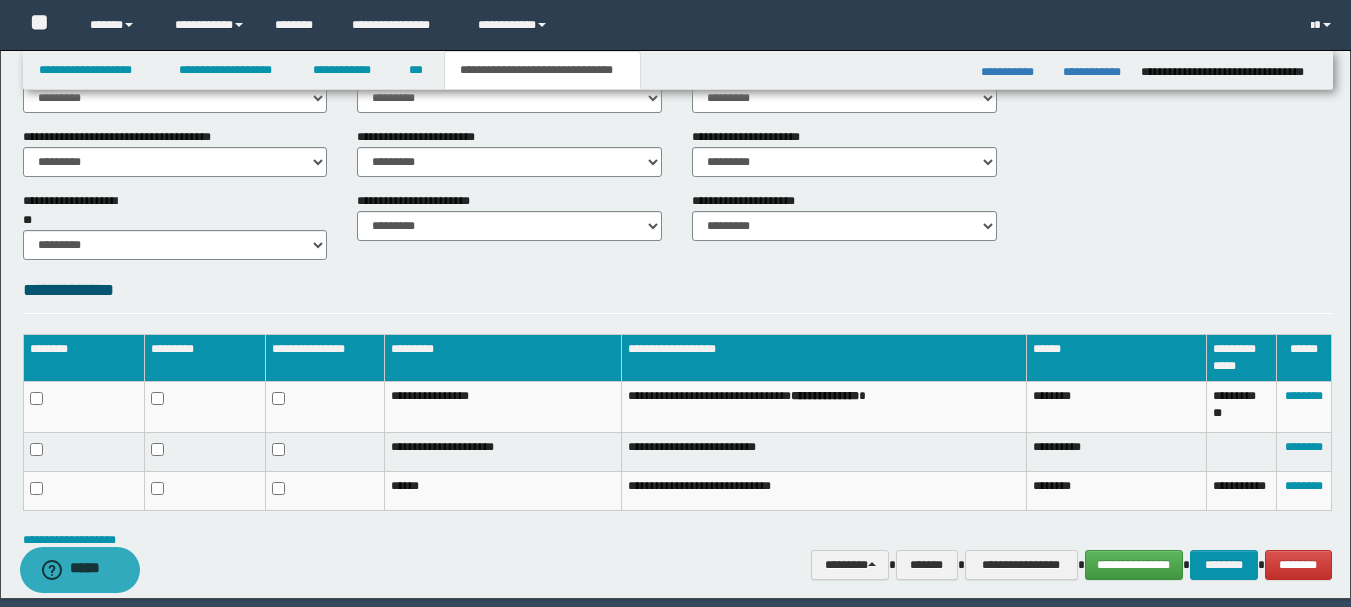 scroll, scrollTop: 945, scrollLeft: 0, axis: vertical 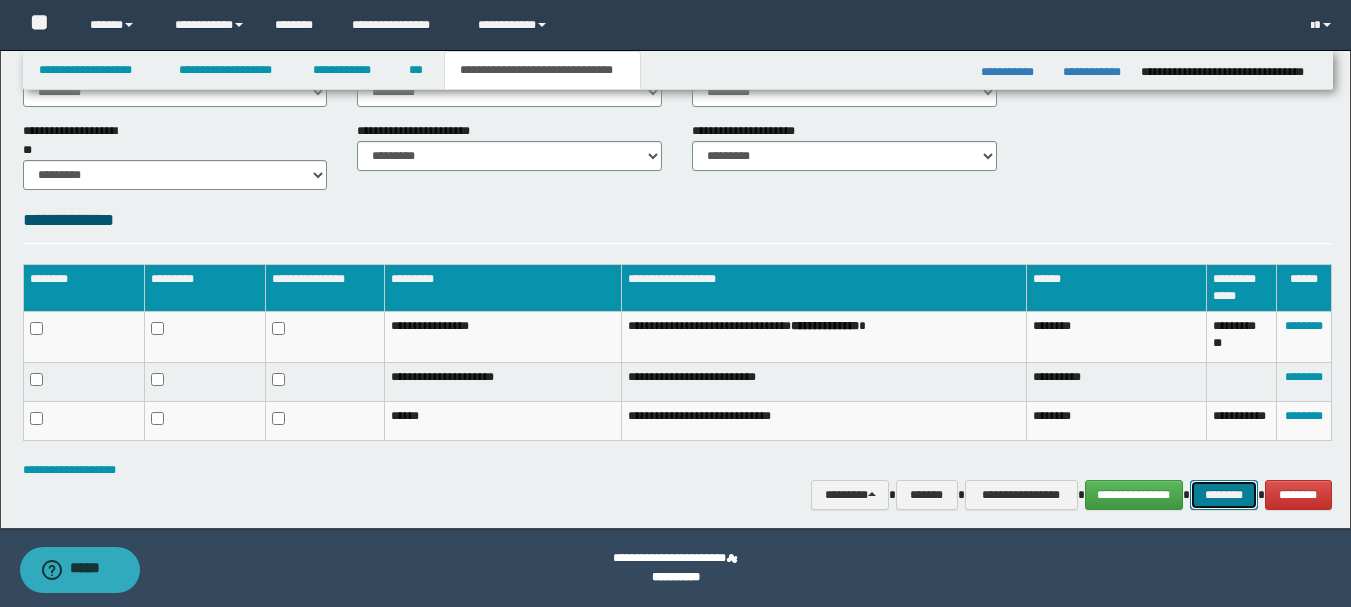 click on "********" at bounding box center [1224, 495] 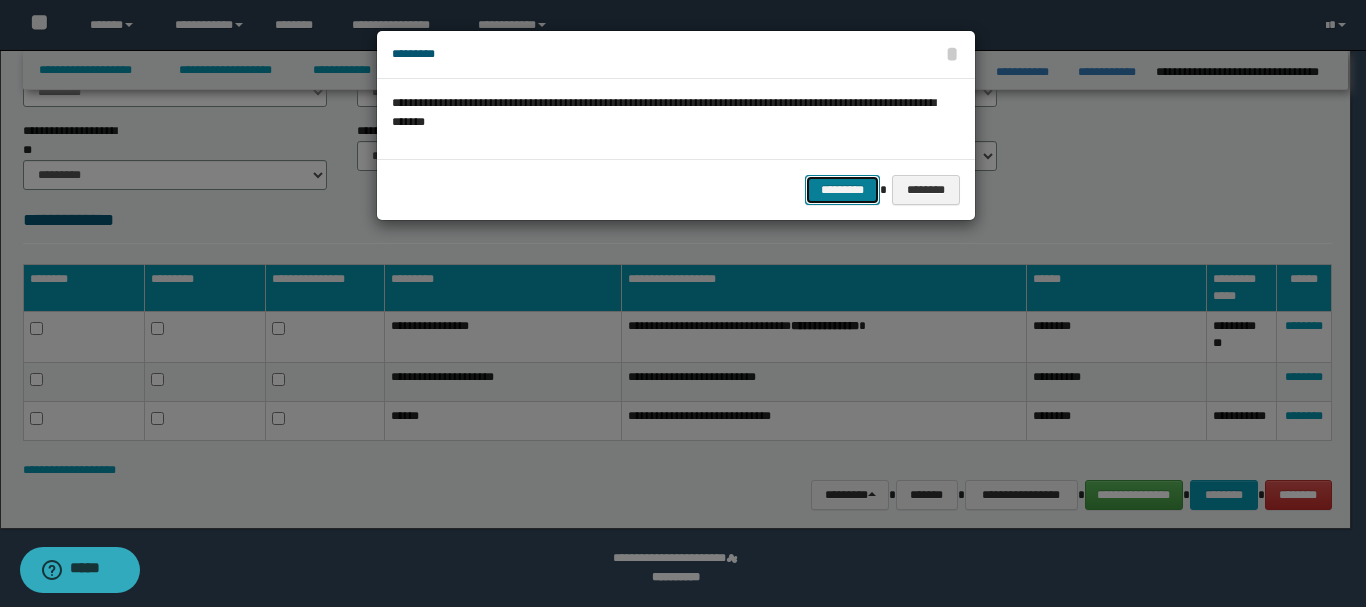click on "*********" at bounding box center (842, 190) 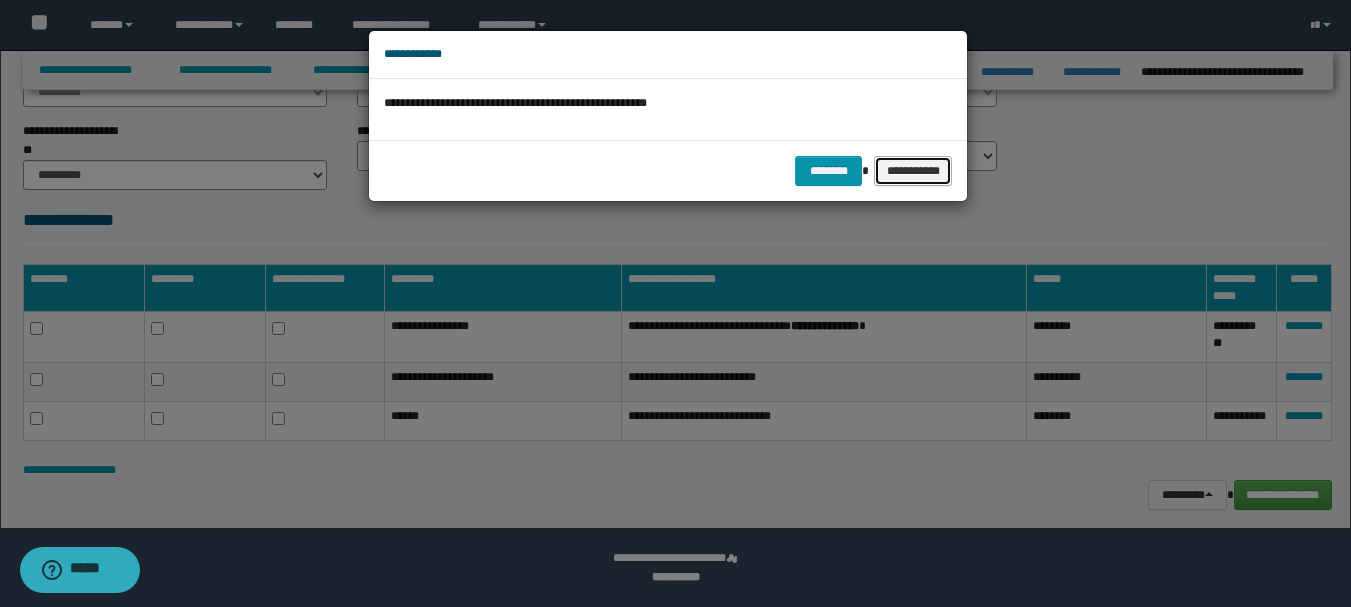 click on "**********" at bounding box center (913, 171) 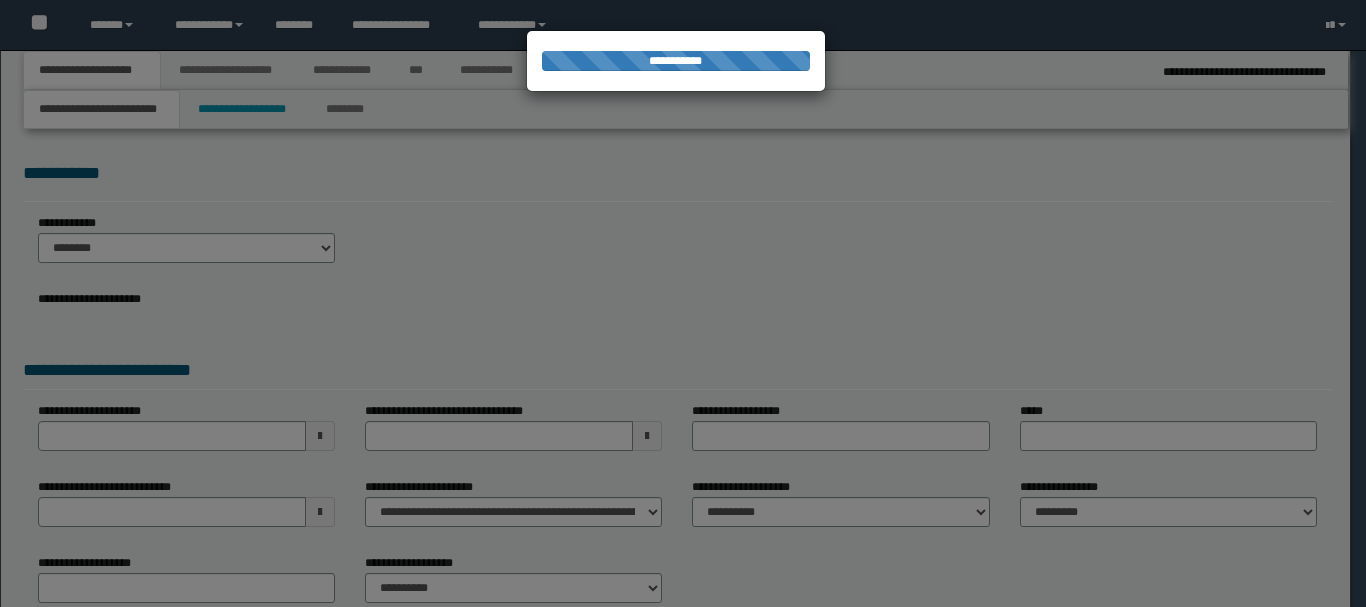 scroll, scrollTop: 0, scrollLeft: 0, axis: both 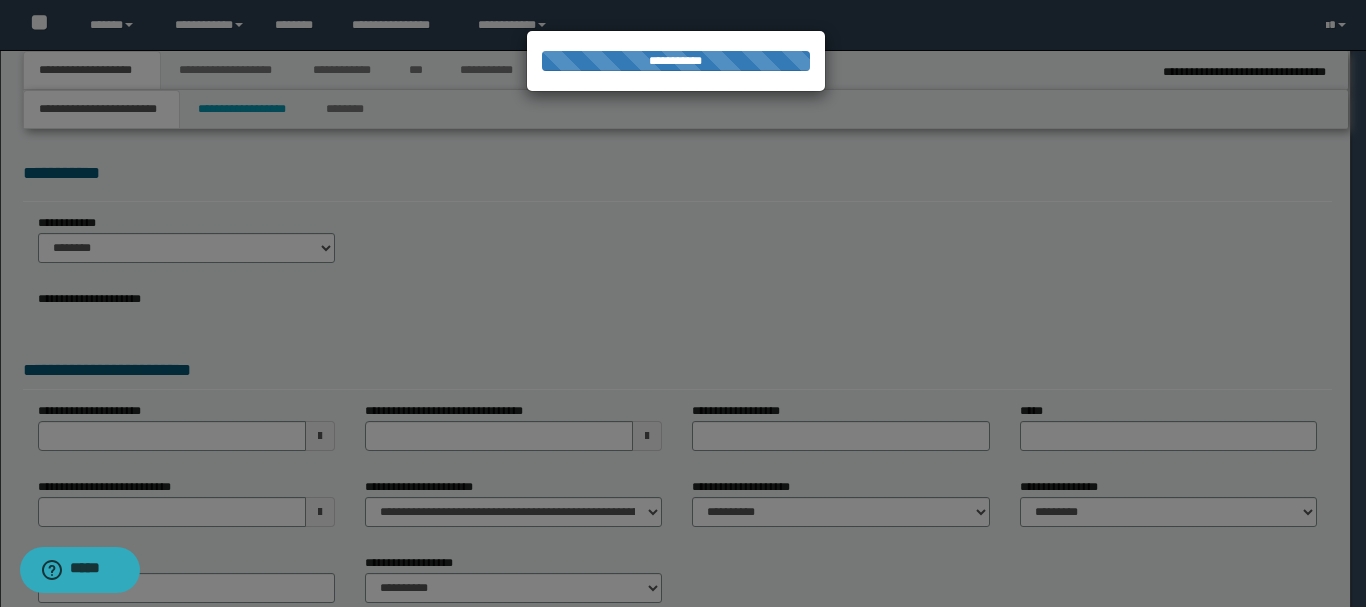 type on "**********" 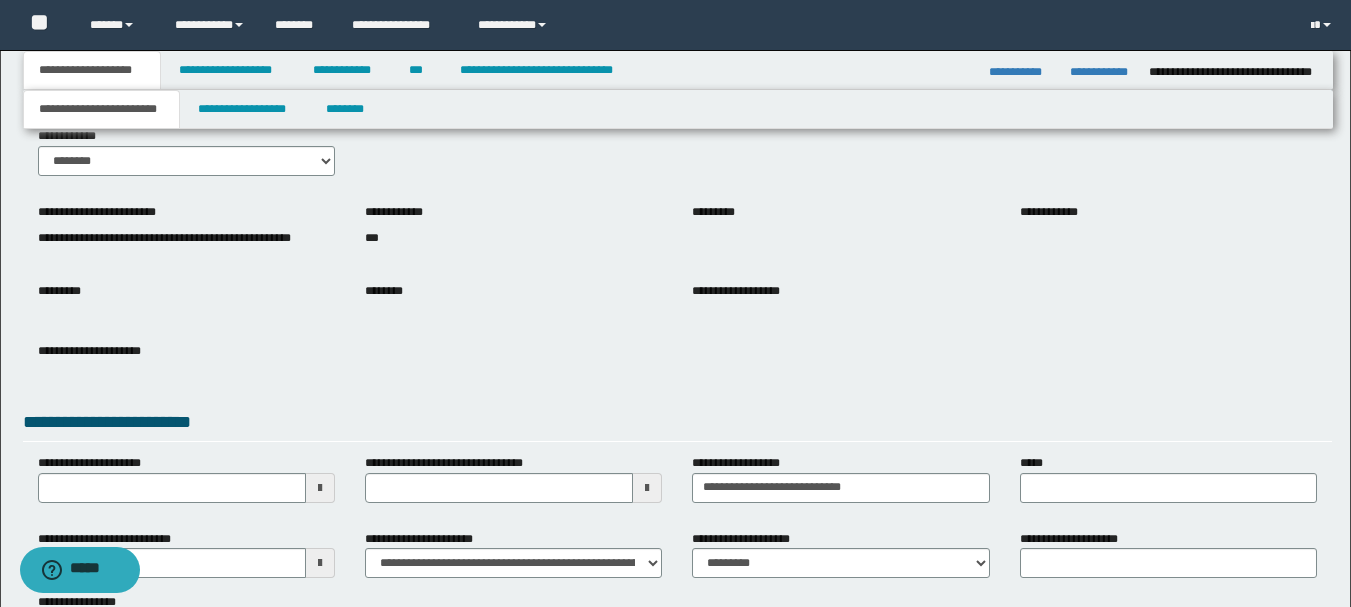 scroll, scrollTop: 200, scrollLeft: 0, axis: vertical 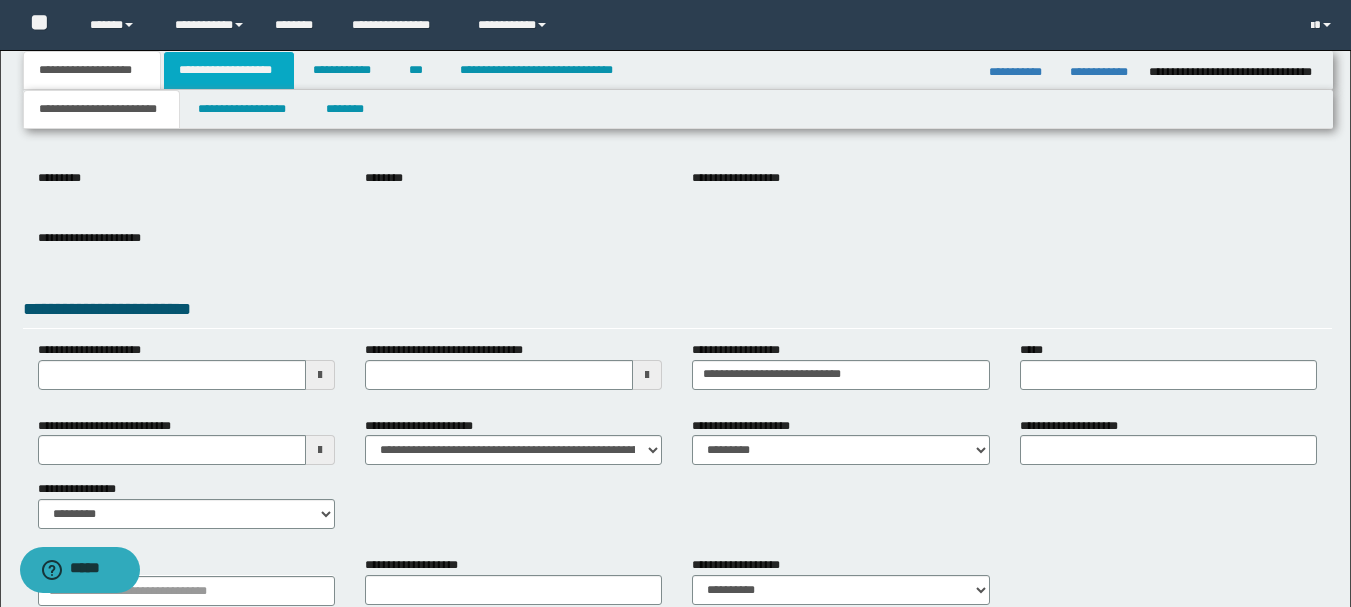 click on "**********" at bounding box center (229, 70) 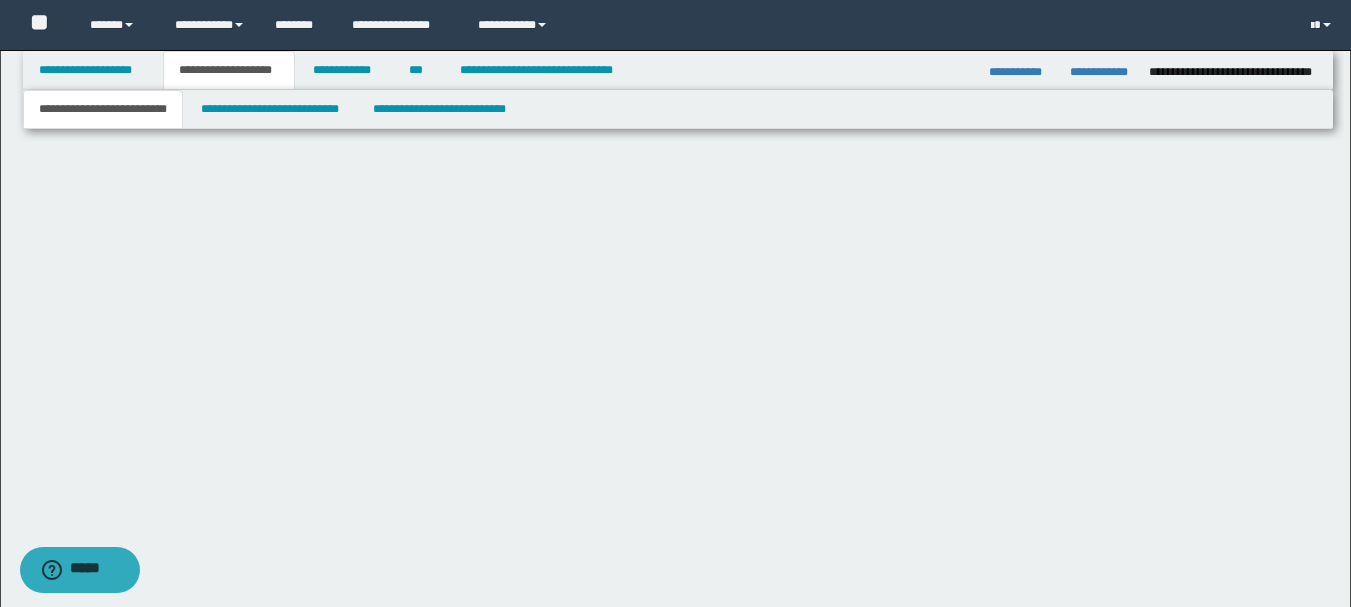 scroll, scrollTop: 0, scrollLeft: 0, axis: both 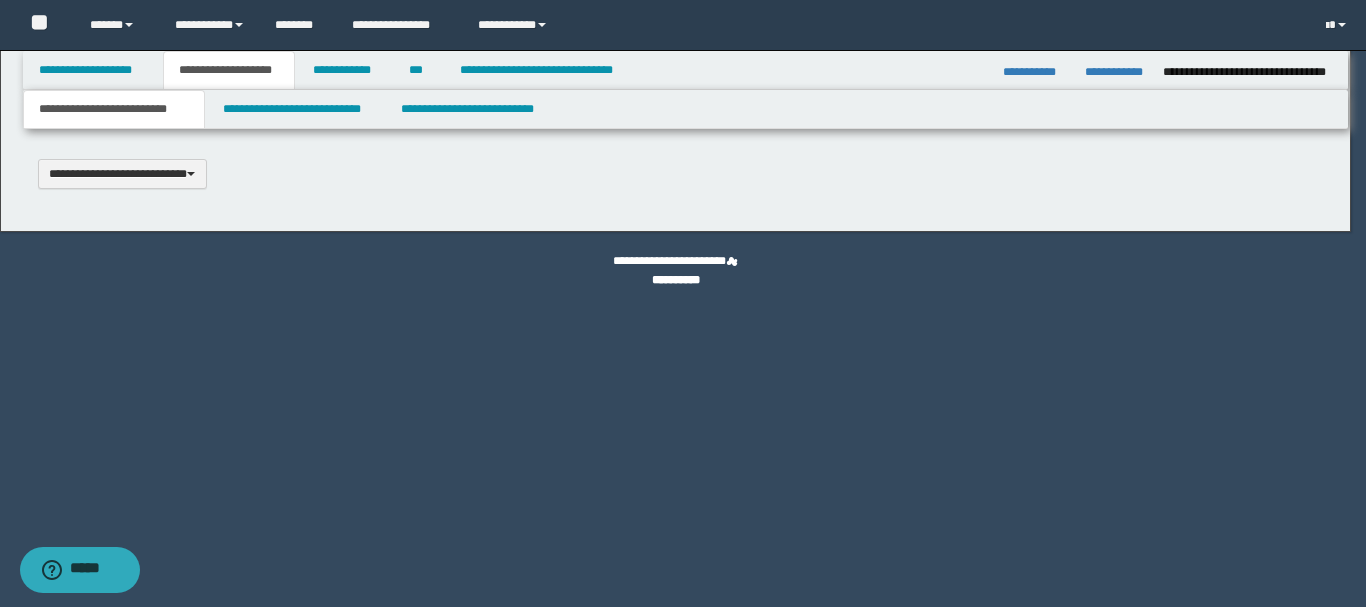 type 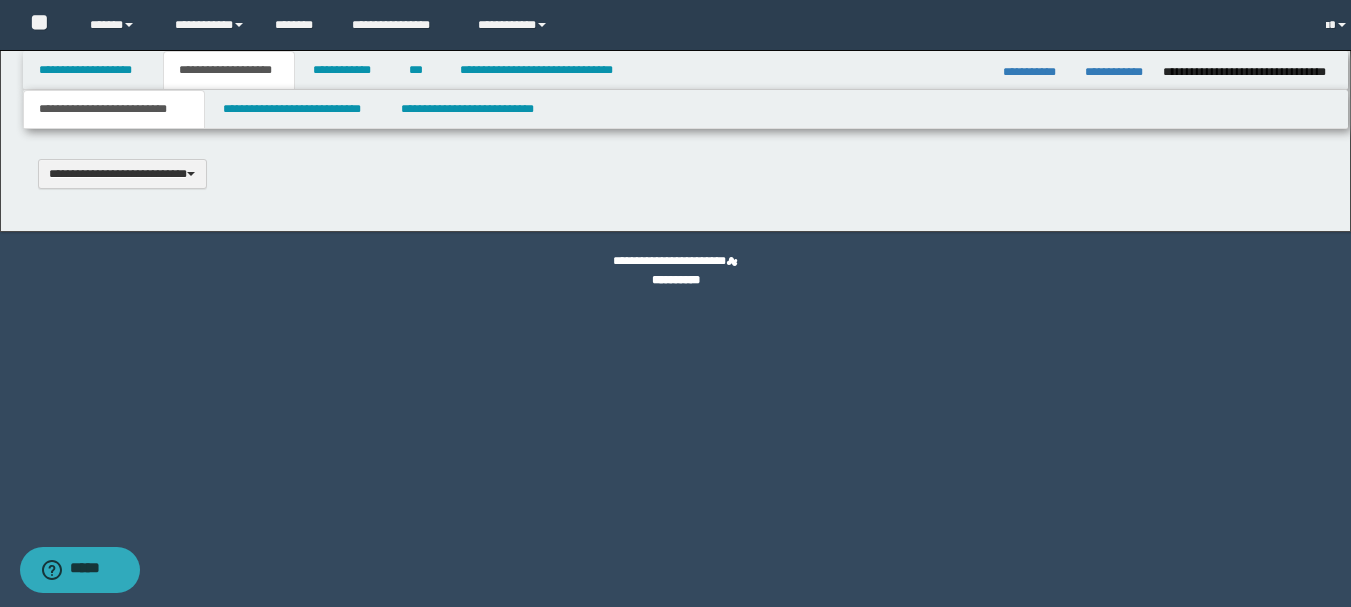 type on "**********" 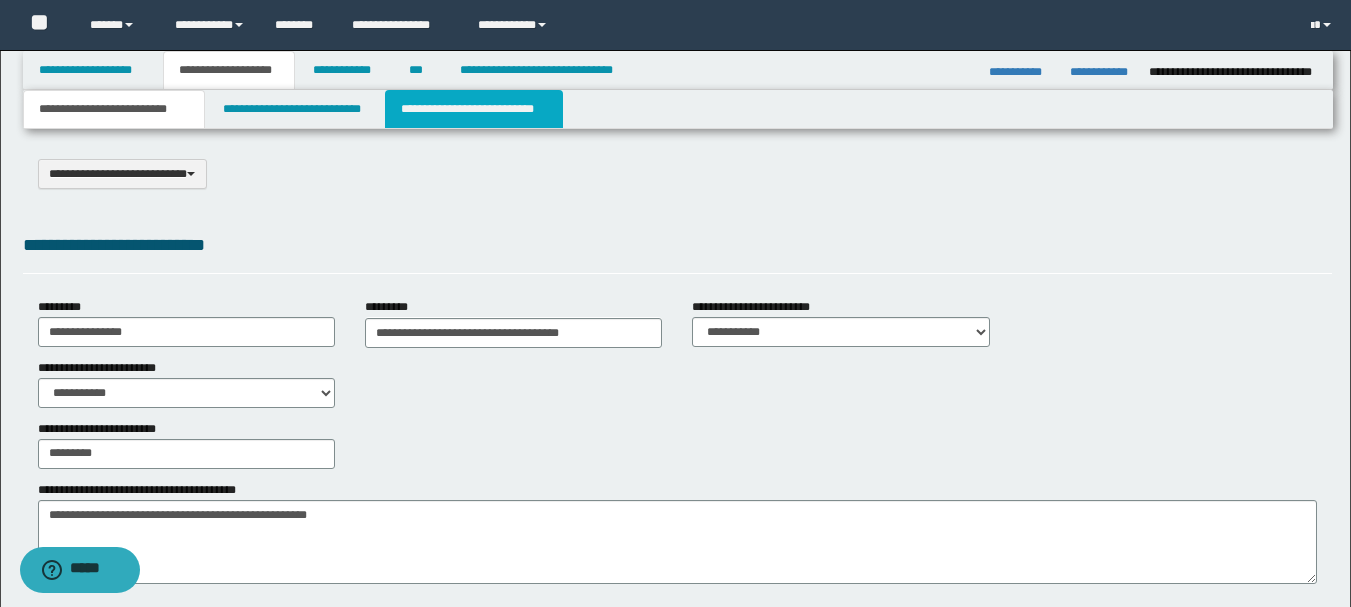 click on "**********" at bounding box center (474, 109) 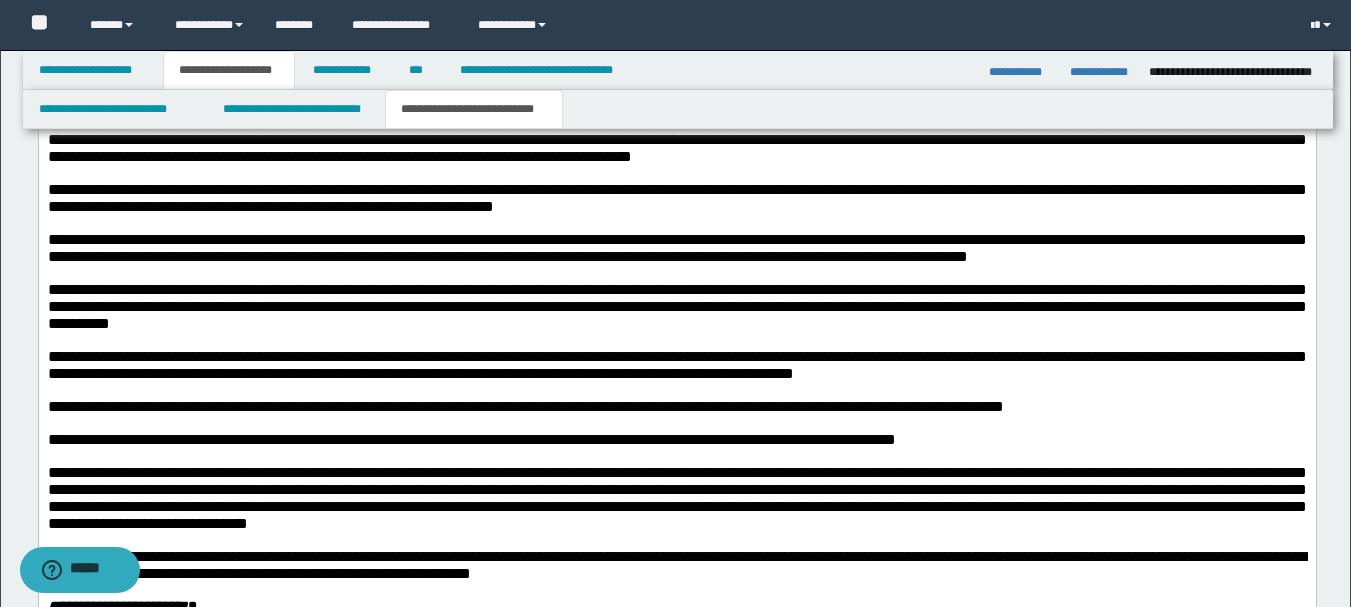 scroll, scrollTop: 1700, scrollLeft: 0, axis: vertical 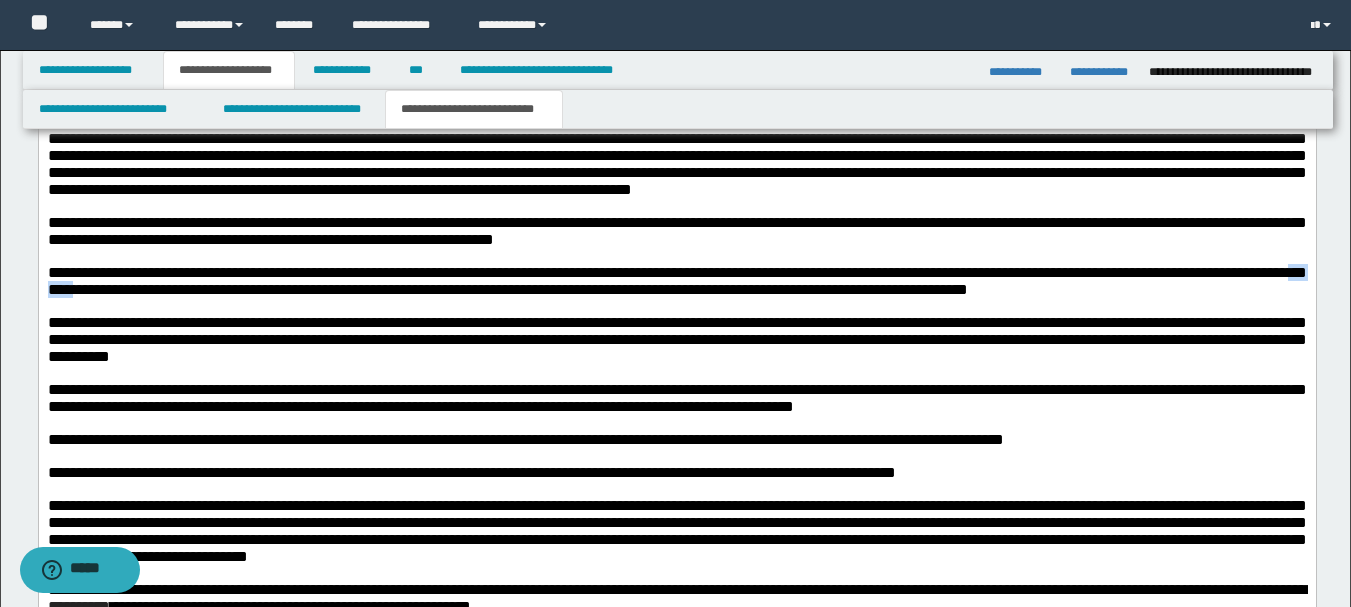 drag, startPoint x: 262, startPoint y: 334, endPoint x: 328, endPoint y: 341, distance: 66.37017 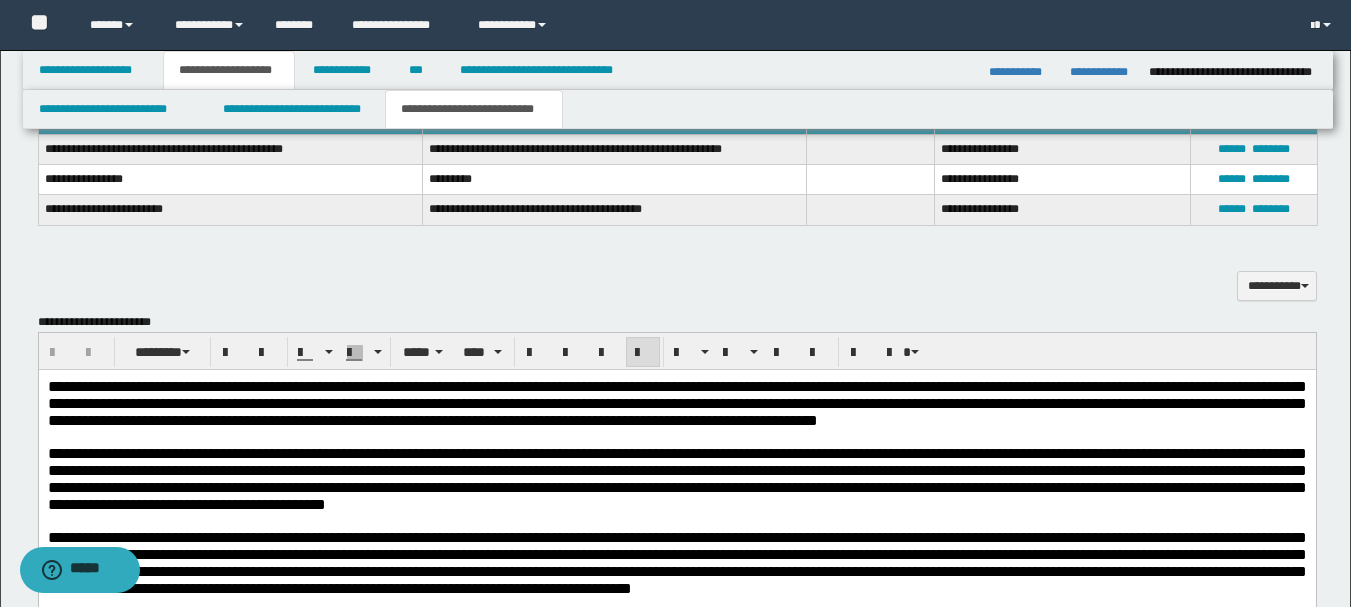 scroll, scrollTop: 1300, scrollLeft: 0, axis: vertical 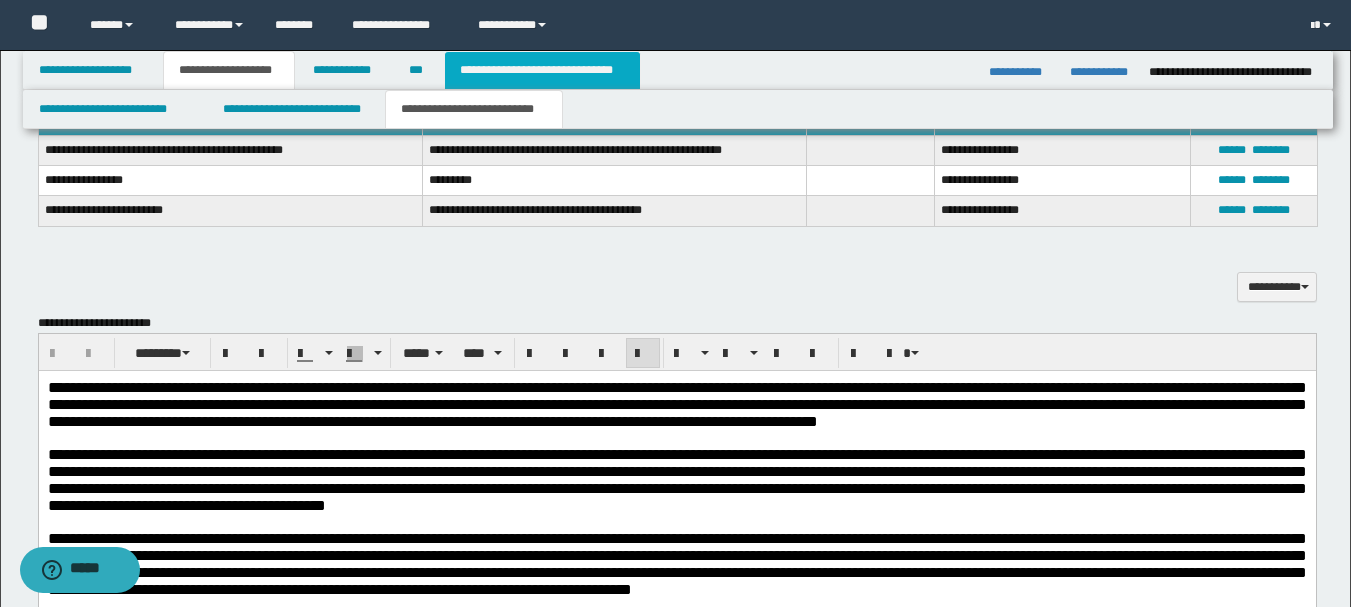 click on "**********" at bounding box center (542, 70) 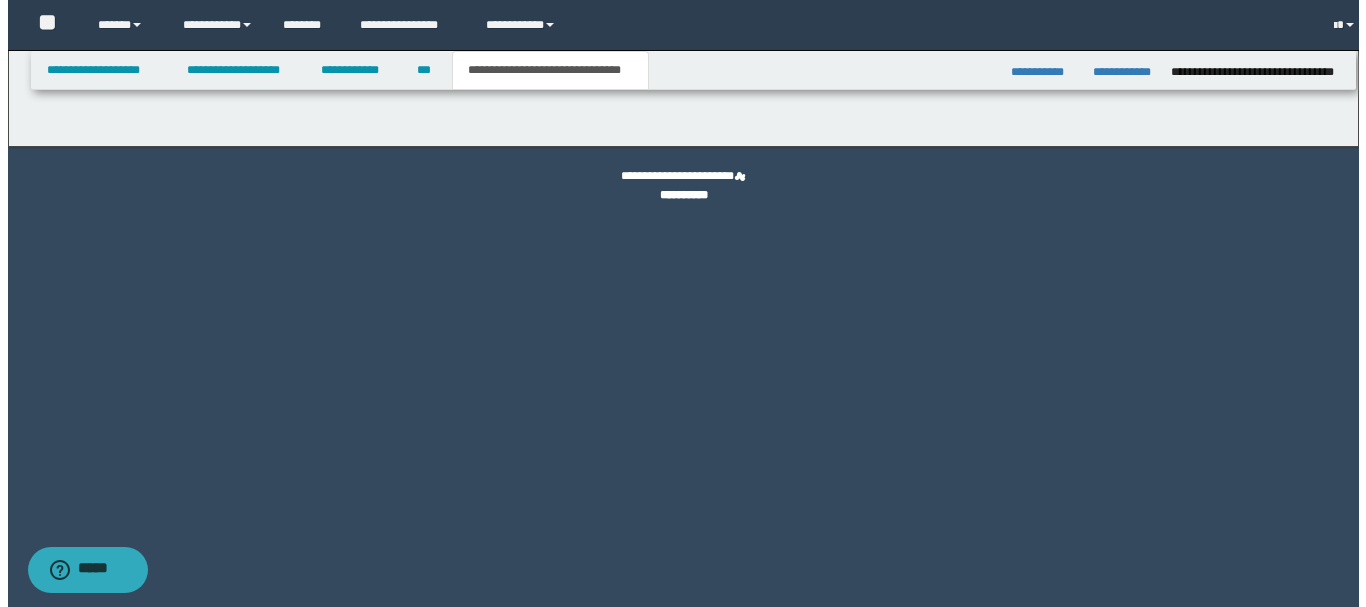 scroll, scrollTop: 0, scrollLeft: 0, axis: both 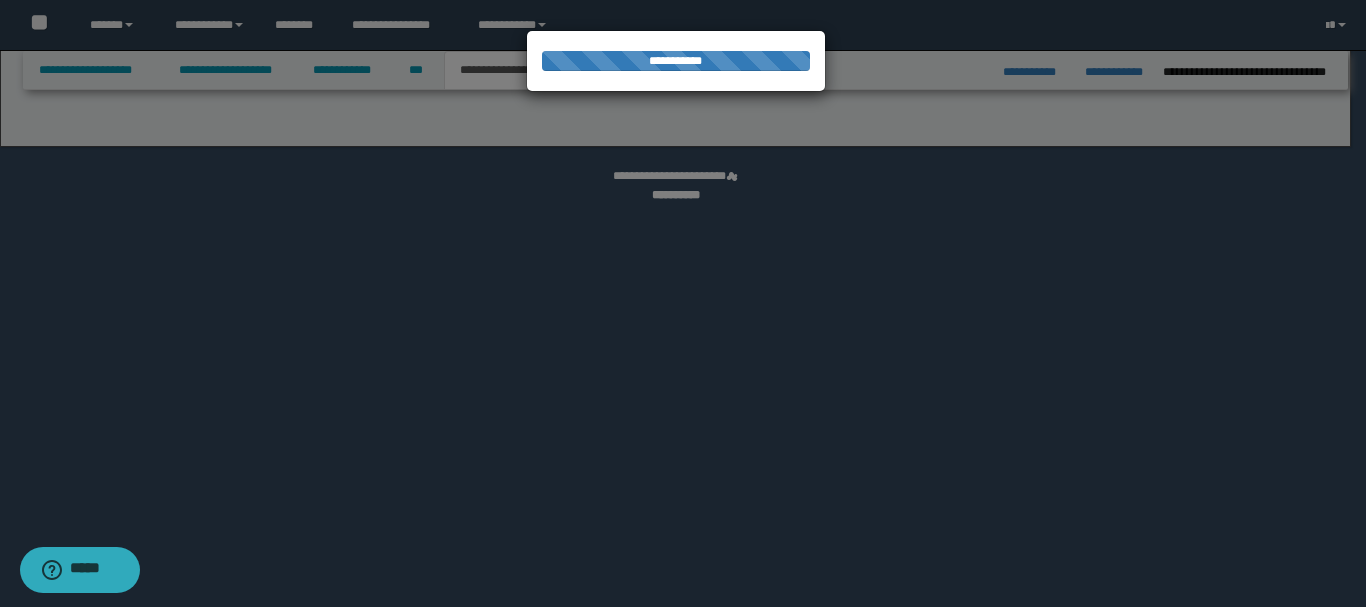 select on "*" 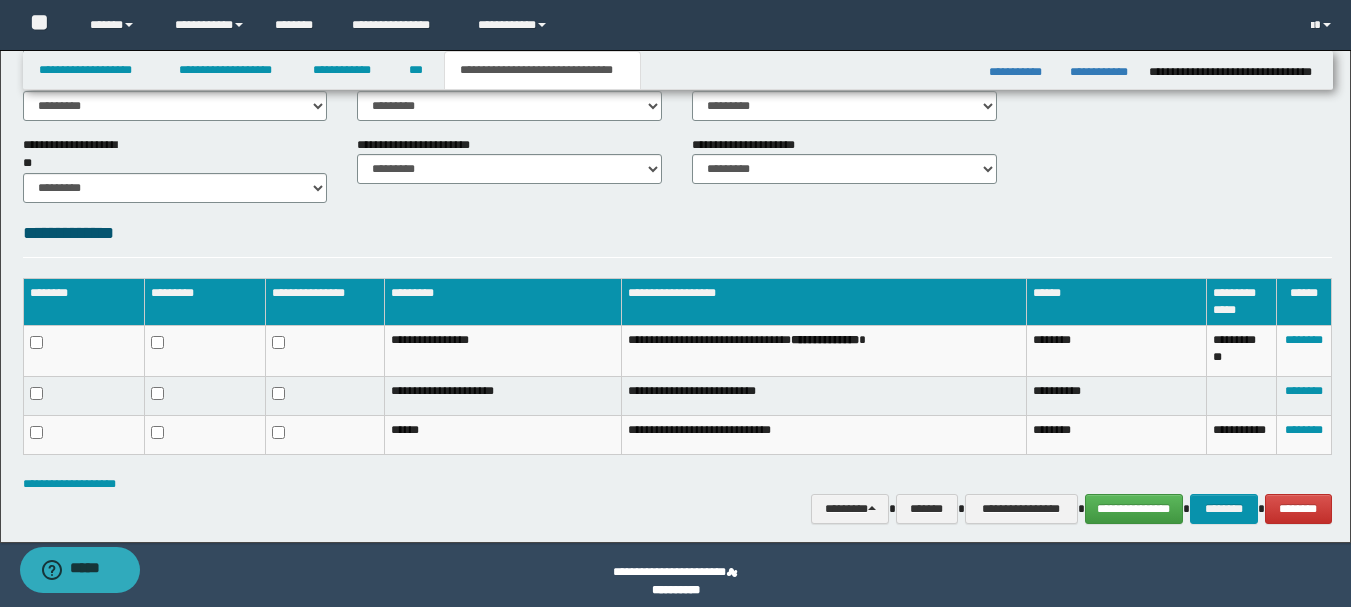 scroll, scrollTop: 902, scrollLeft: 0, axis: vertical 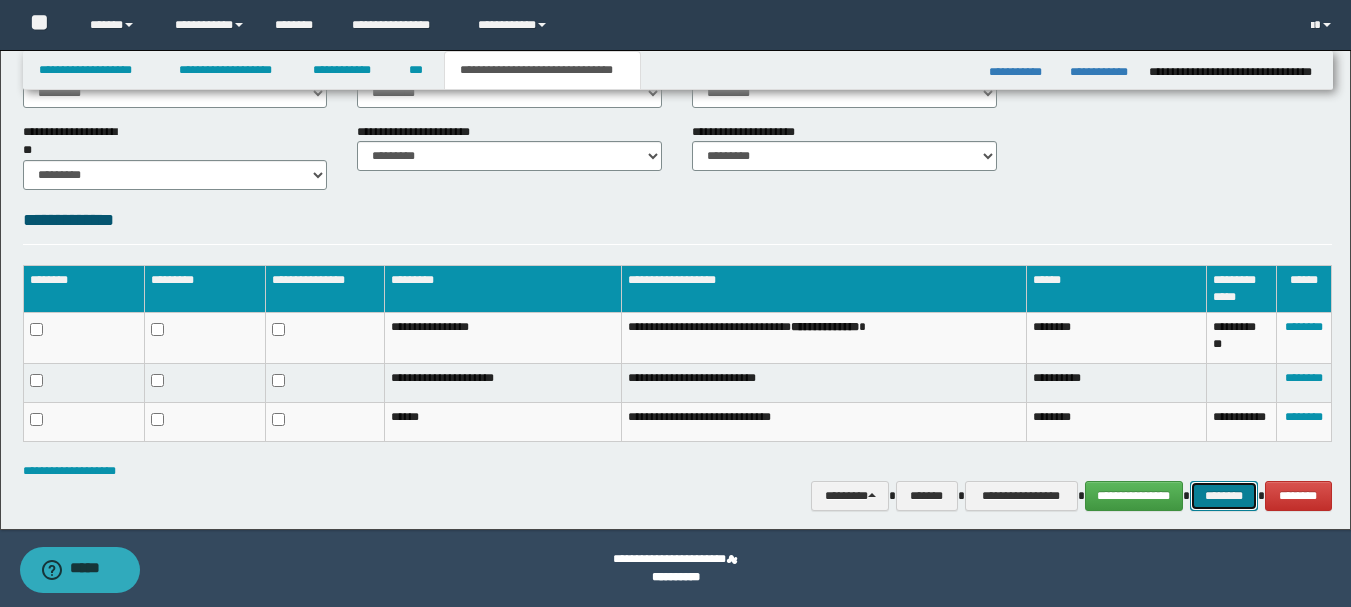 click on "********" at bounding box center [1224, 496] 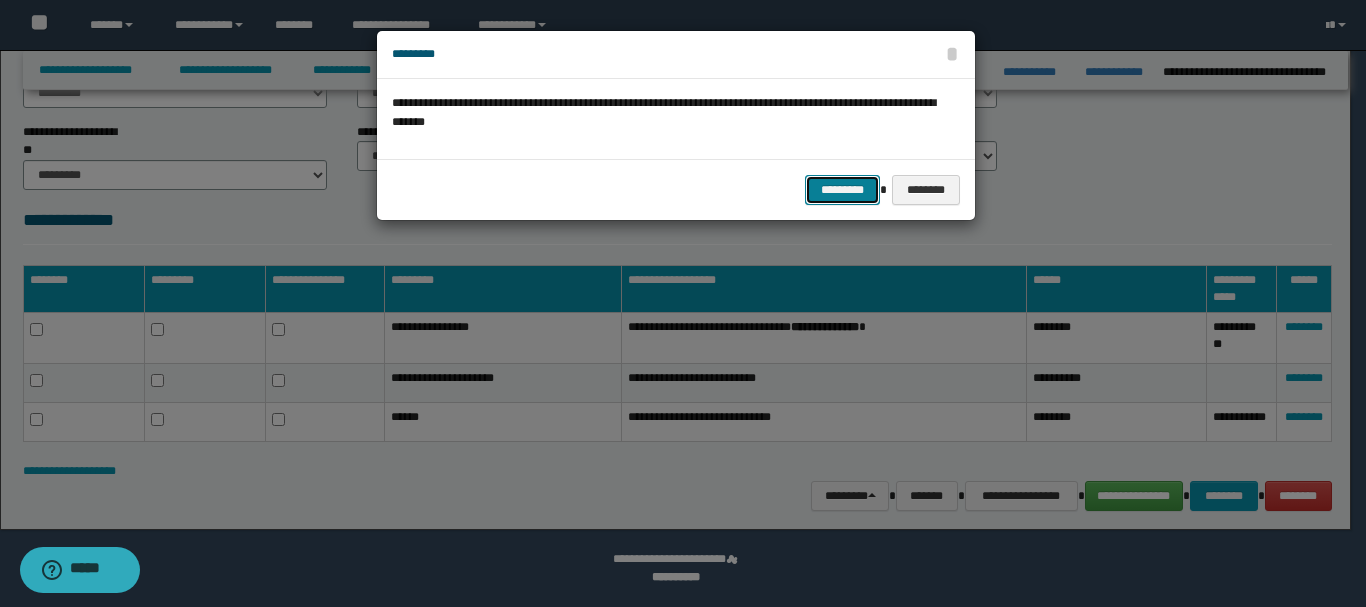 click on "*********" at bounding box center (842, 190) 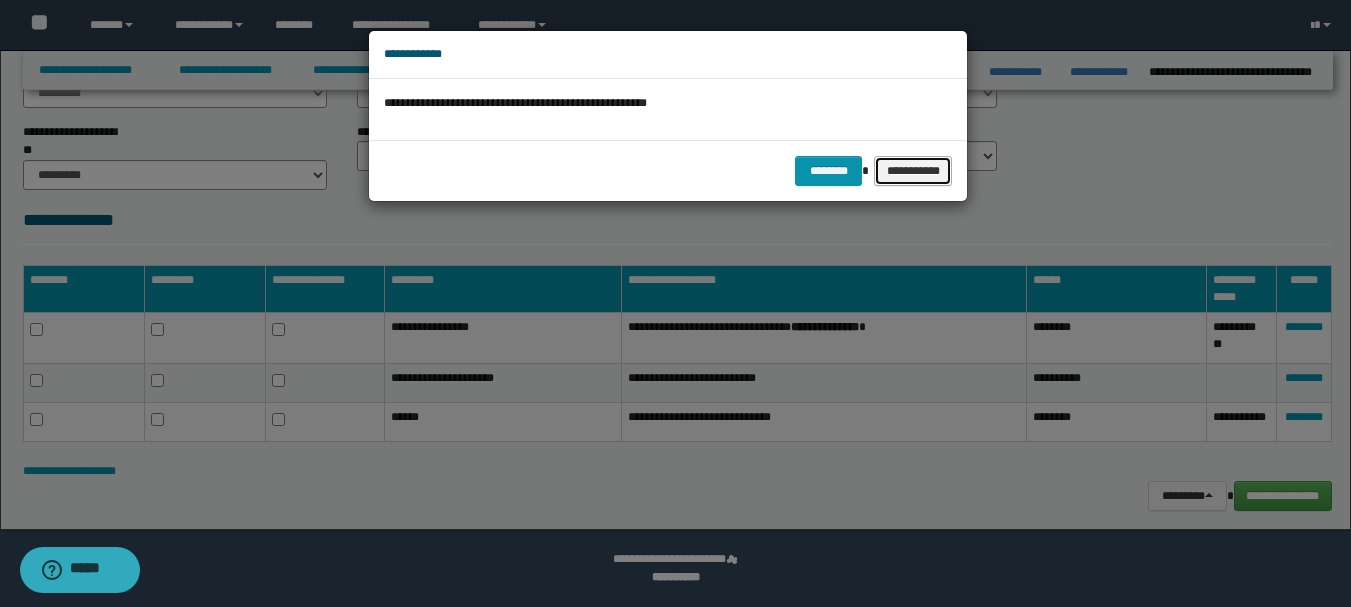 click on "**********" at bounding box center (913, 171) 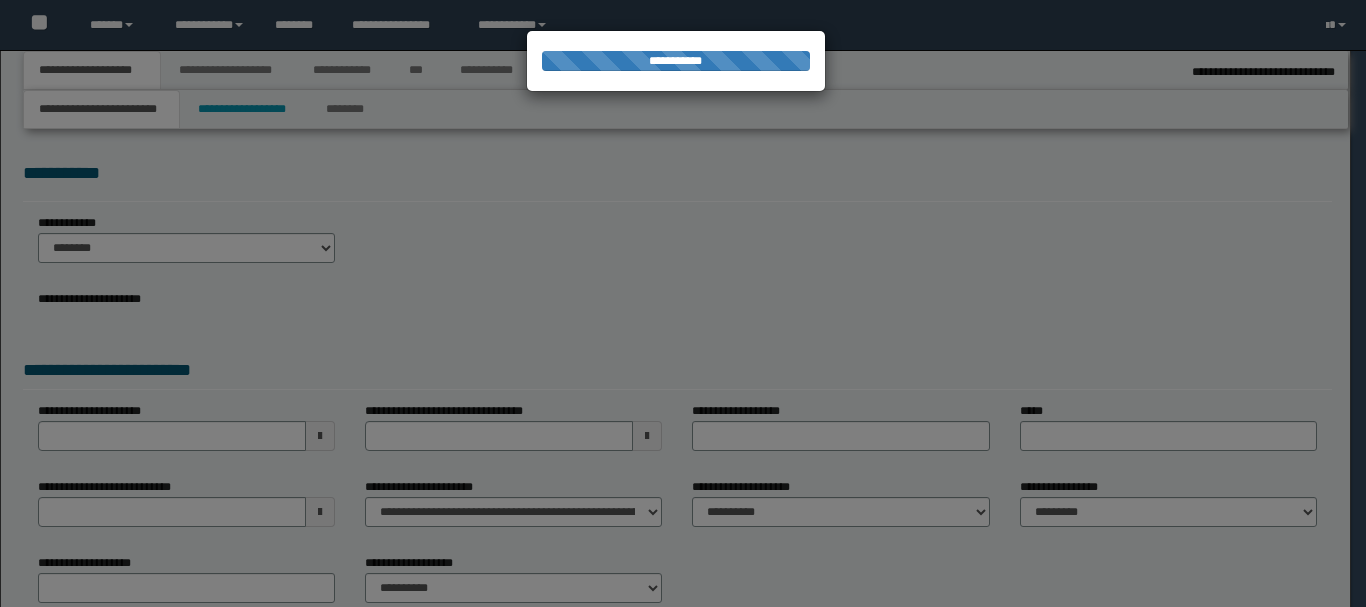 scroll, scrollTop: 0, scrollLeft: 0, axis: both 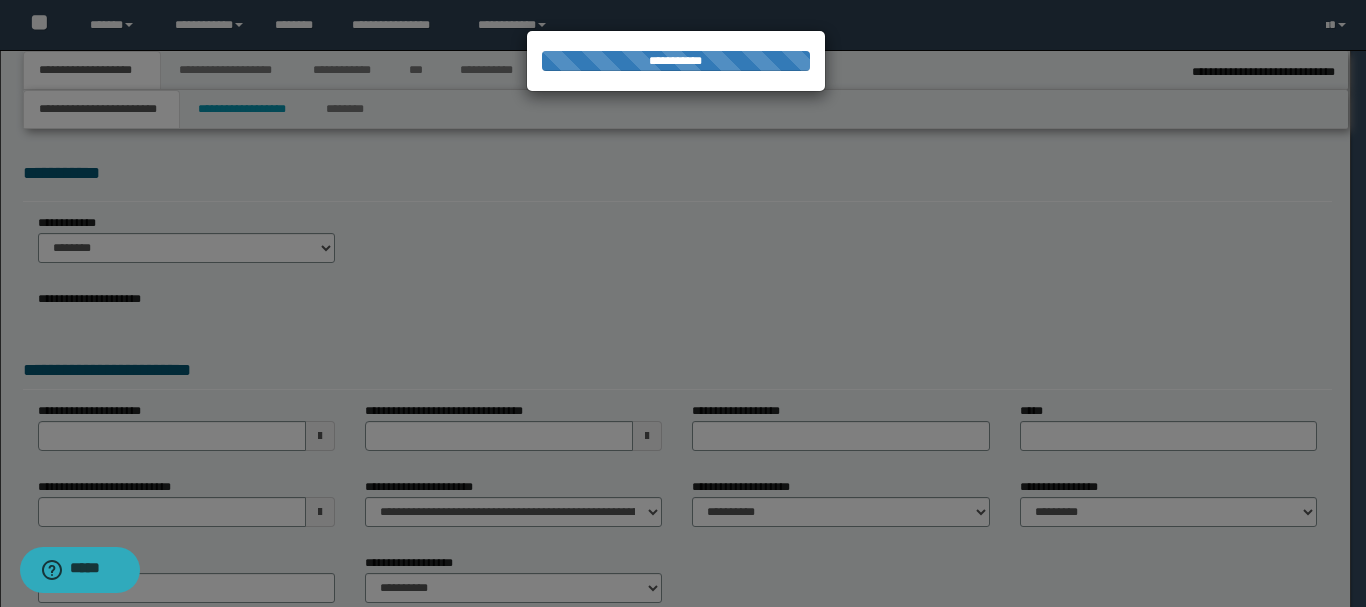 select on "*" 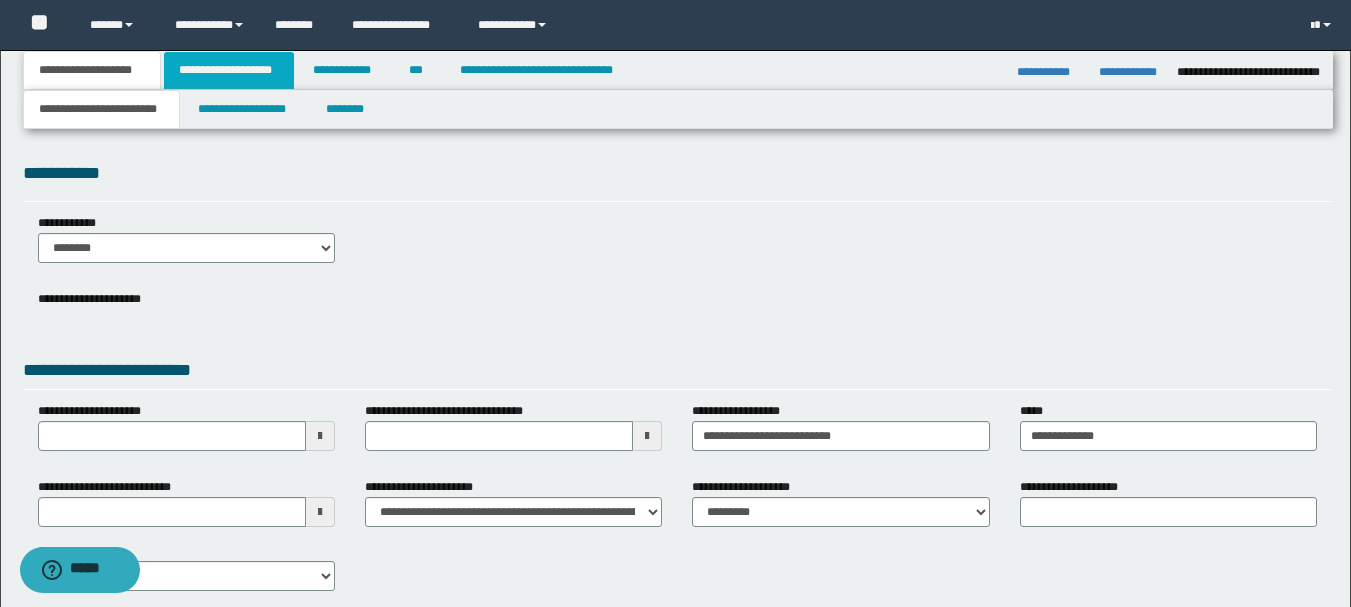click on "**********" at bounding box center (229, 70) 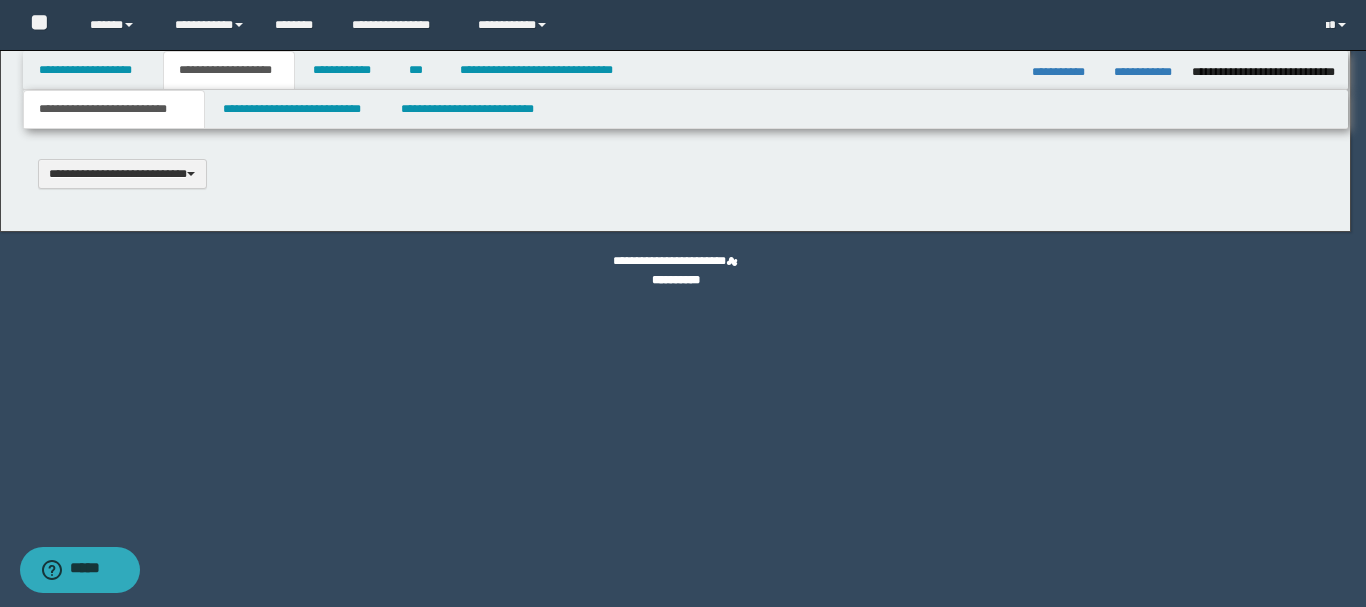 scroll, scrollTop: 0, scrollLeft: 0, axis: both 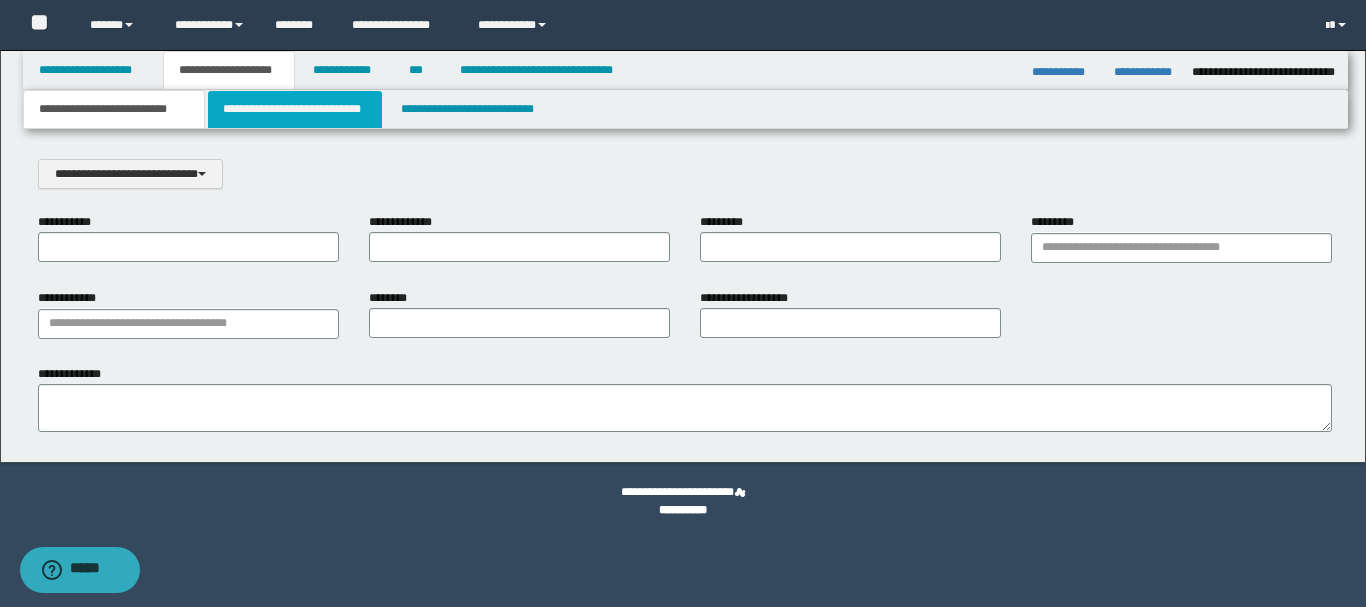 click on "**********" at bounding box center (295, 109) 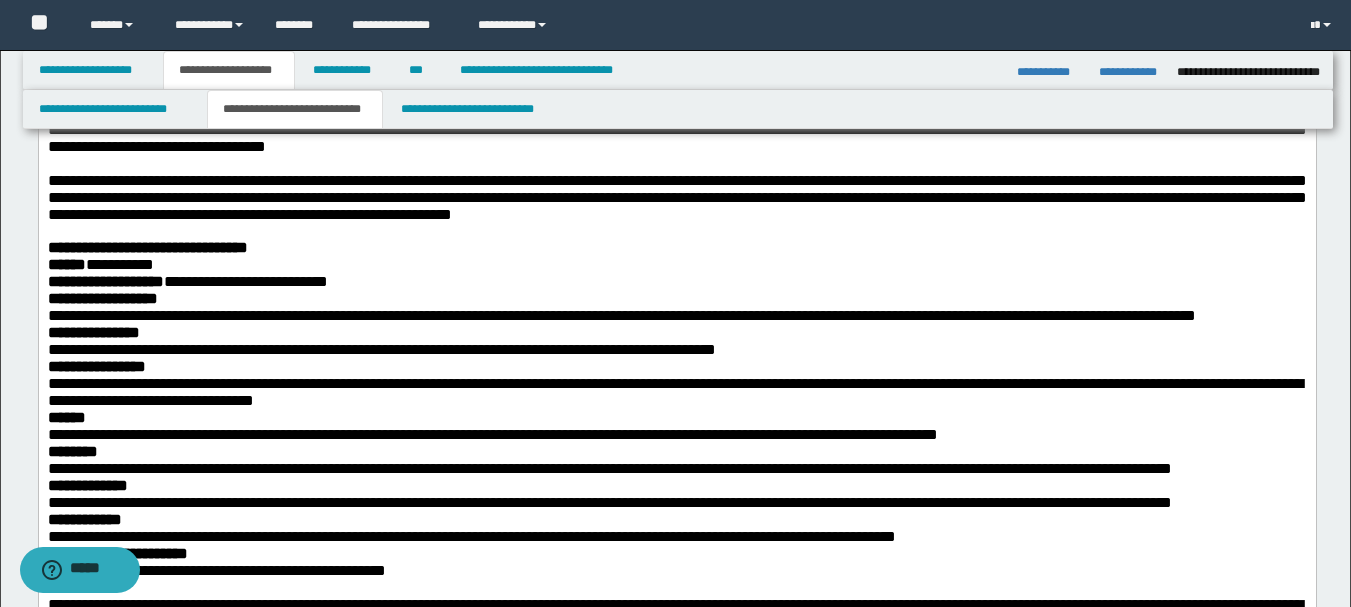 scroll, scrollTop: 500, scrollLeft: 0, axis: vertical 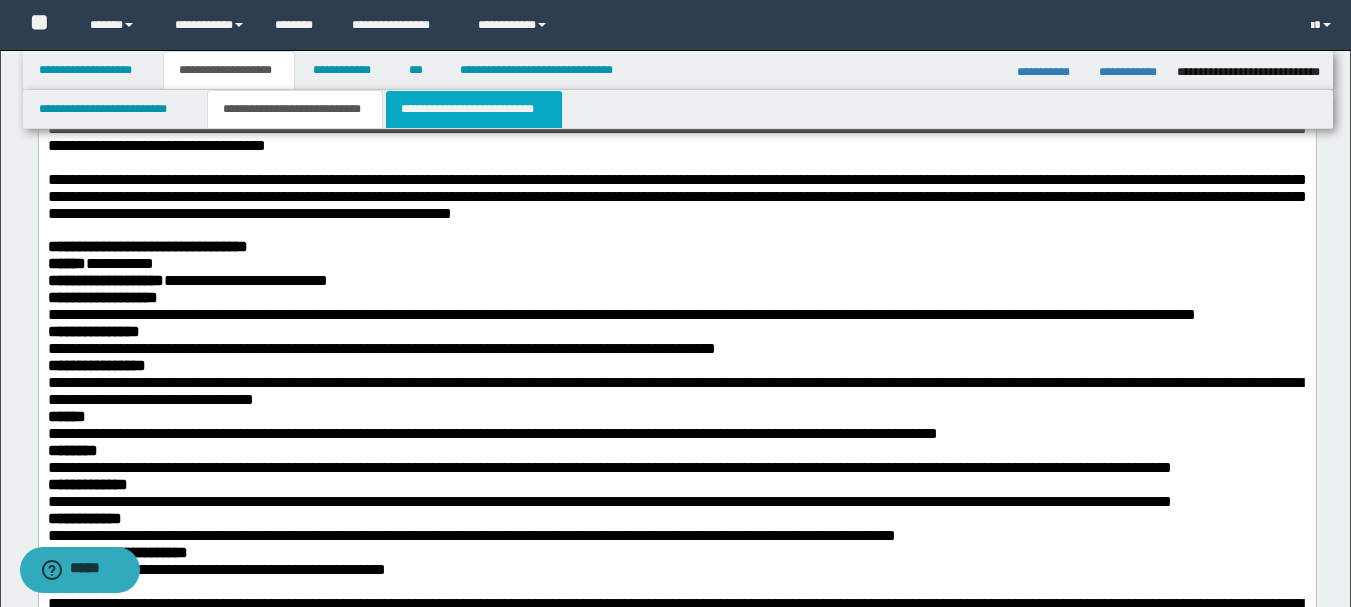click on "**********" at bounding box center [474, 109] 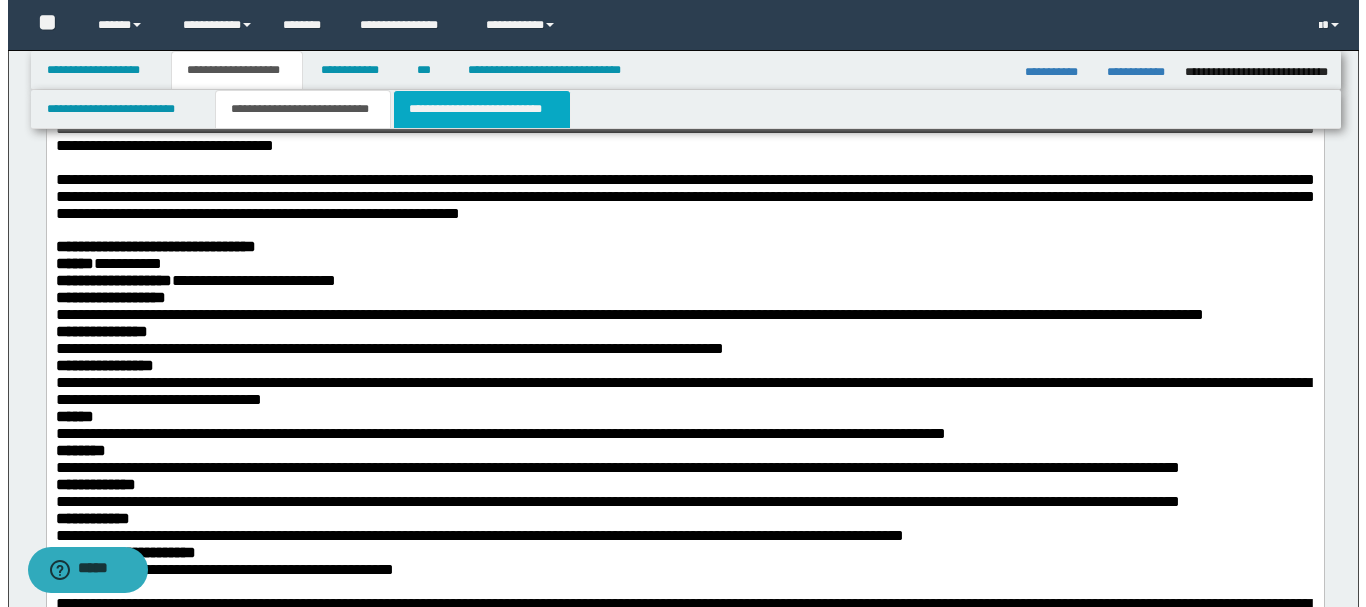 scroll, scrollTop: 0, scrollLeft: 0, axis: both 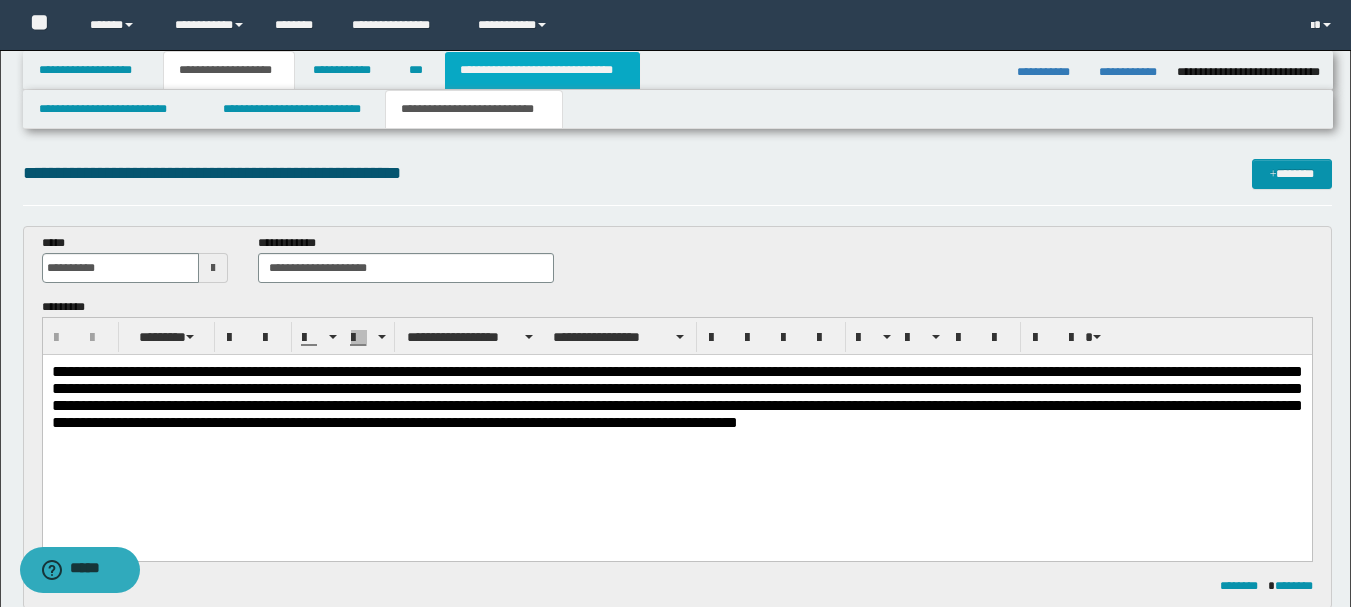 click on "**********" at bounding box center [542, 70] 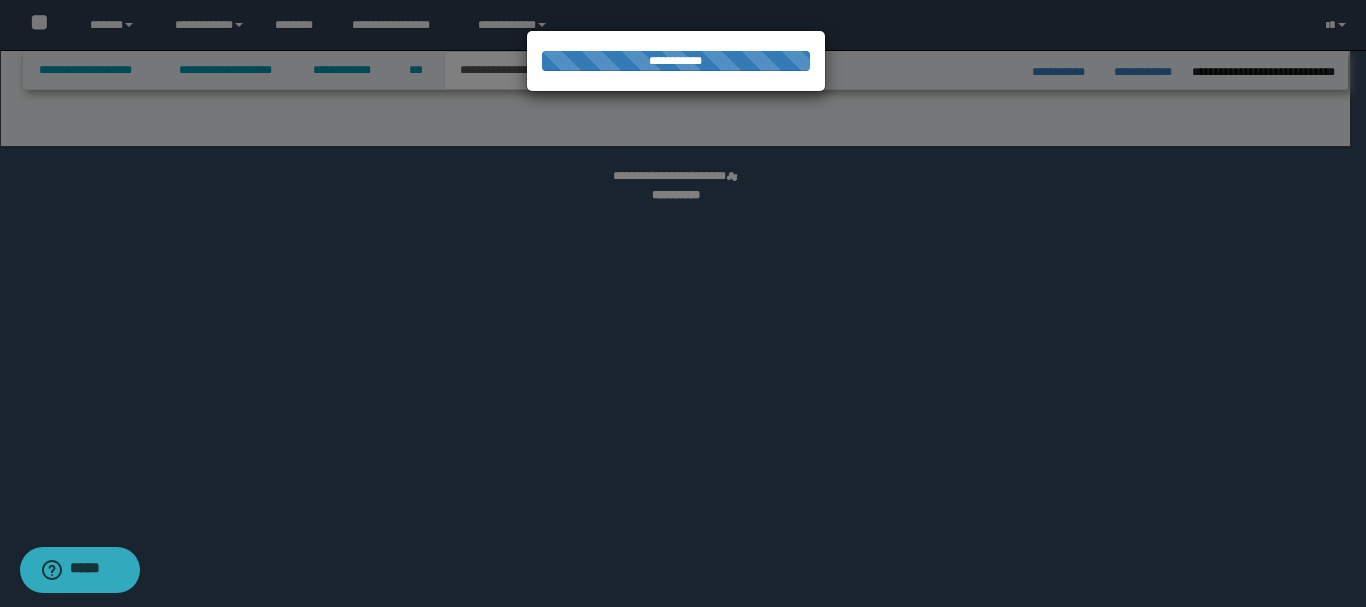 select on "*" 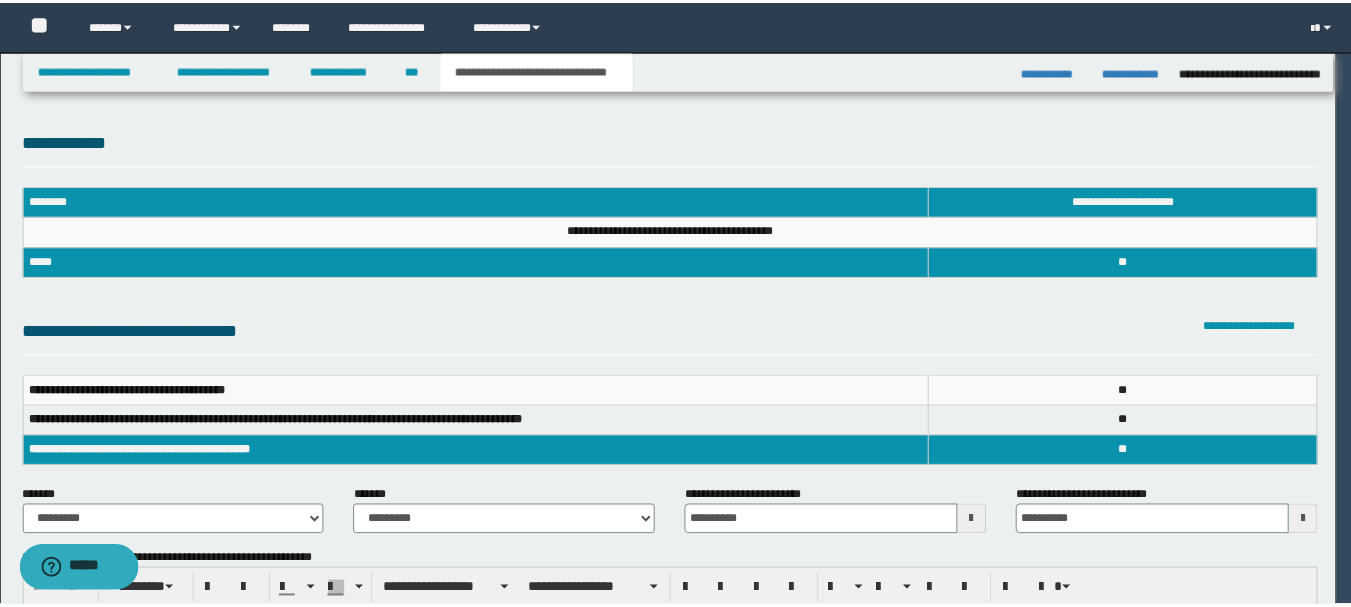 scroll, scrollTop: 0, scrollLeft: 0, axis: both 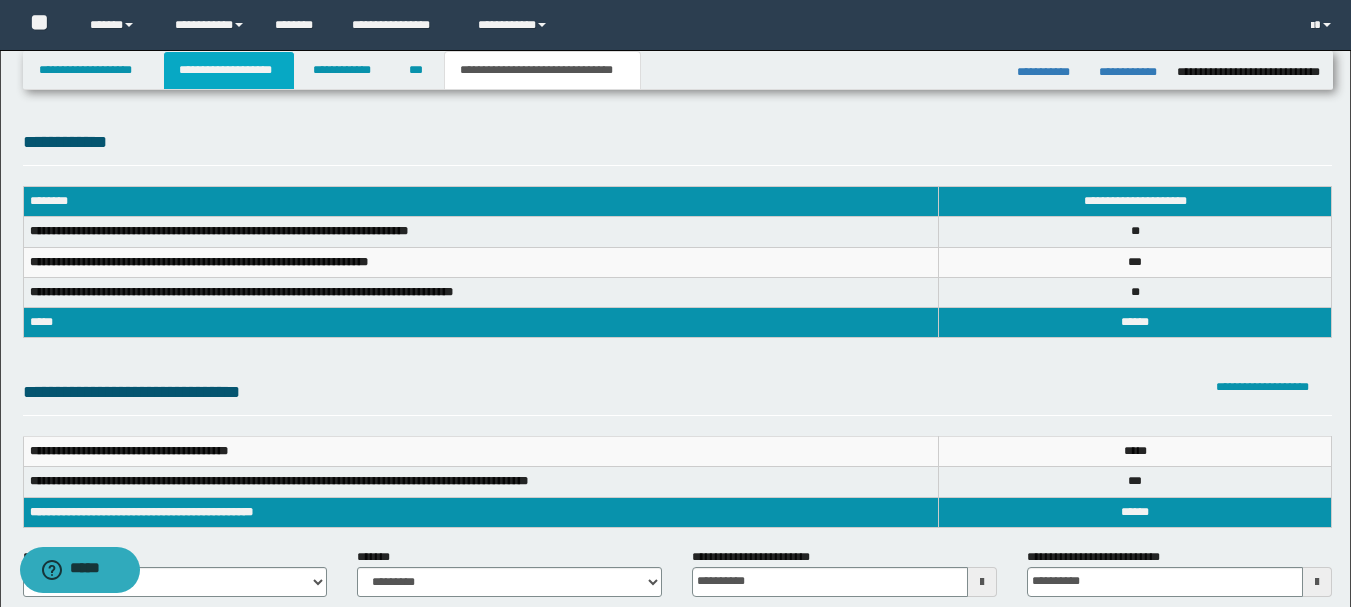 click on "**********" at bounding box center (229, 70) 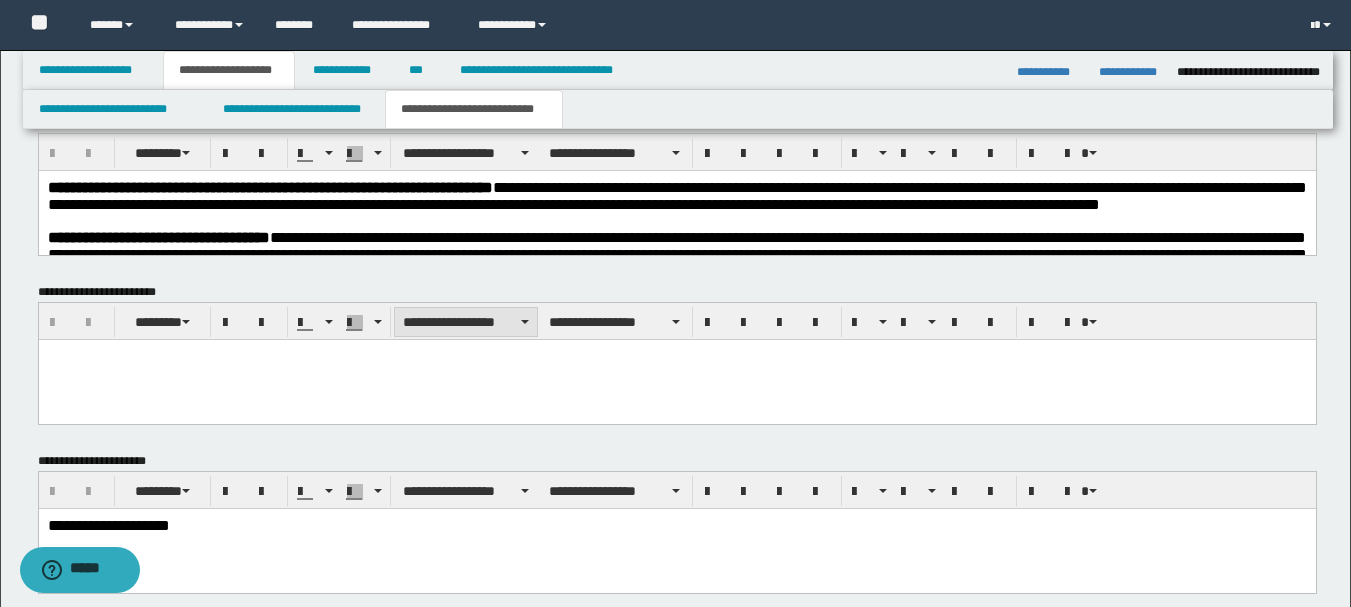 scroll, scrollTop: 889, scrollLeft: 0, axis: vertical 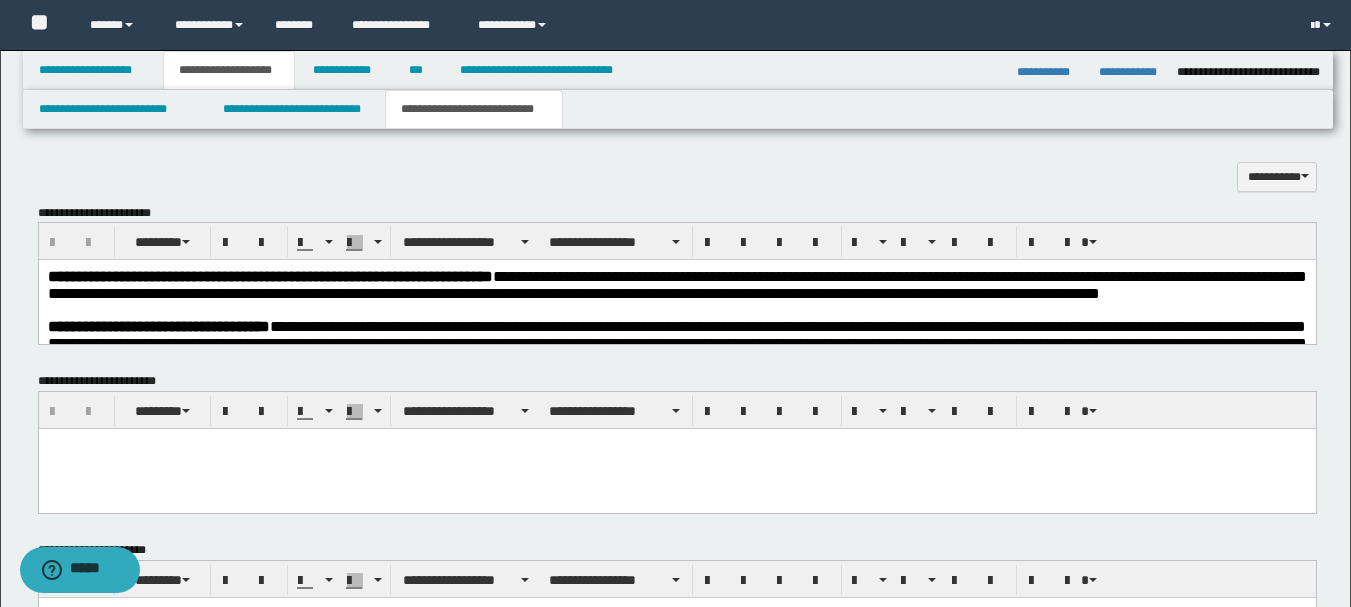 click on "**********" at bounding box center (676, 285) 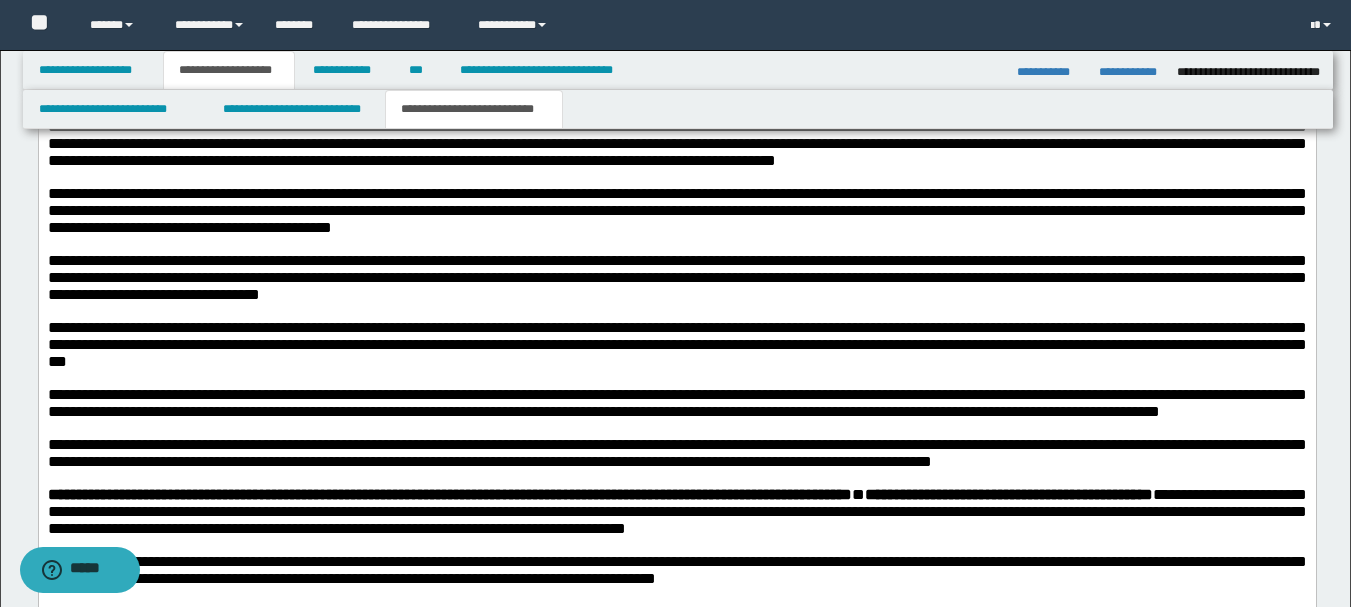 scroll, scrollTop: 1189, scrollLeft: 0, axis: vertical 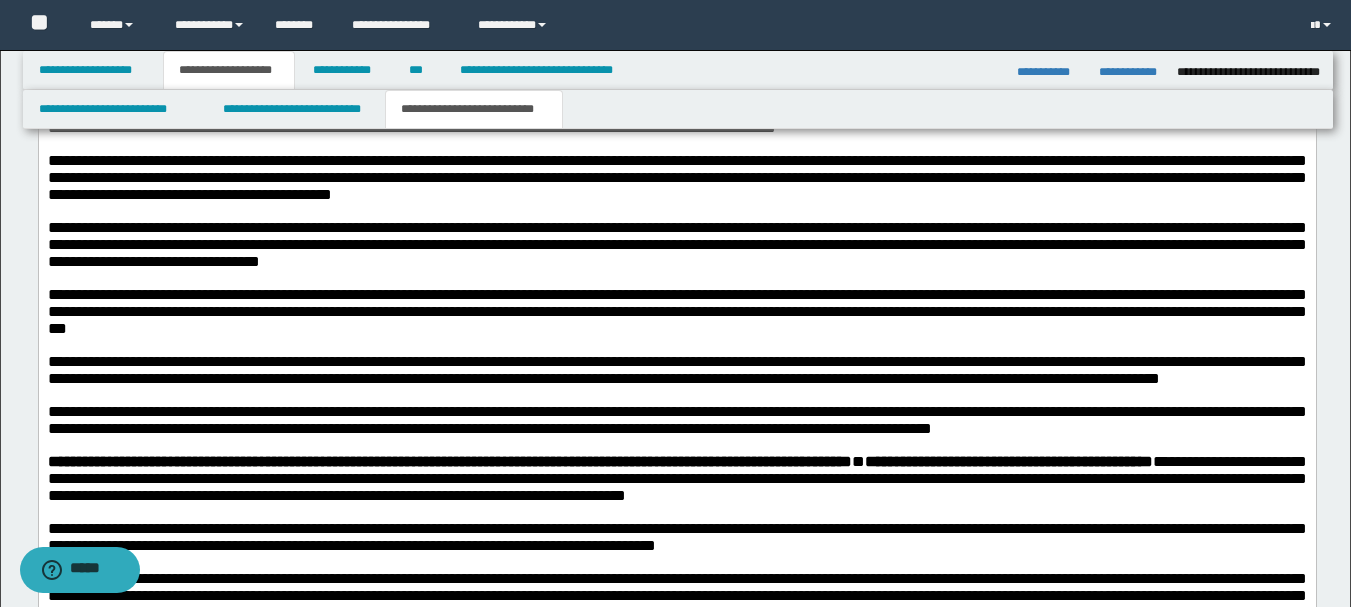 click at bounding box center [676, 279] 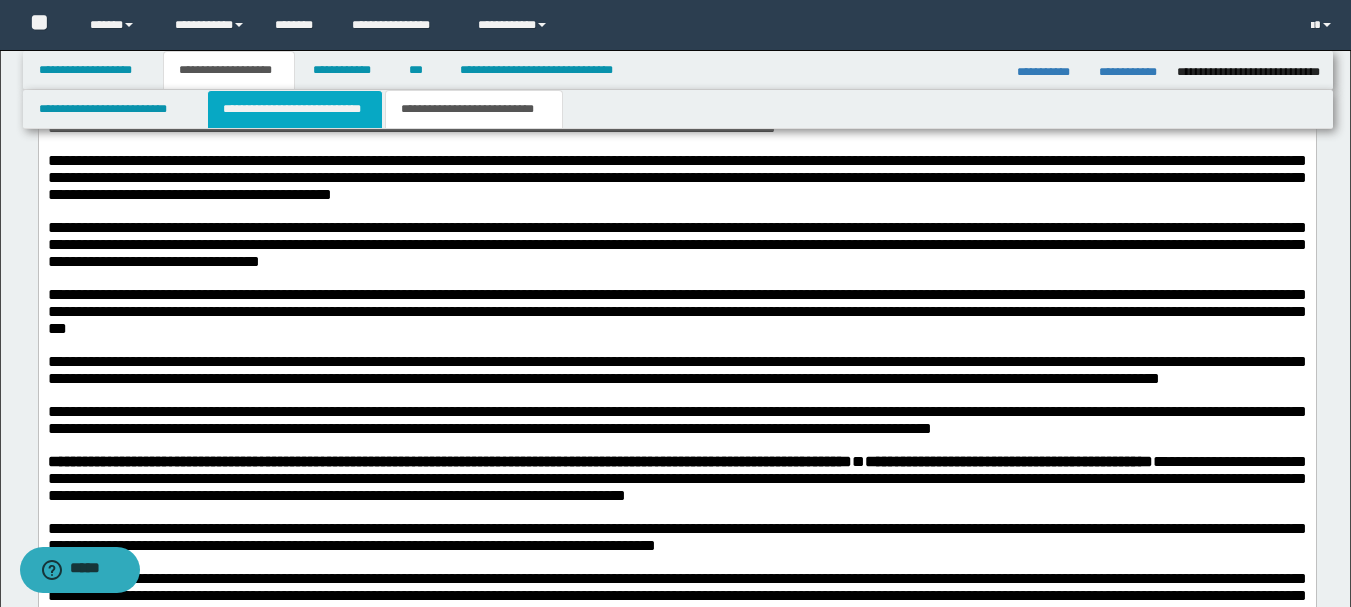 click on "**********" at bounding box center [295, 109] 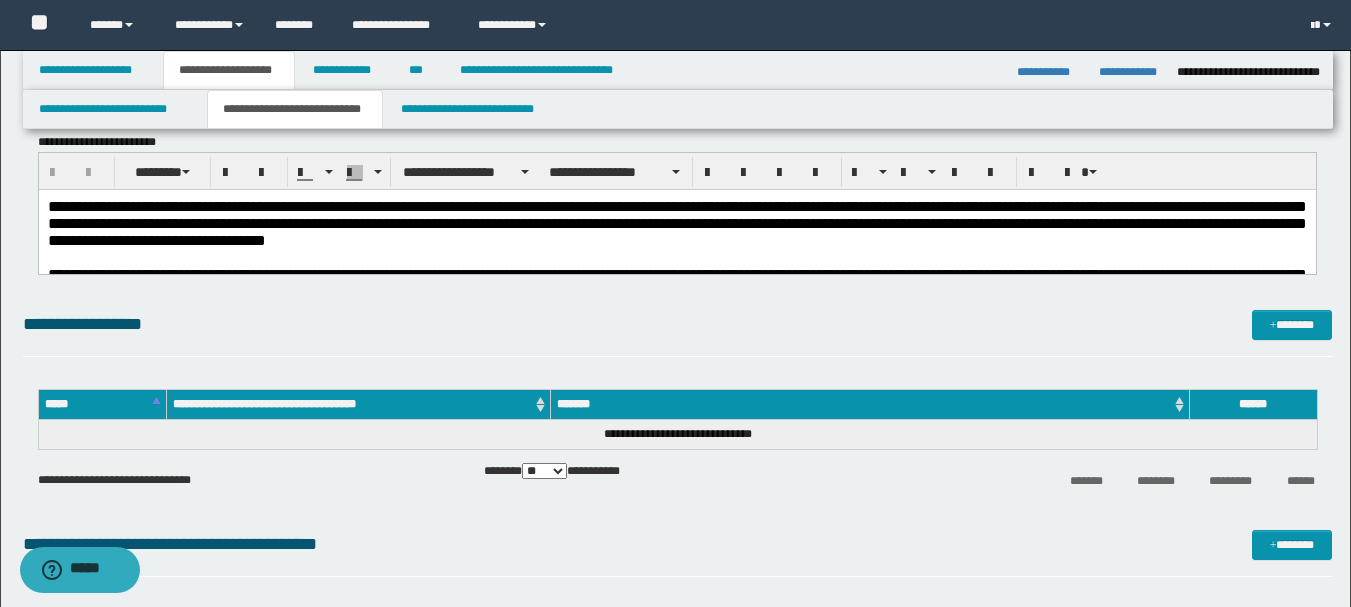 scroll, scrollTop: 200, scrollLeft: 0, axis: vertical 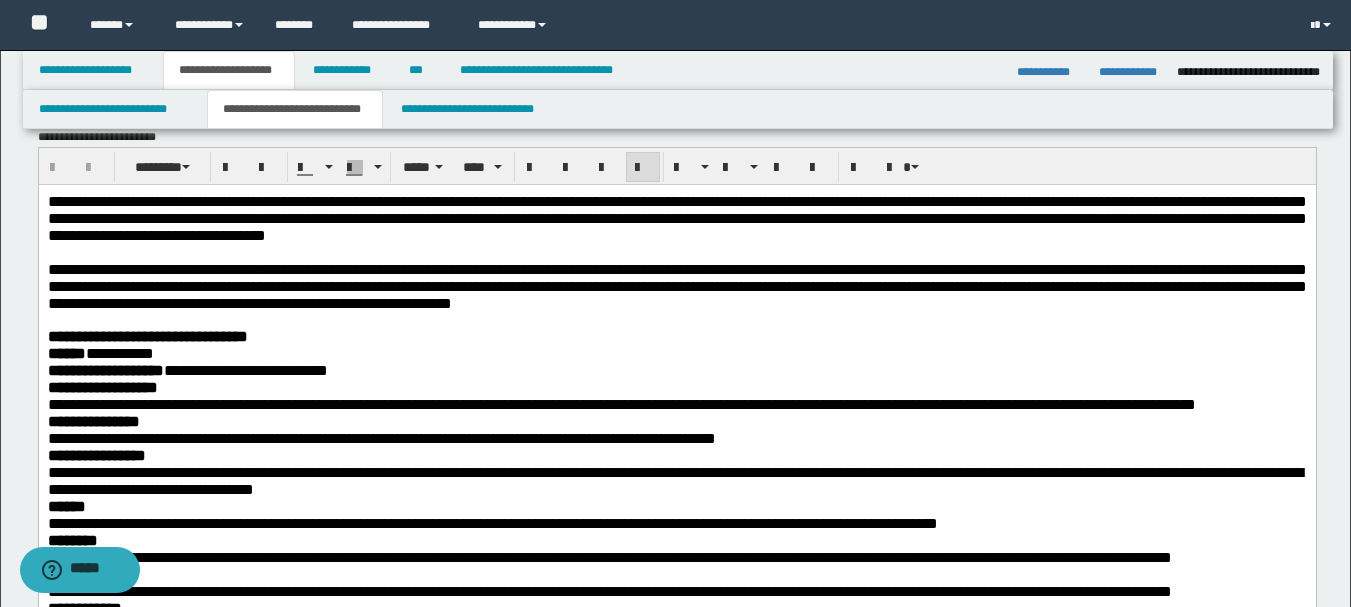 click at bounding box center [676, 251] 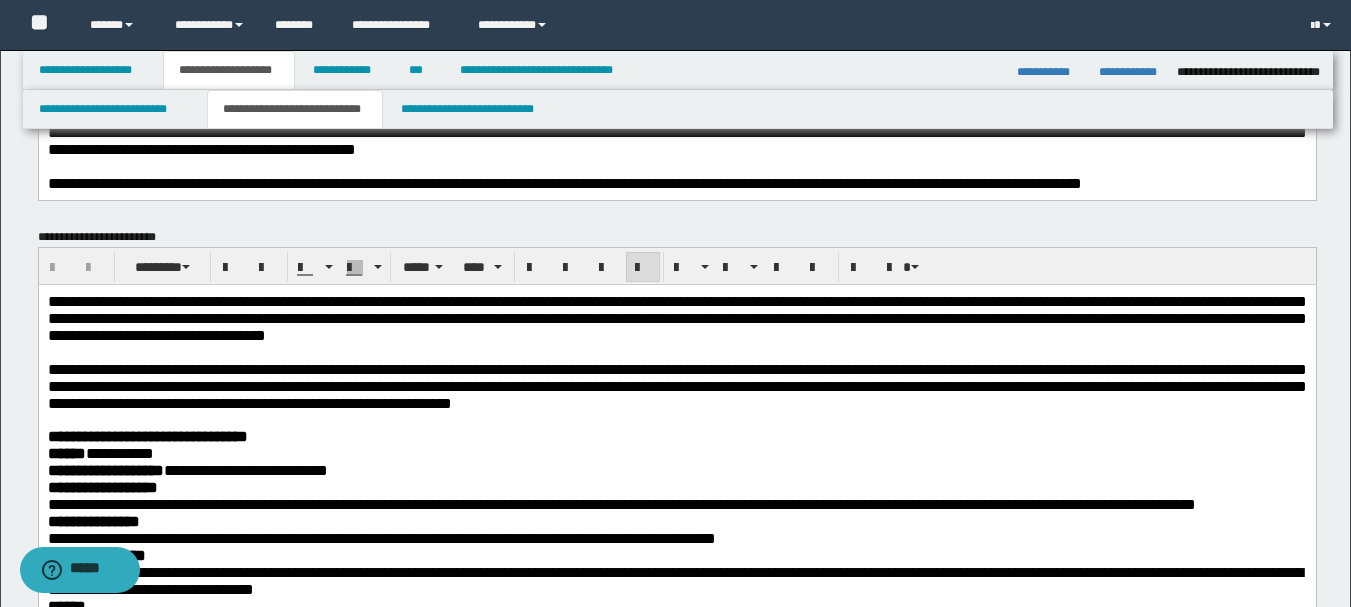 scroll, scrollTop: 0, scrollLeft: 0, axis: both 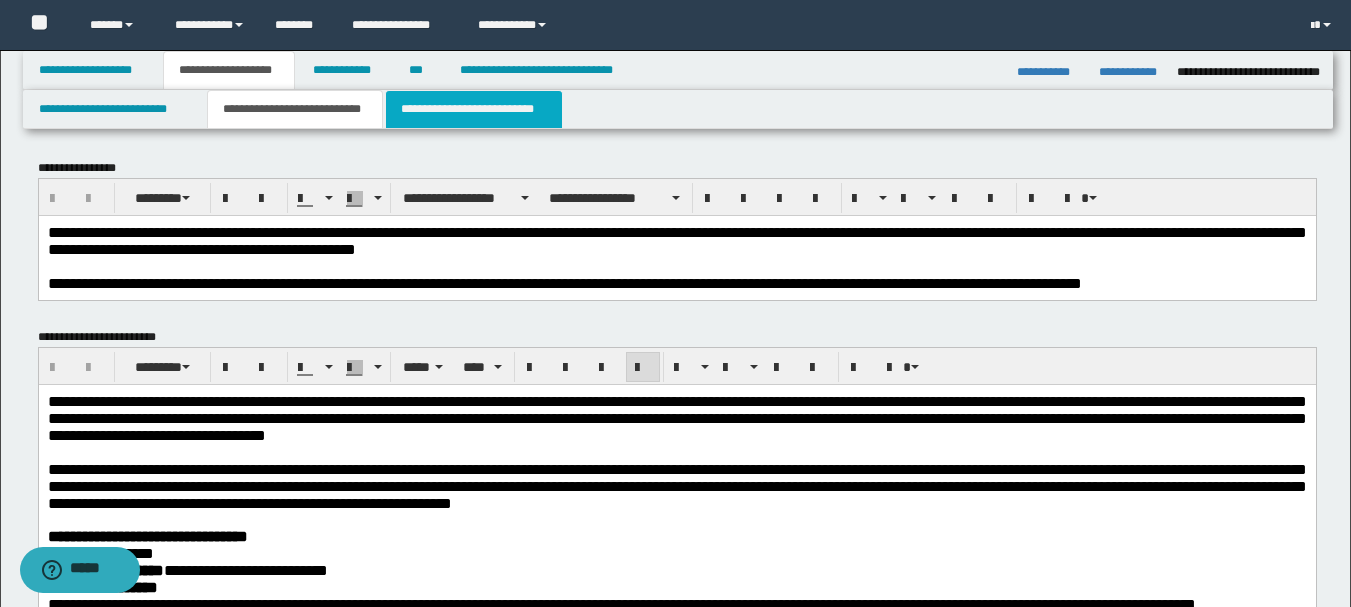click on "**********" at bounding box center (474, 109) 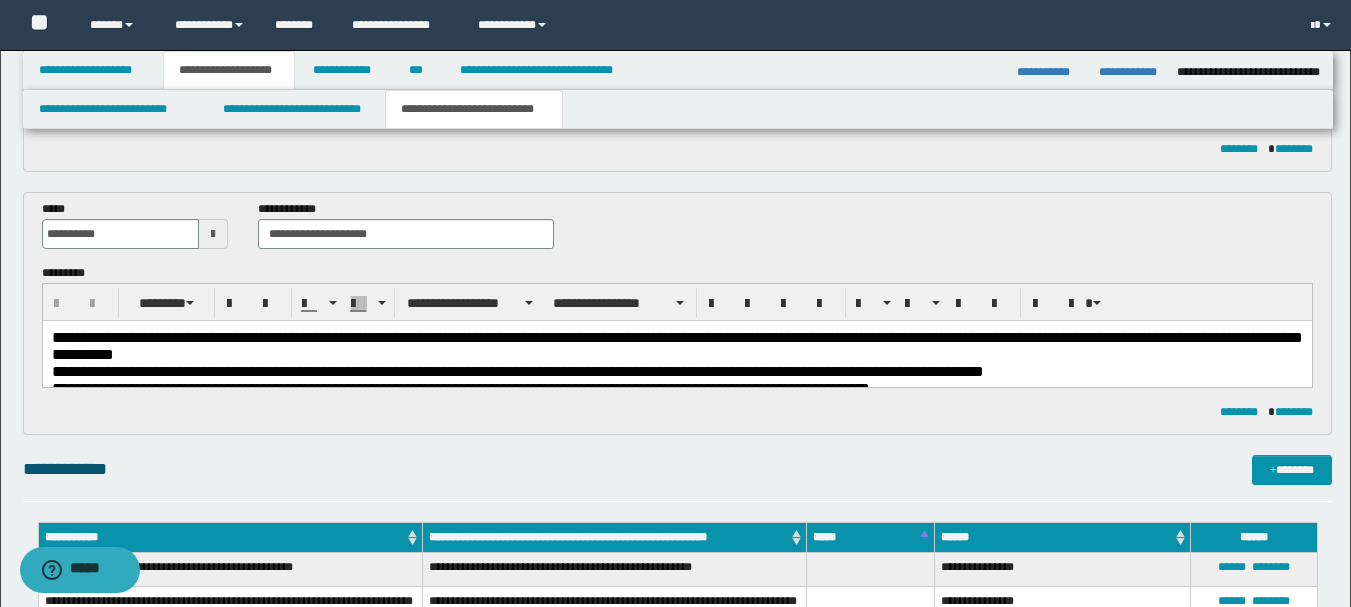 scroll, scrollTop: 300, scrollLeft: 0, axis: vertical 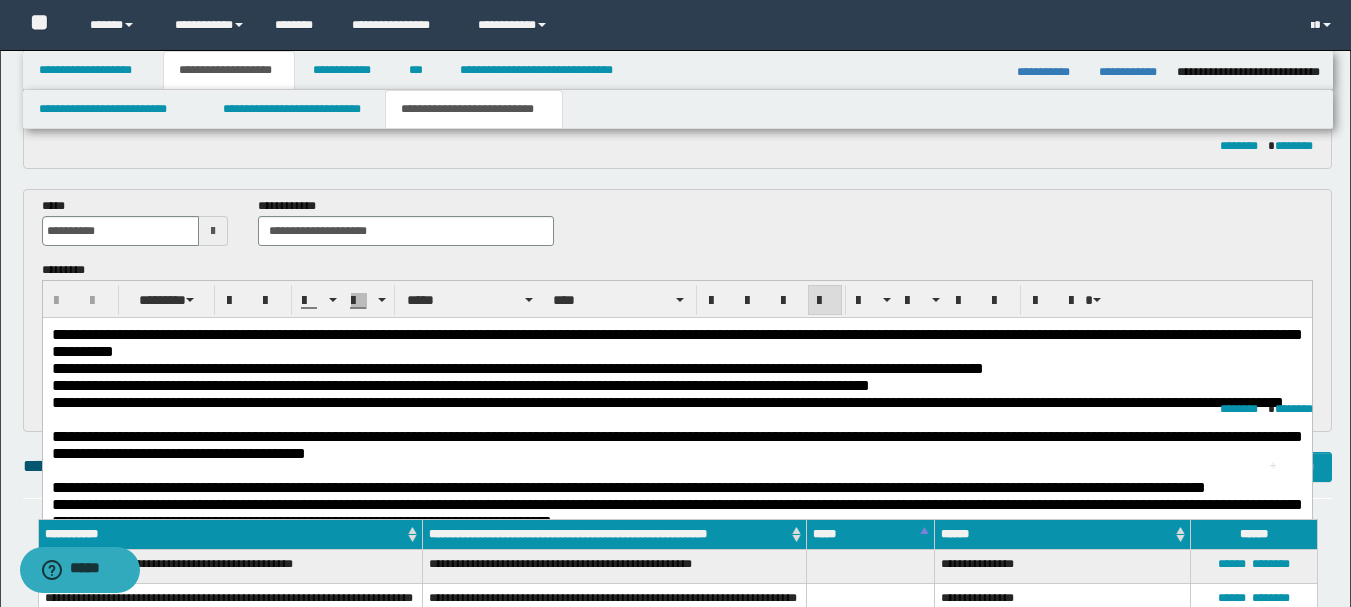 click on "**********" at bounding box center (517, 367) 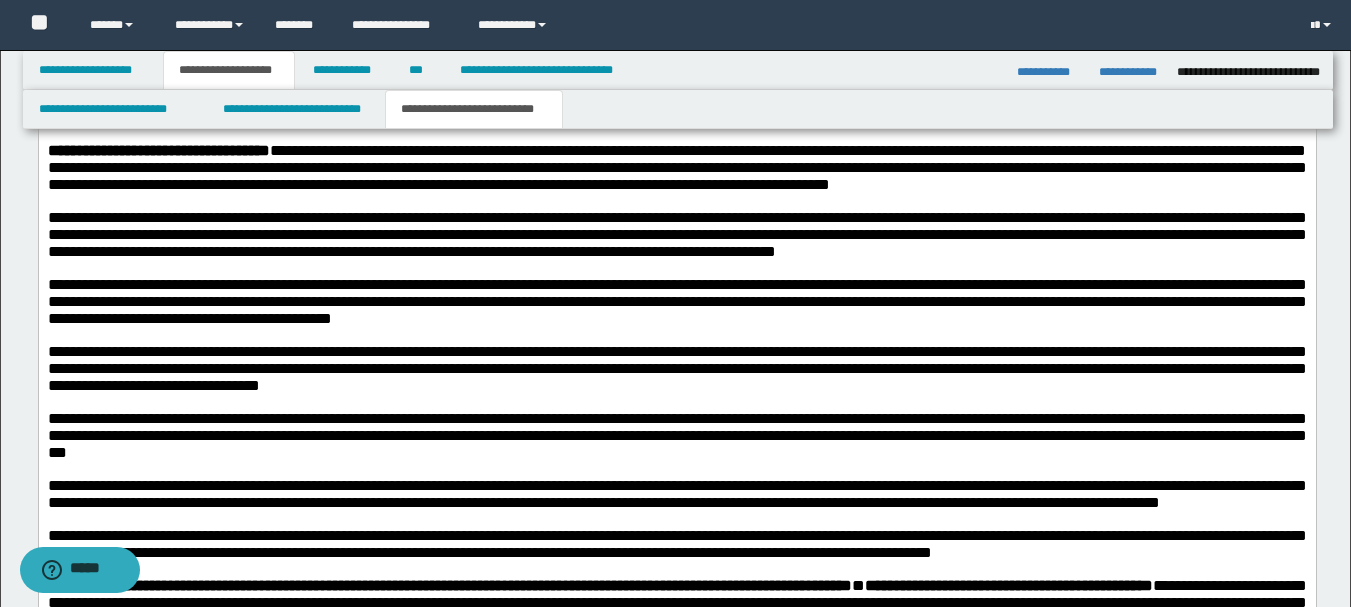 scroll, scrollTop: 1600, scrollLeft: 0, axis: vertical 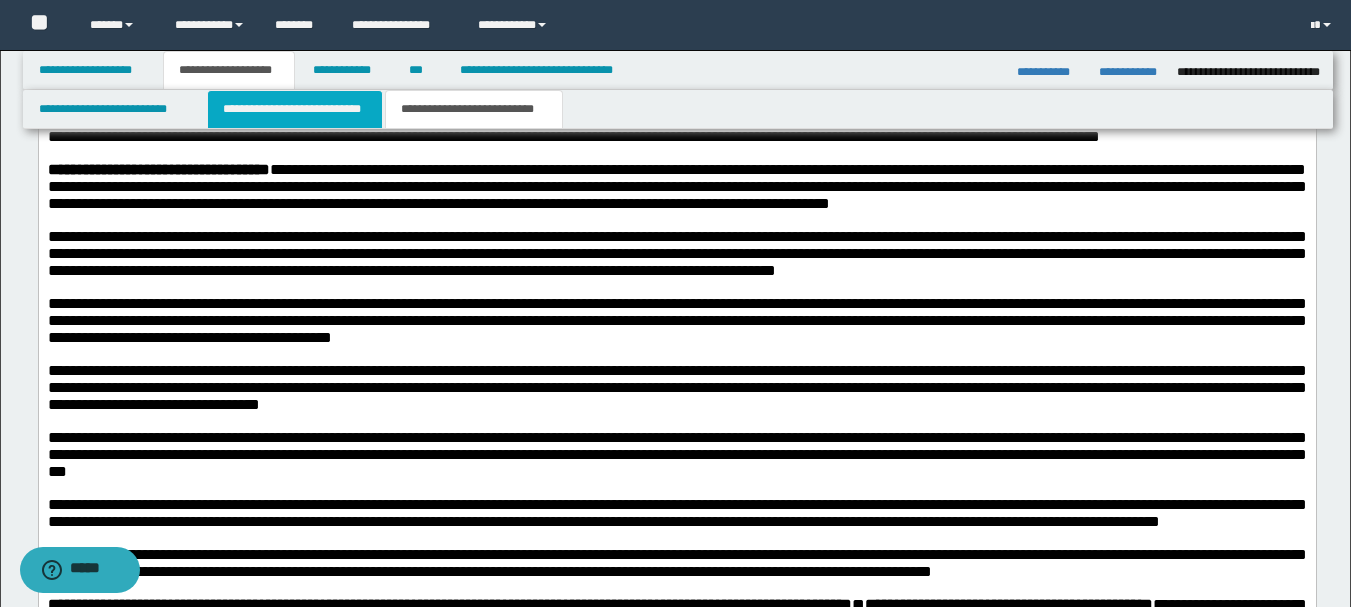 click on "**********" at bounding box center [295, 109] 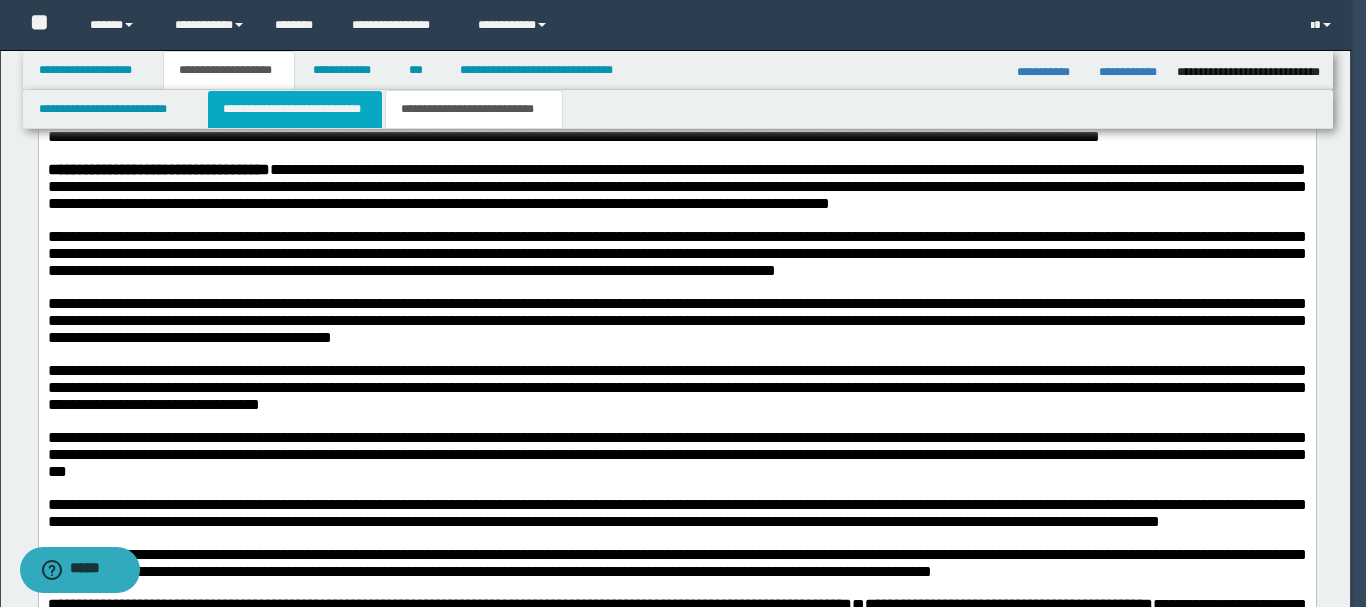 type 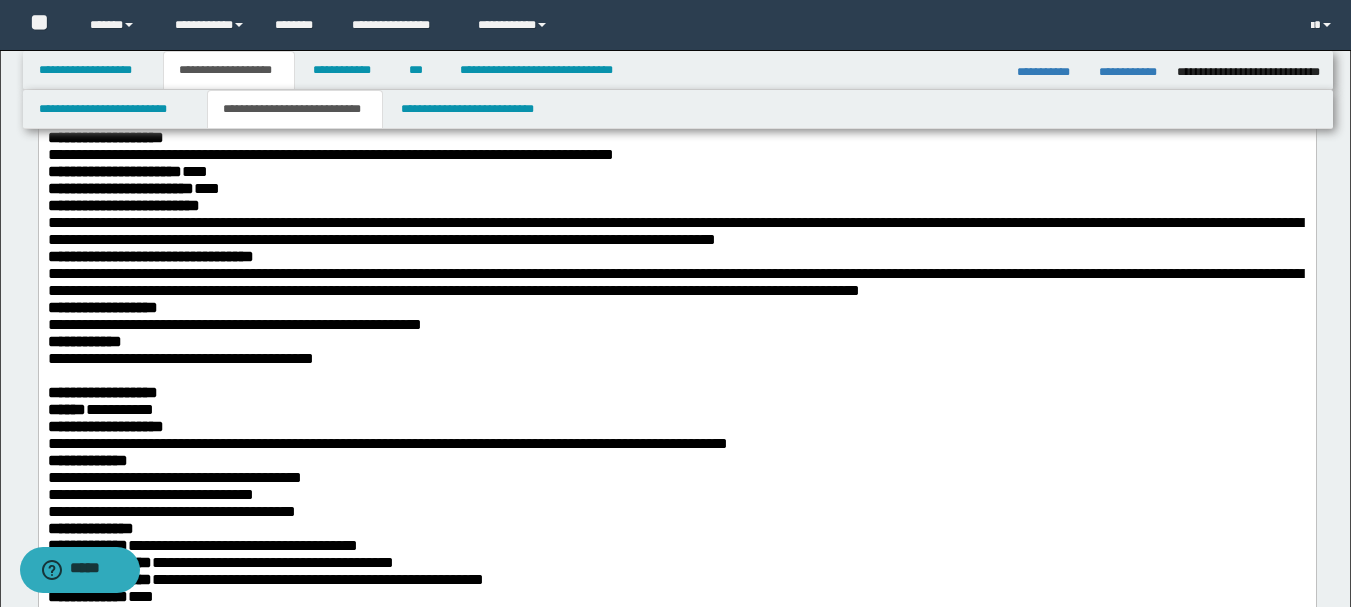 scroll, scrollTop: 1200, scrollLeft: 0, axis: vertical 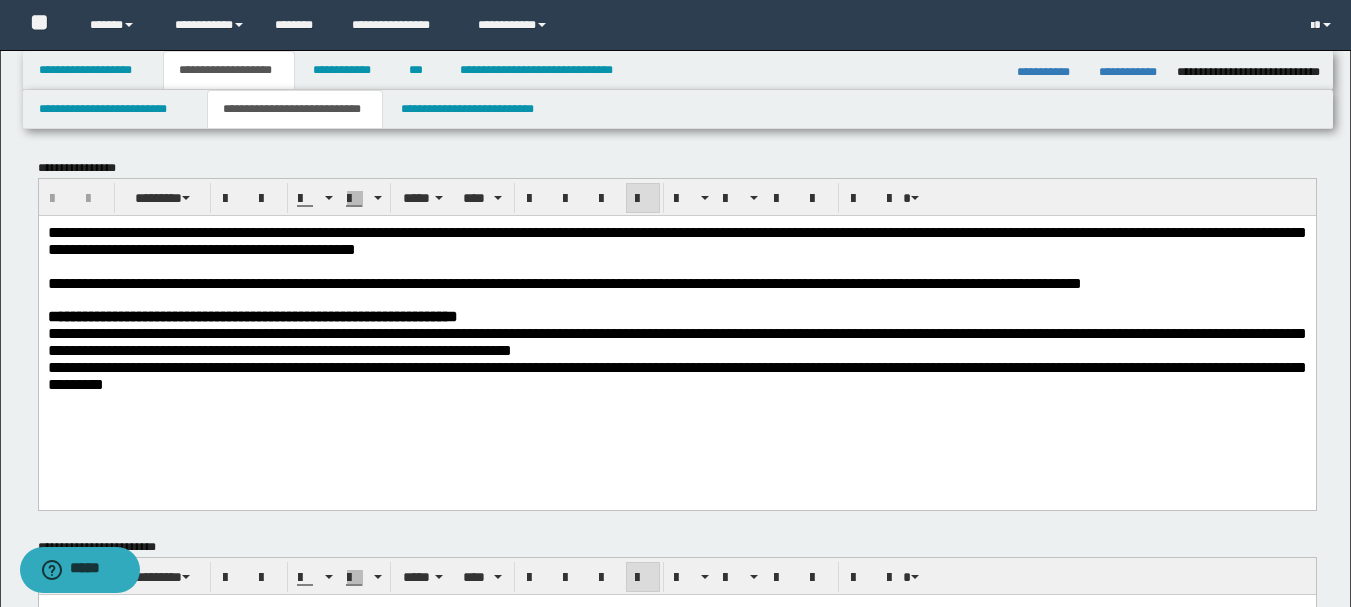 click at bounding box center (676, 265) 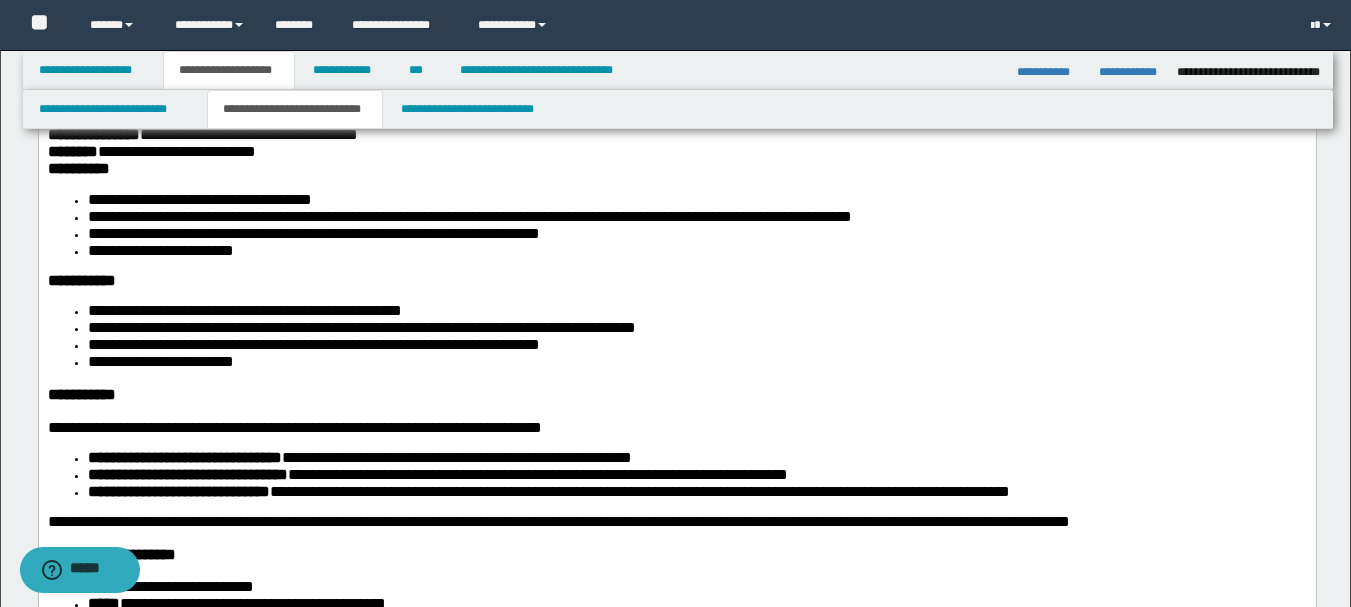 scroll, scrollTop: 3500, scrollLeft: 0, axis: vertical 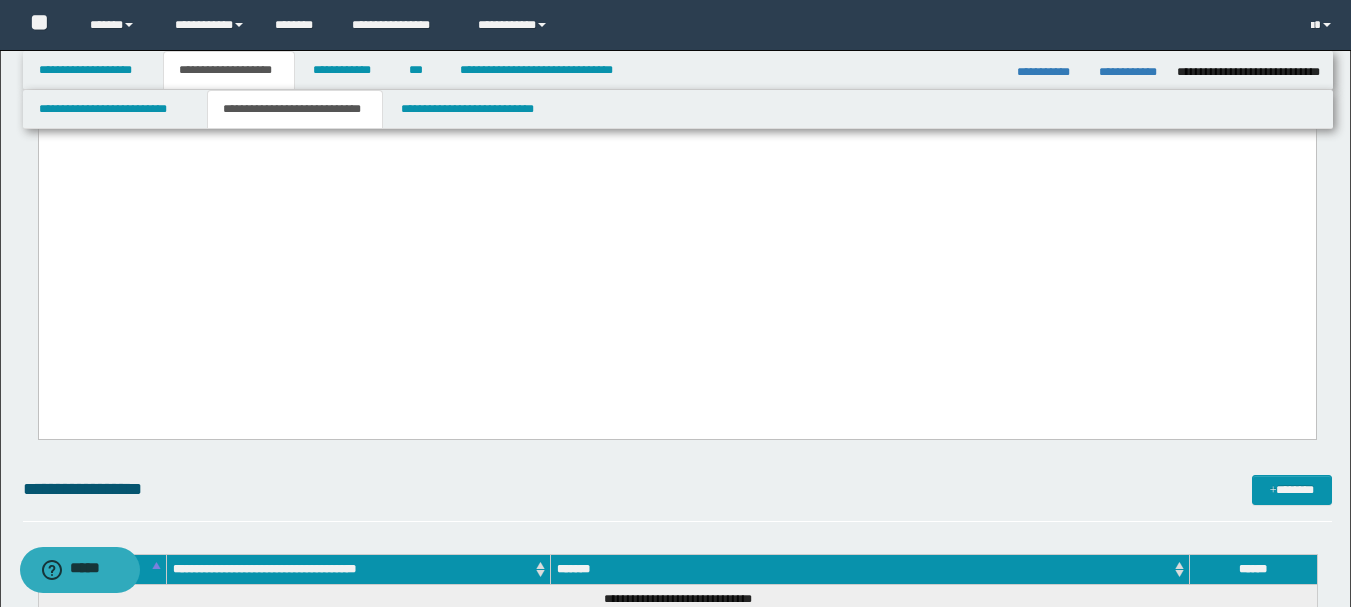 click on "**********" at bounding box center [676, -1704] 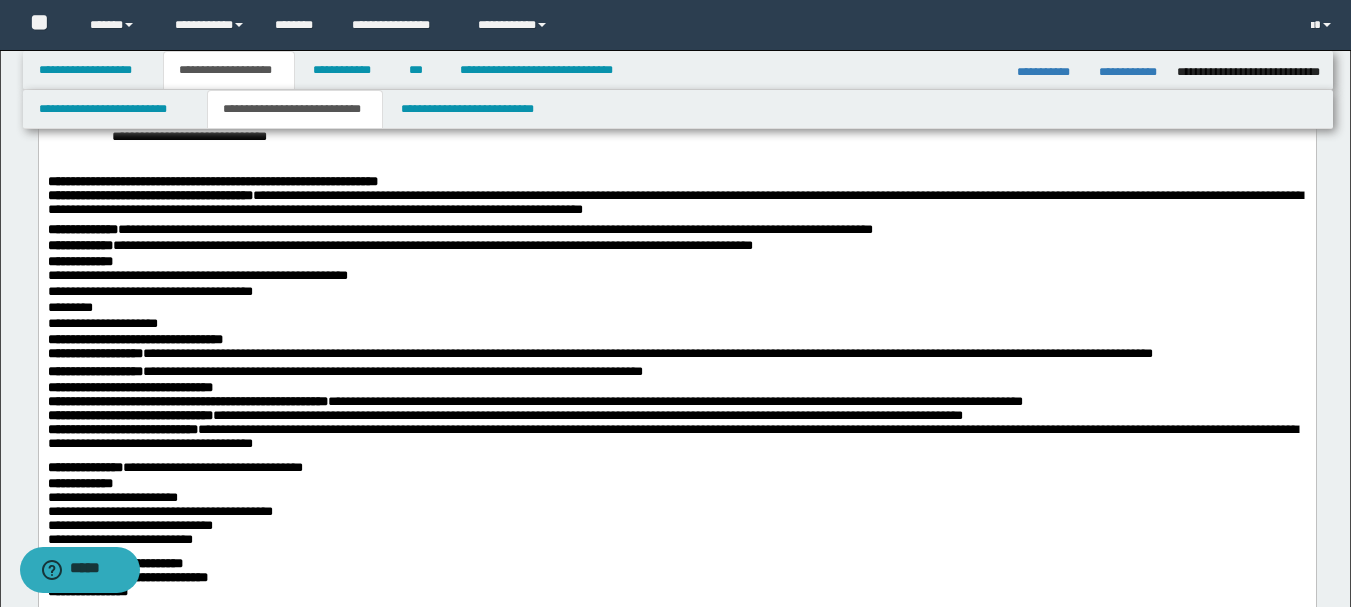 scroll, scrollTop: 4200, scrollLeft: 0, axis: vertical 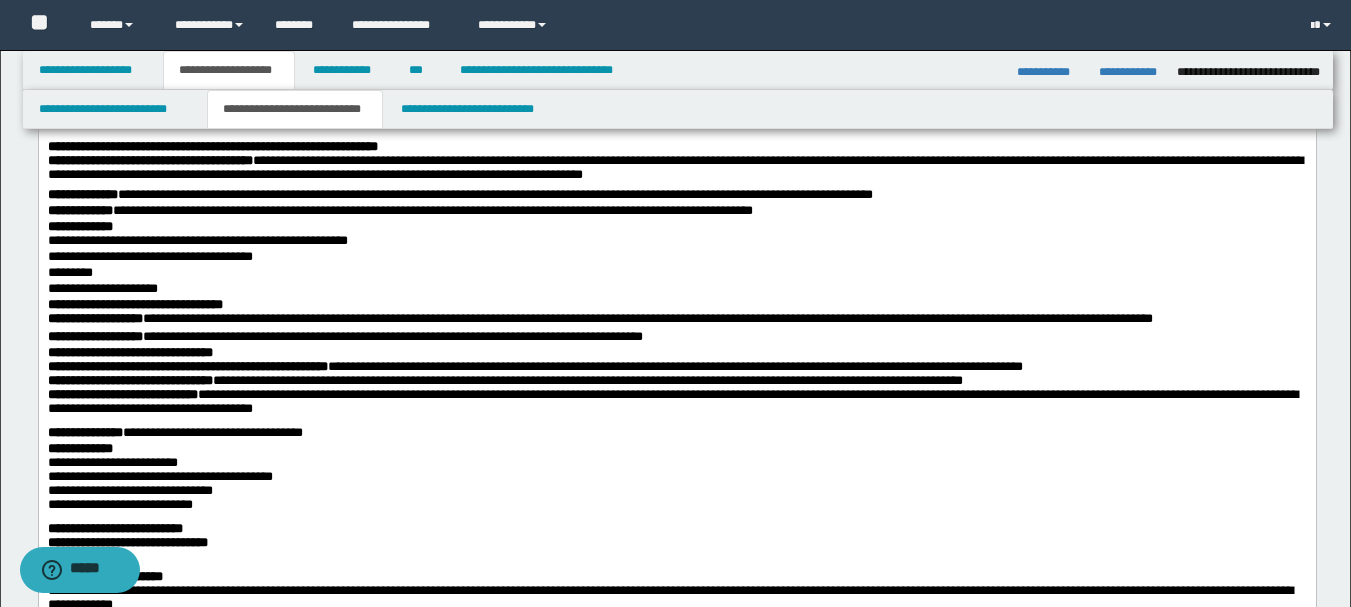 drag, startPoint x: 303, startPoint y: 404, endPoint x: 65, endPoint y: 386, distance: 238.6797 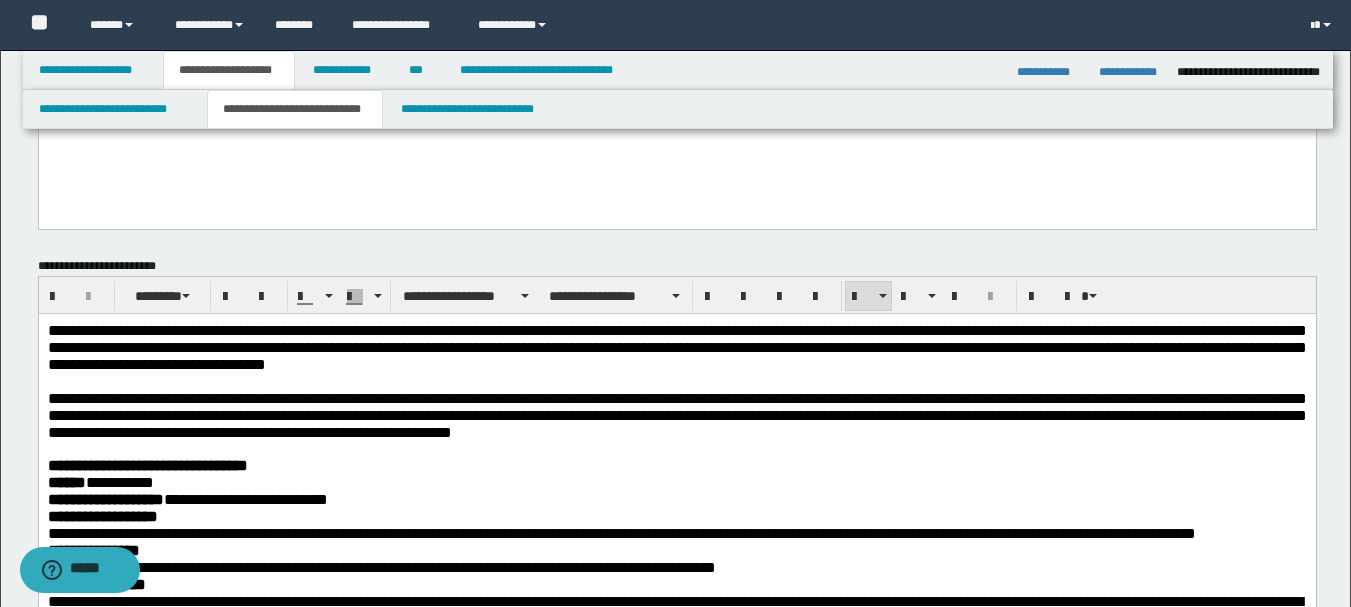 scroll, scrollTop: 0, scrollLeft: 0, axis: both 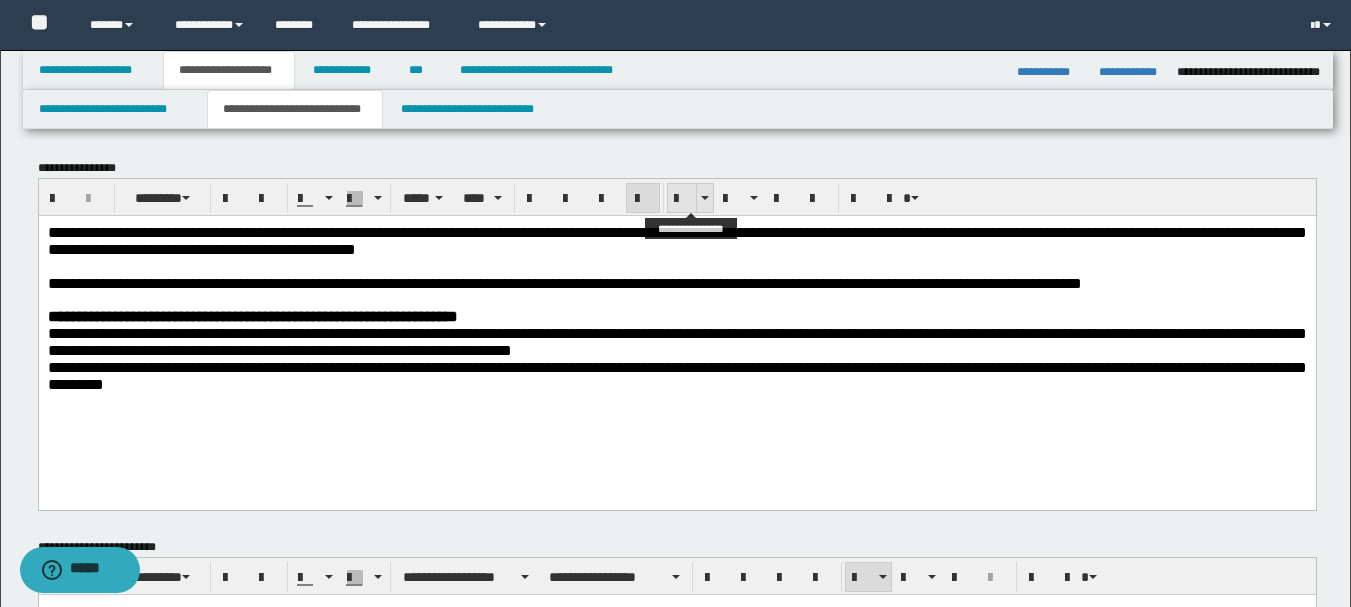 click at bounding box center (682, 199) 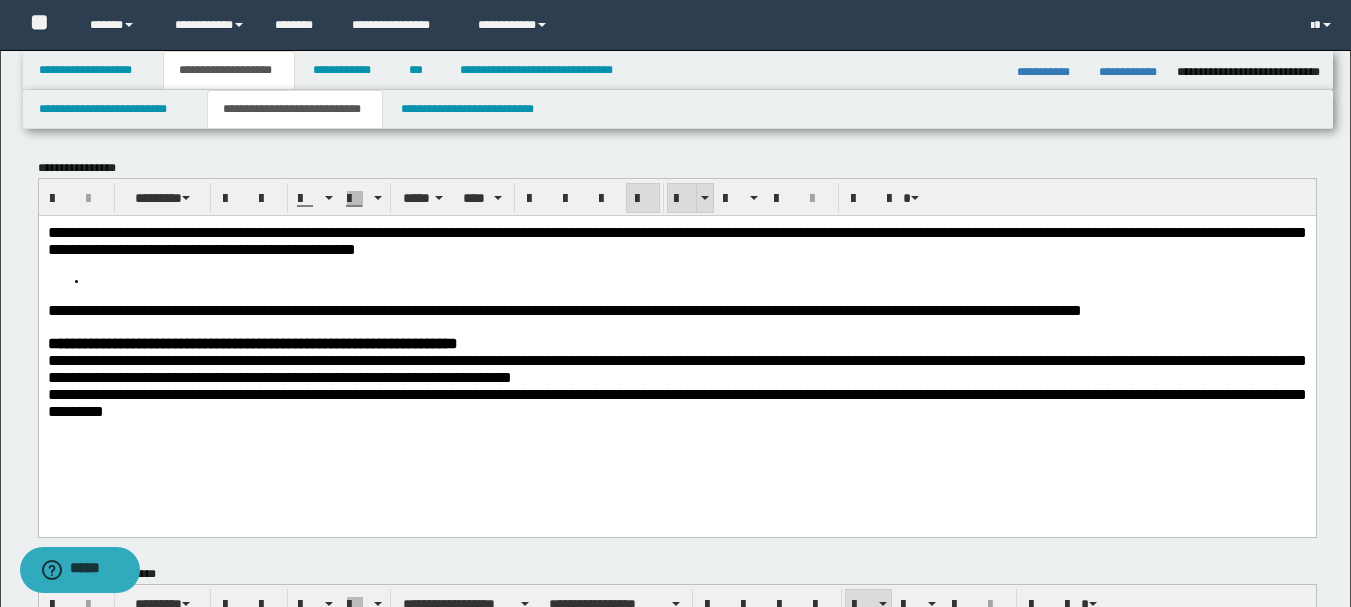 click at bounding box center [682, 199] 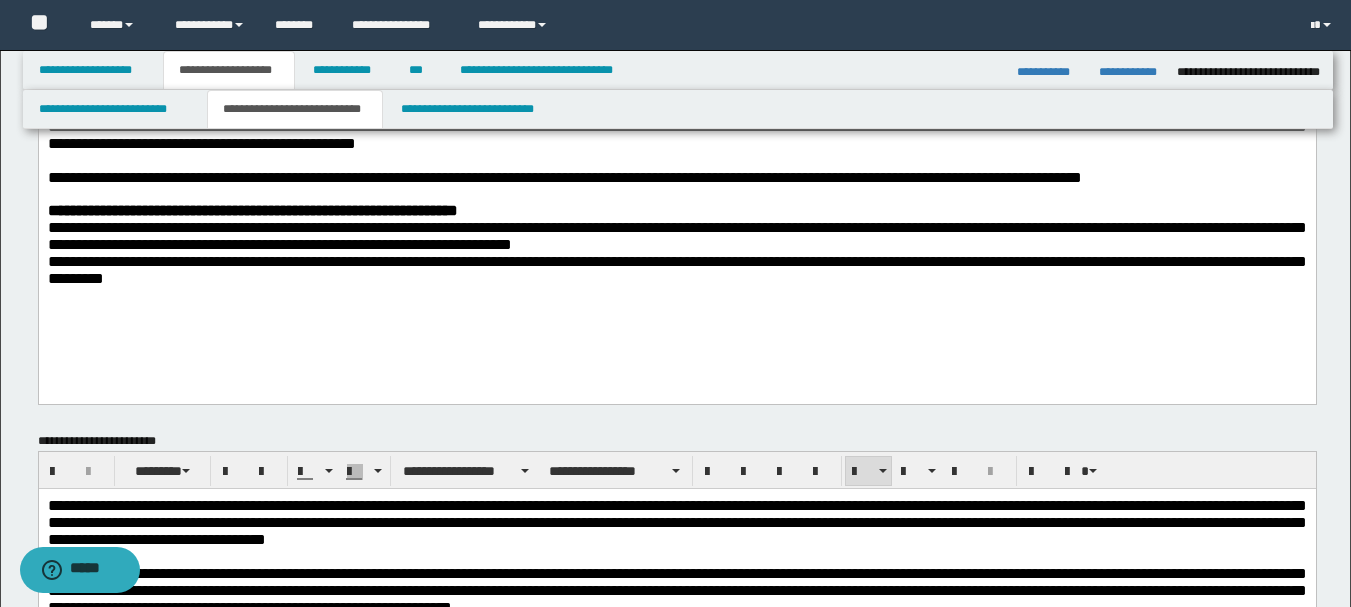 scroll, scrollTop: 200, scrollLeft: 0, axis: vertical 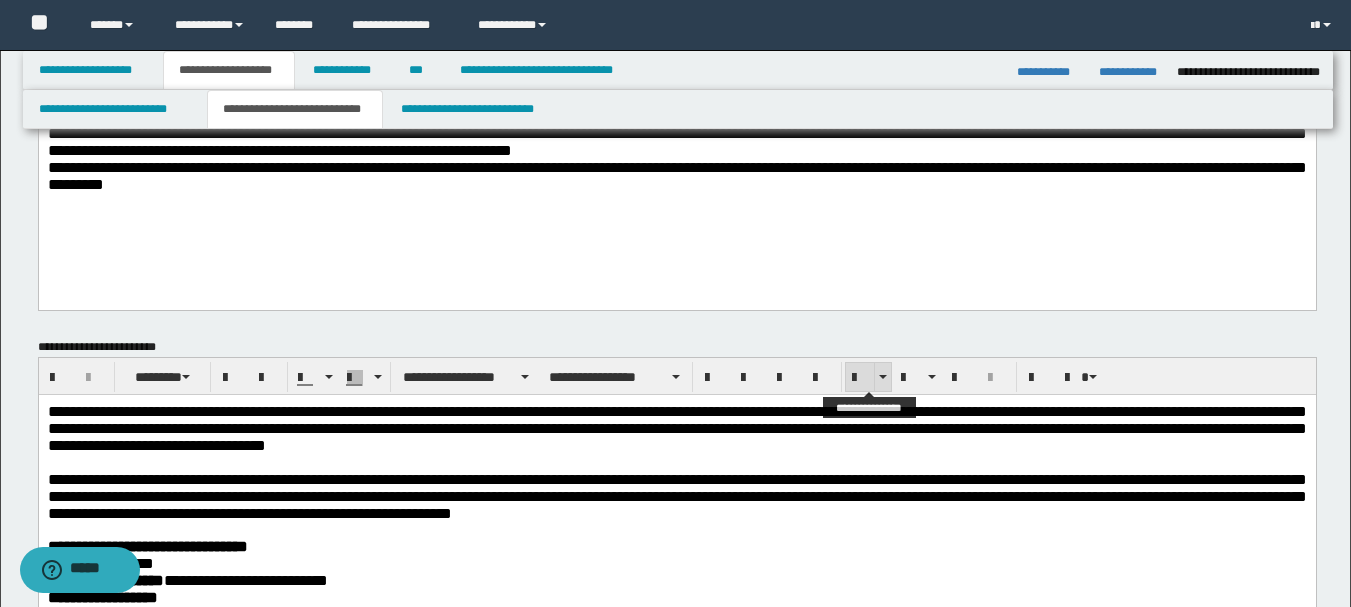 click at bounding box center (860, 378) 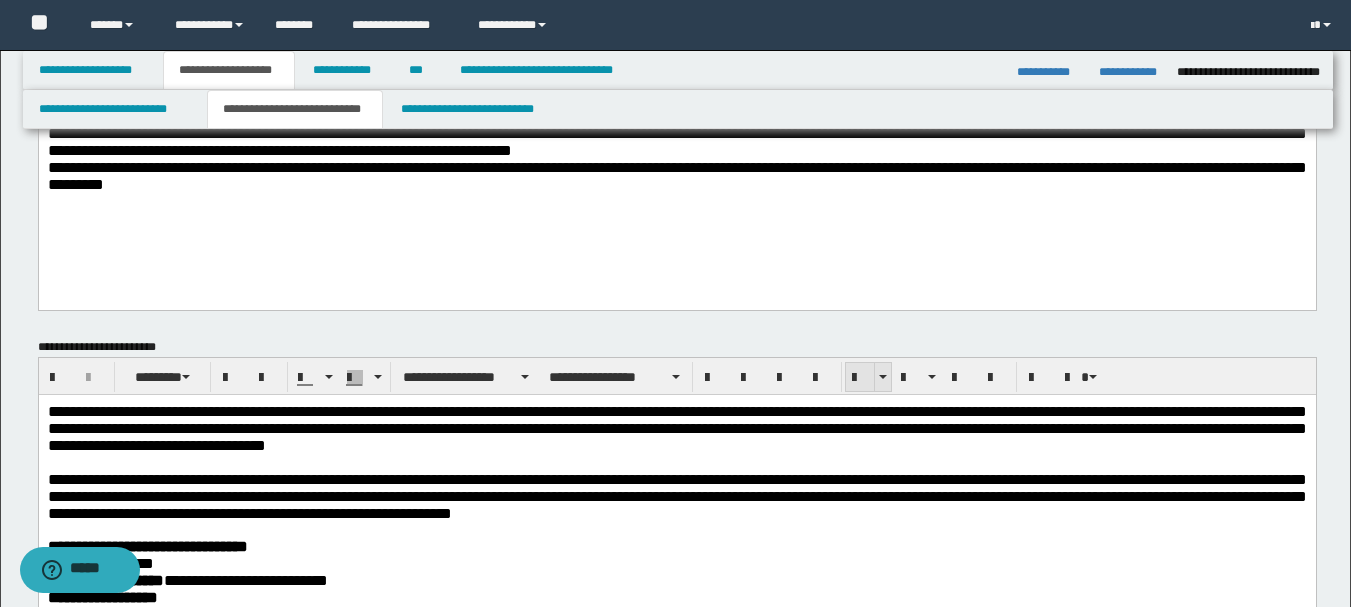 click at bounding box center [860, 378] 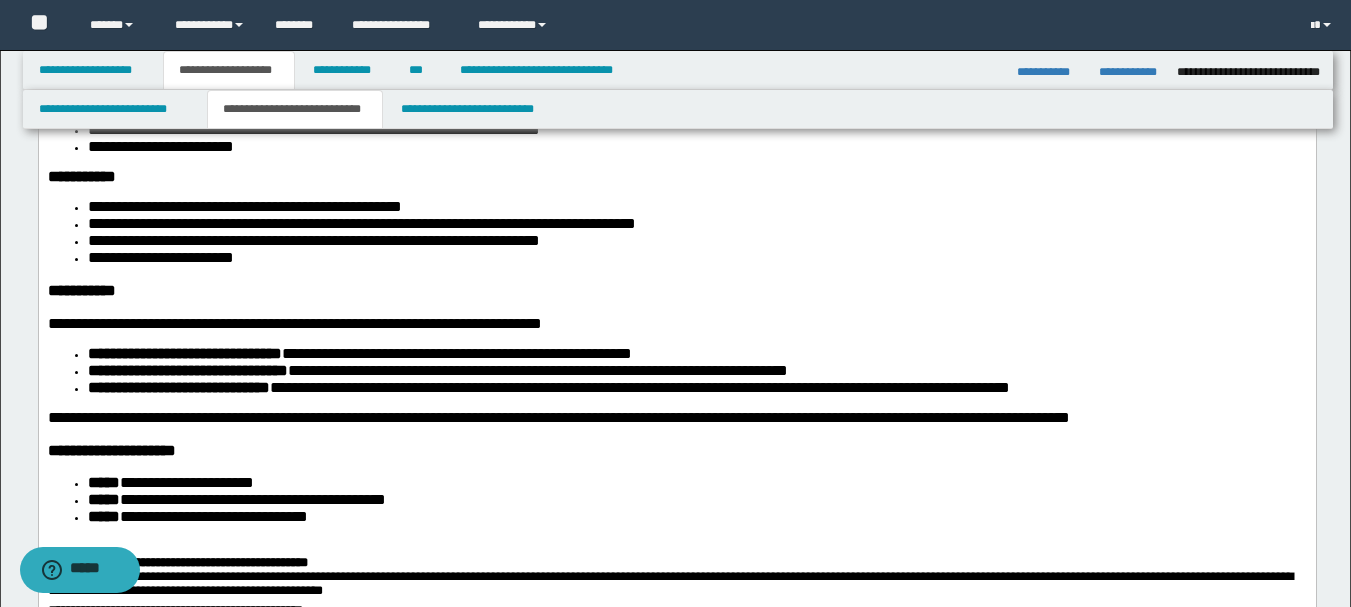 scroll, scrollTop: 4300, scrollLeft: 0, axis: vertical 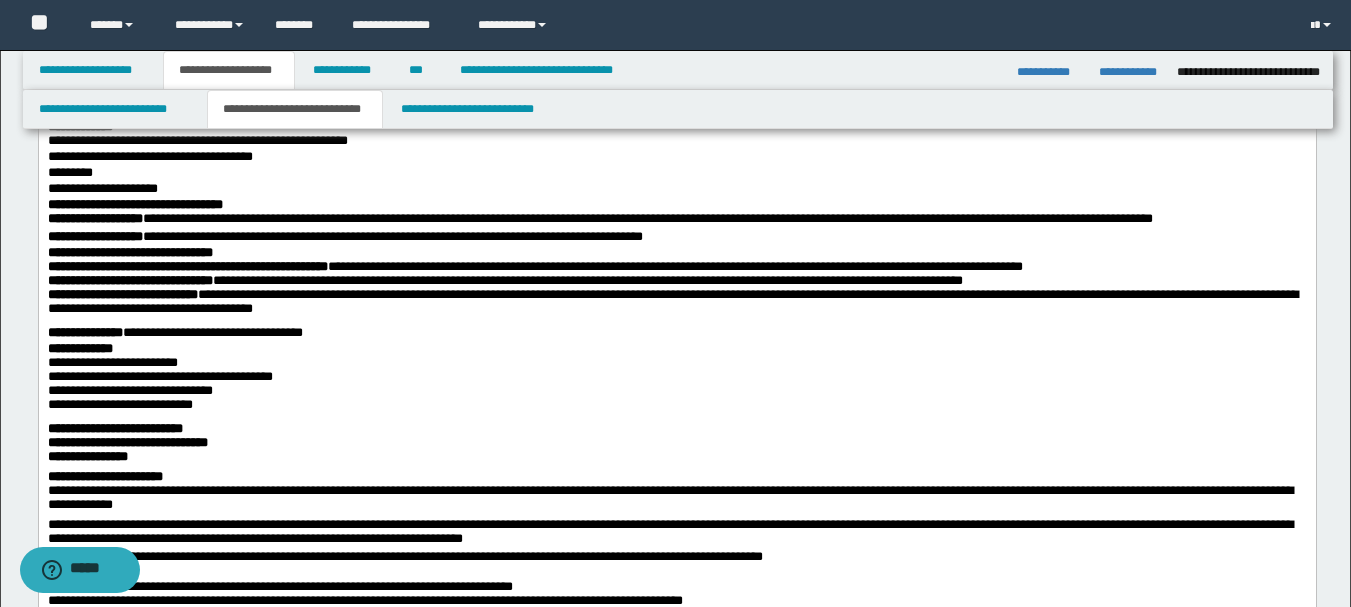 click on "**********" at bounding box center [696, -13] 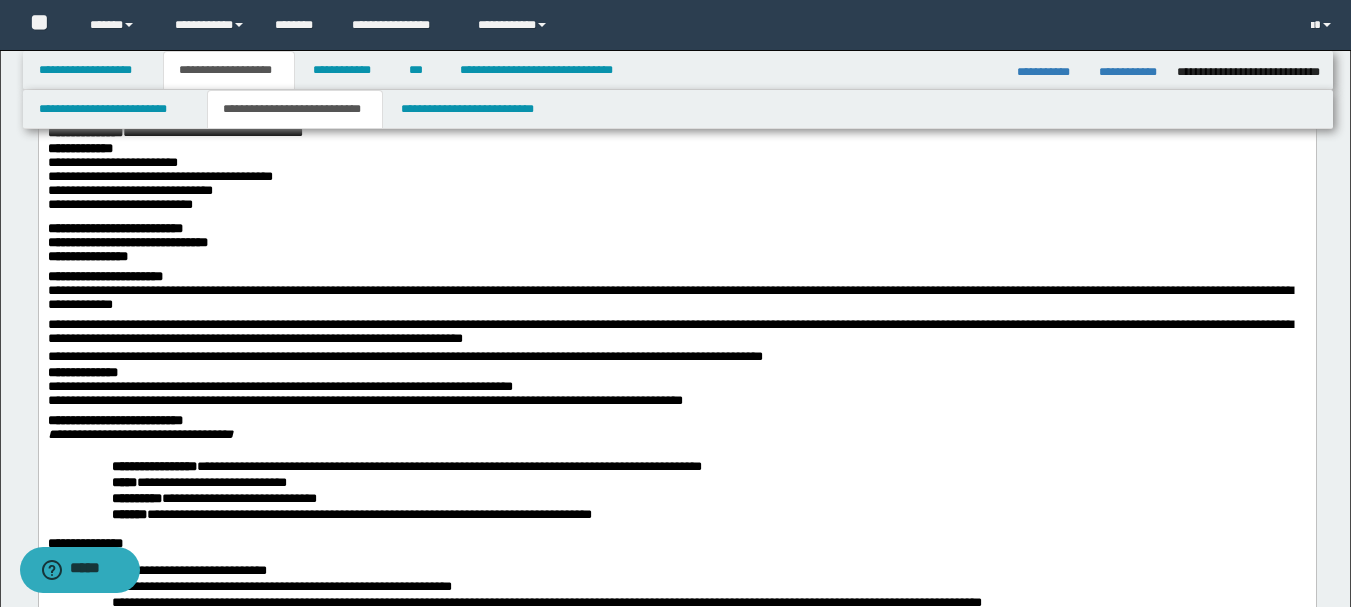 scroll, scrollTop: 4400, scrollLeft: 0, axis: vertical 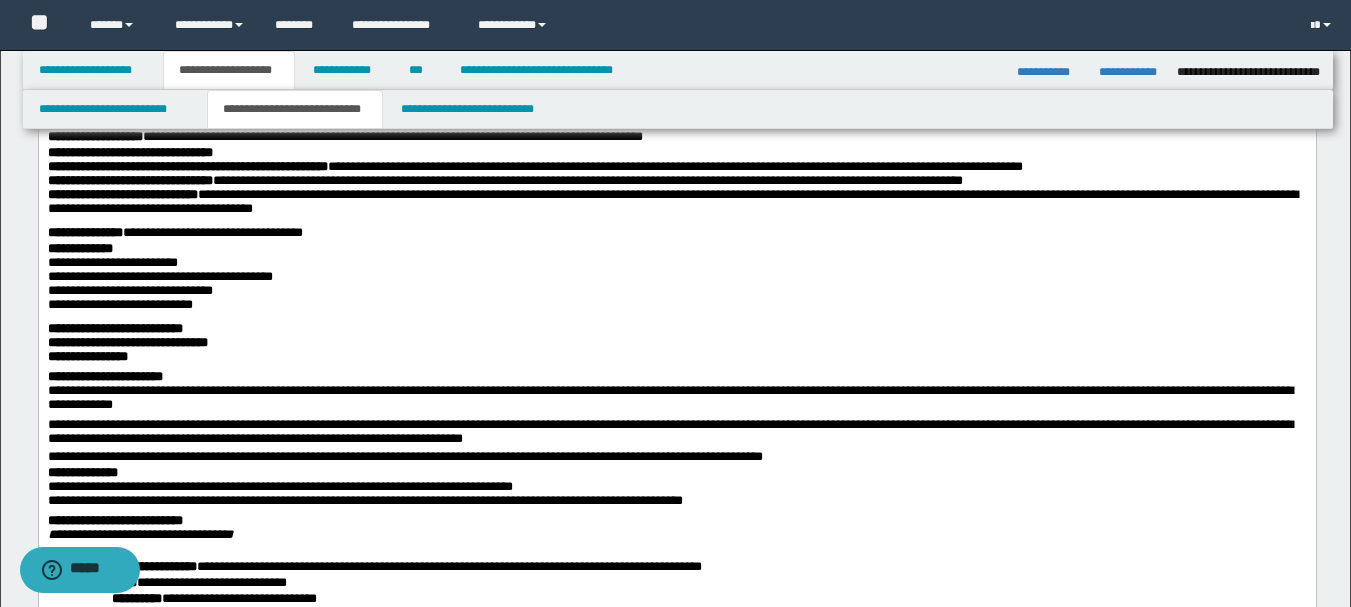 click on "**********" at bounding box center [676, 90] 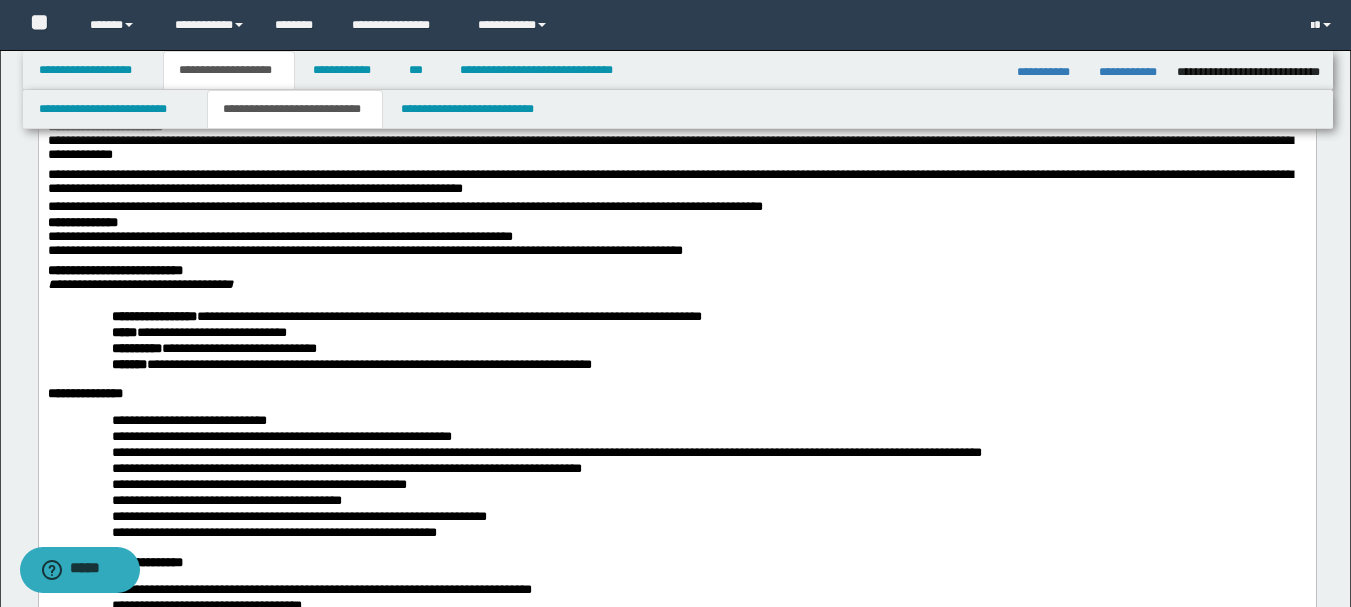 scroll, scrollTop: 4700, scrollLeft: 0, axis: vertical 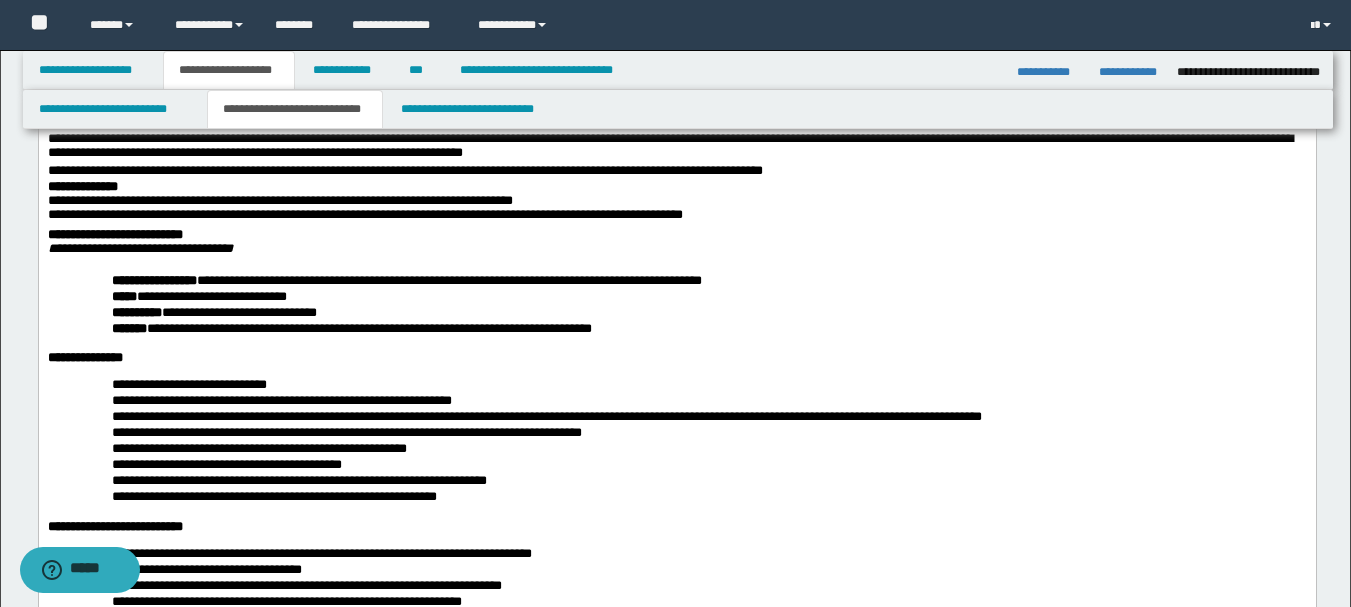 click on "**********" at bounding box center [127, 56] 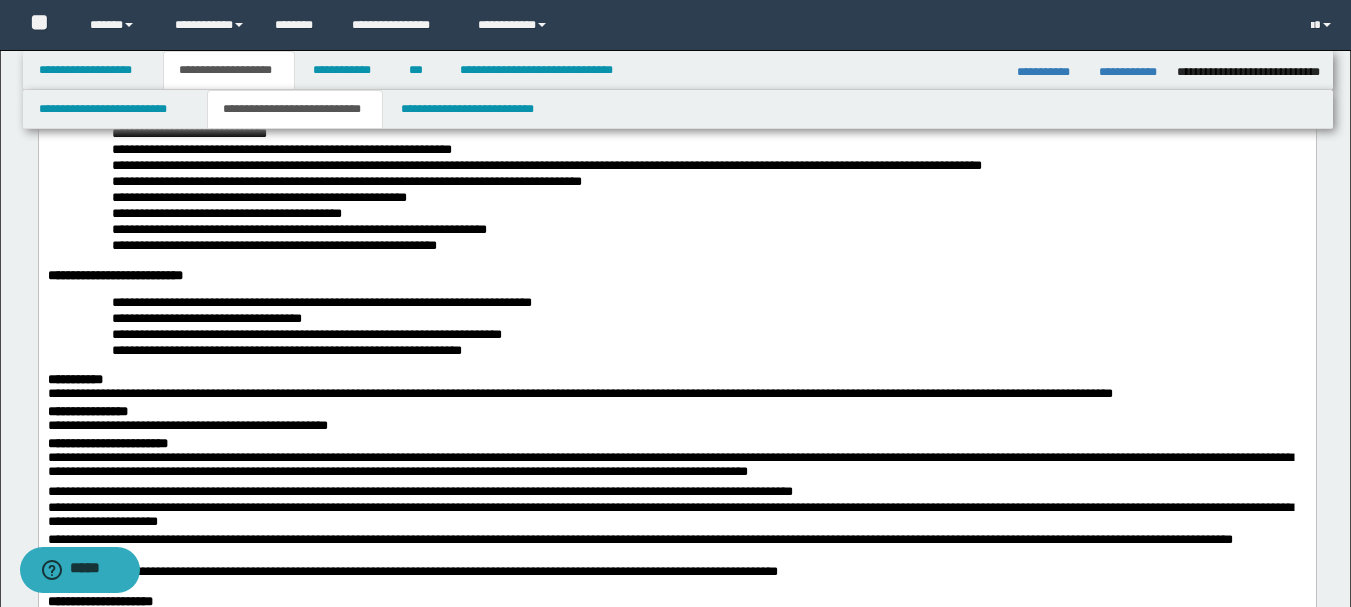 scroll, scrollTop: 5000, scrollLeft: 0, axis: vertical 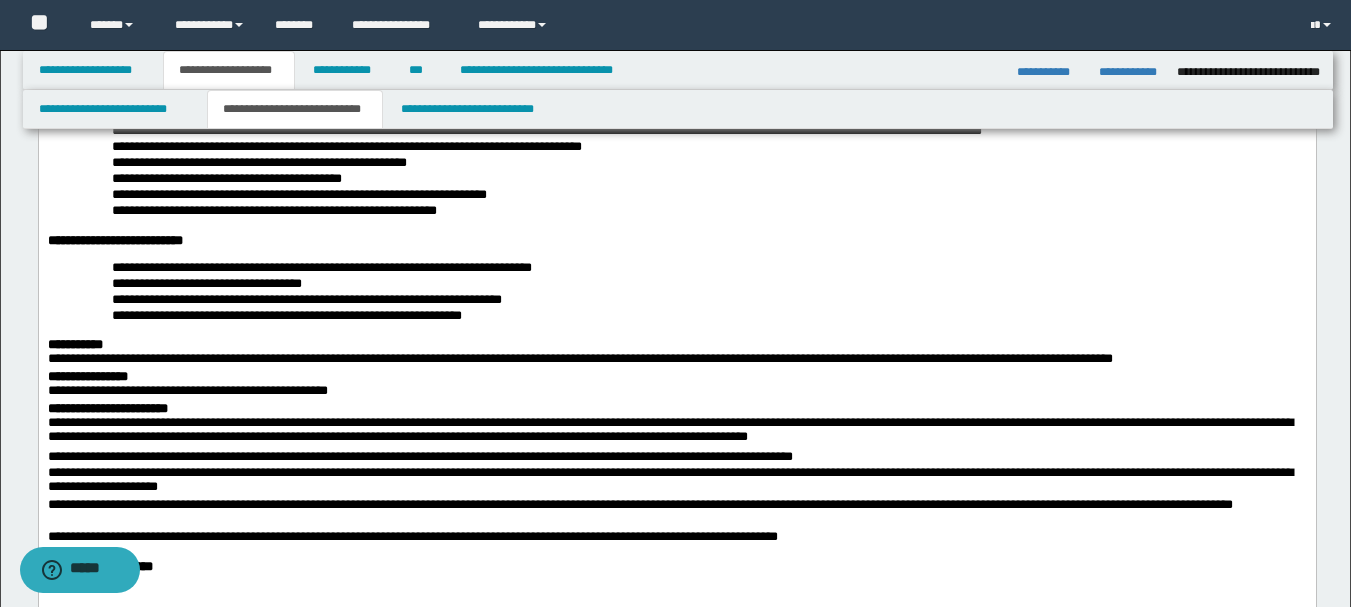 drag, startPoint x: 630, startPoint y: 349, endPoint x: 88, endPoint y: 305, distance: 543.783 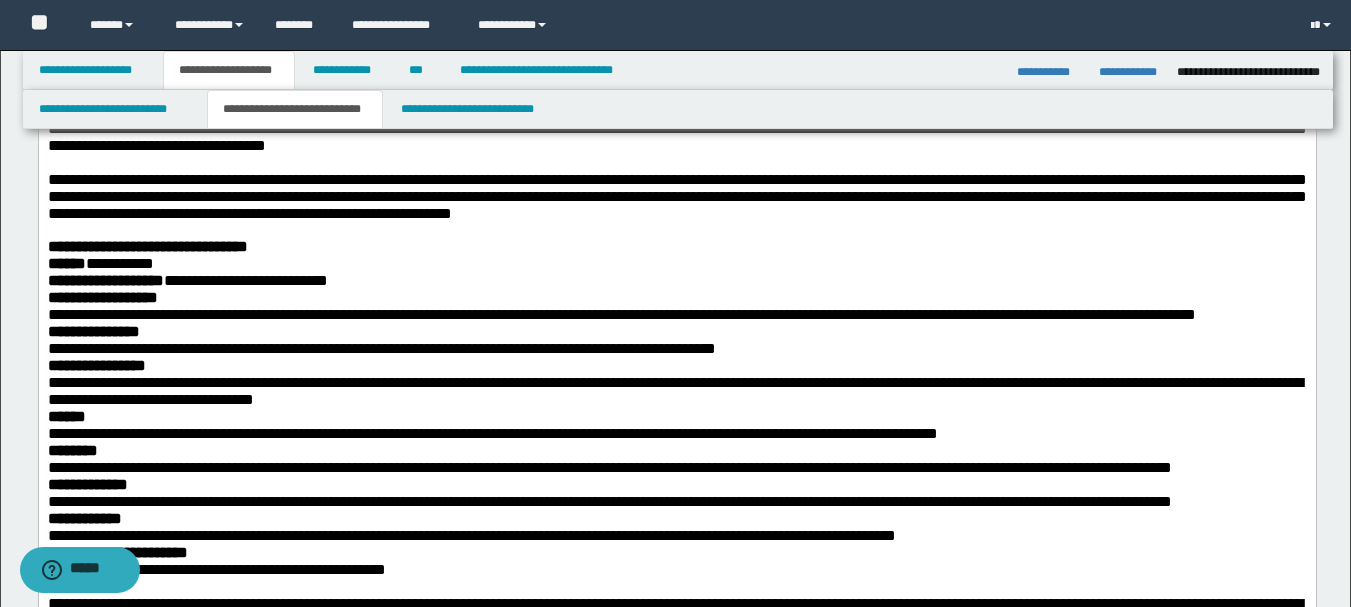 scroll, scrollTop: 200, scrollLeft: 0, axis: vertical 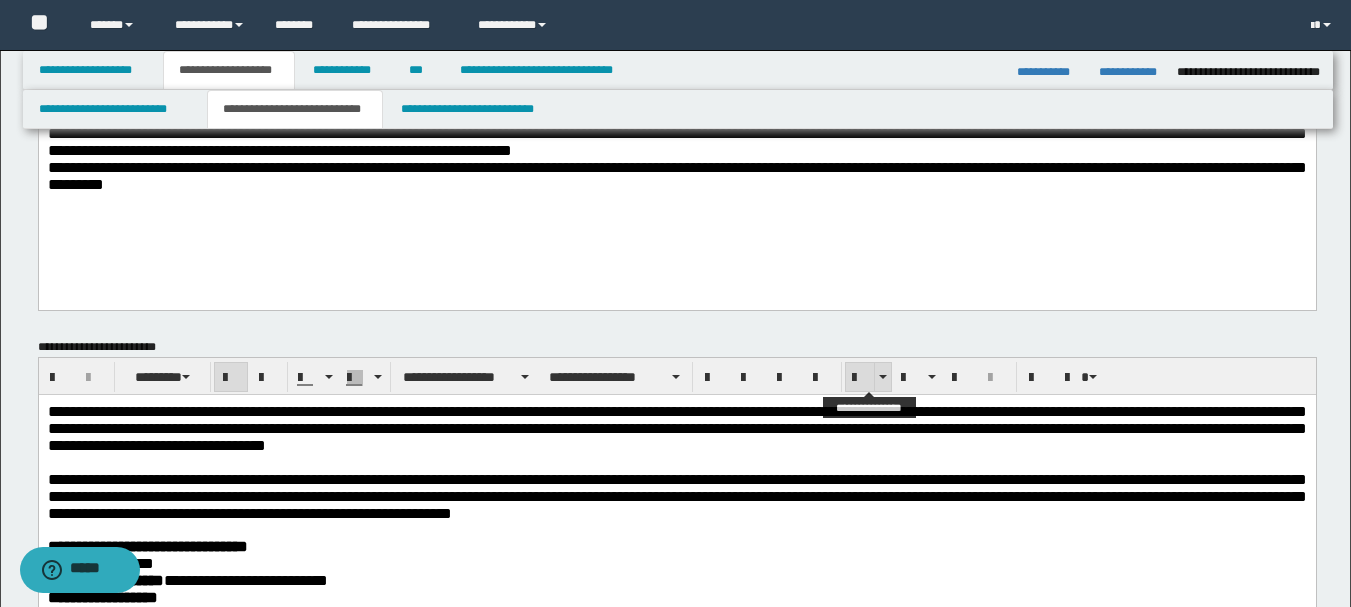 click at bounding box center [860, 377] 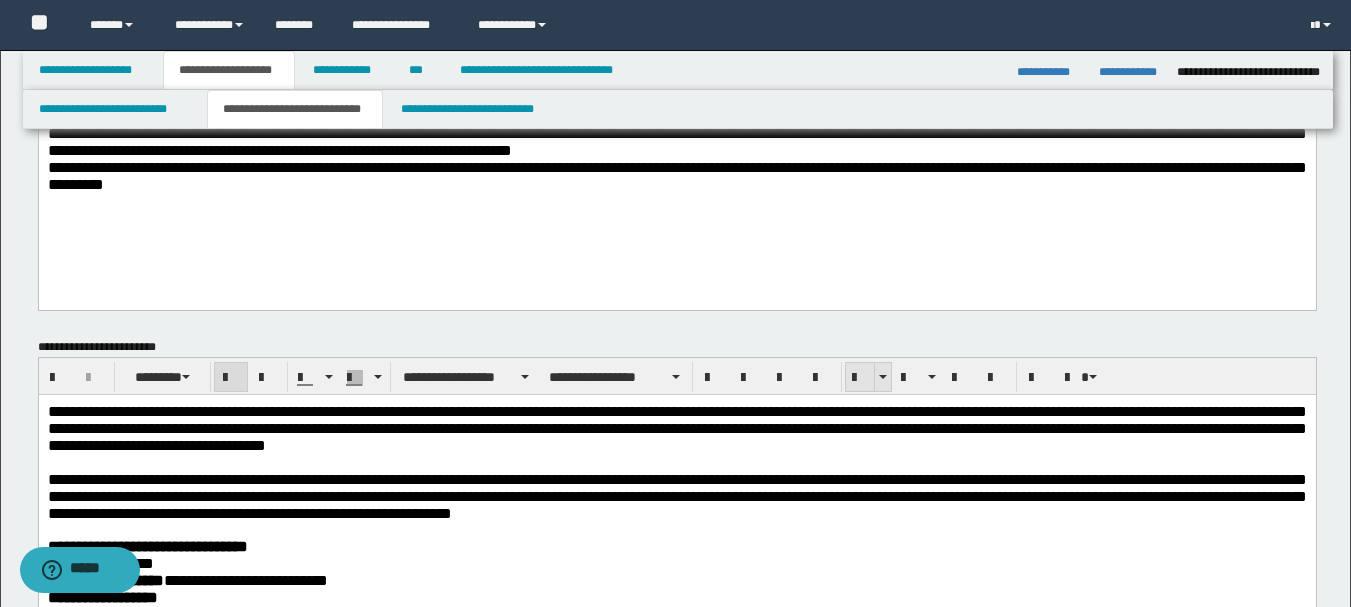 click at bounding box center [860, 377] 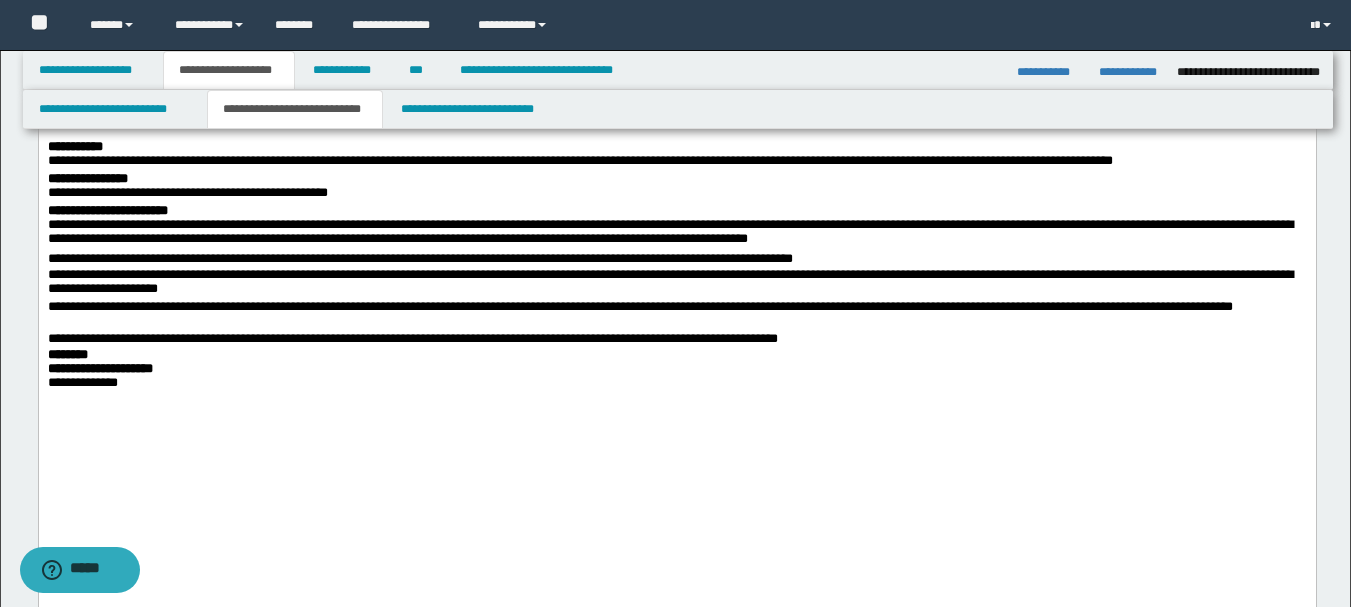 scroll, scrollTop: 5200, scrollLeft: 0, axis: vertical 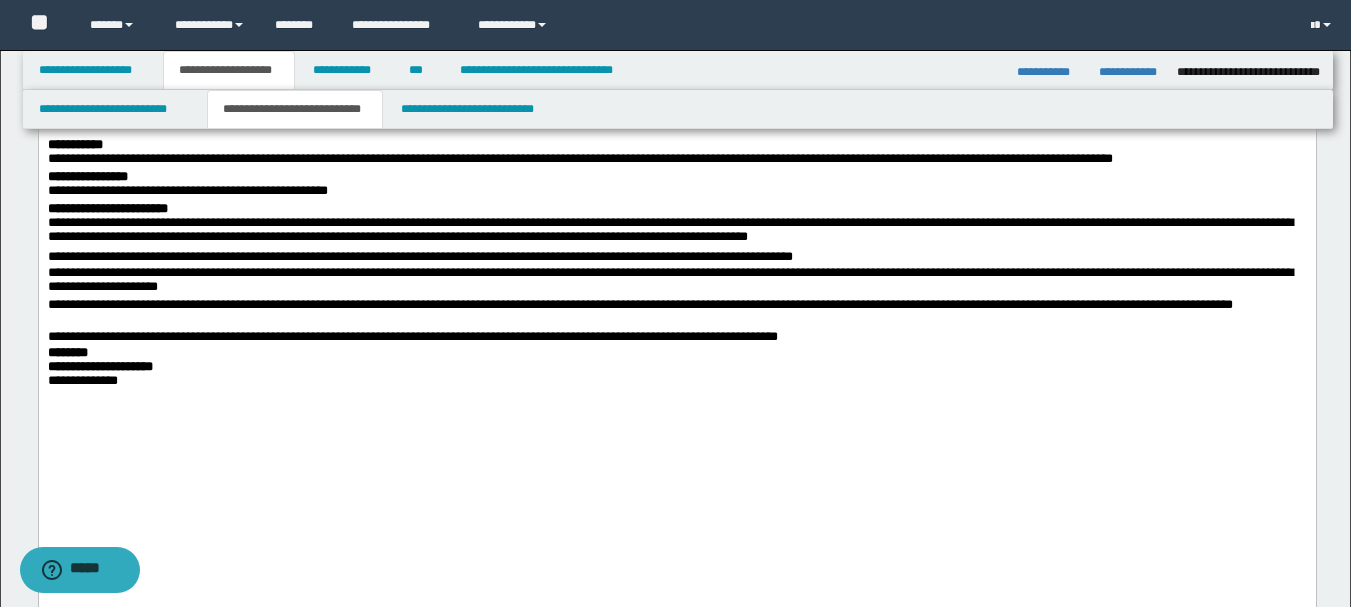 drag, startPoint x: 481, startPoint y: 315, endPoint x: 77, endPoint y: 211, distance: 417.17142 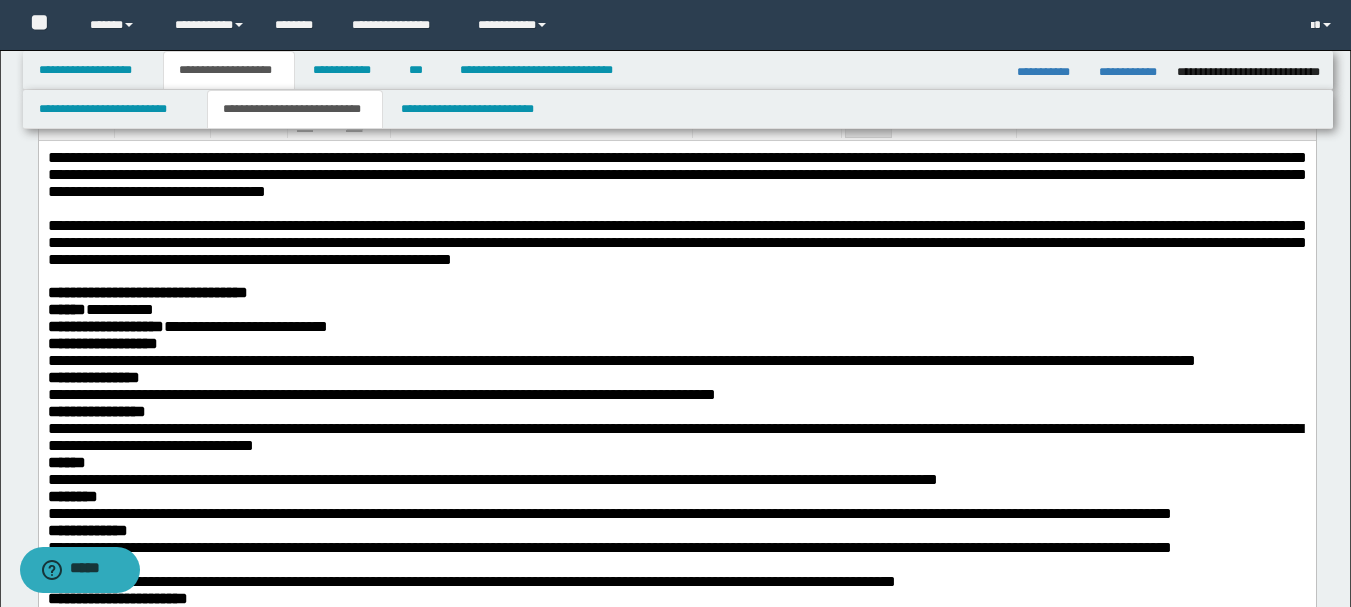 scroll, scrollTop: 300, scrollLeft: 0, axis: vertical 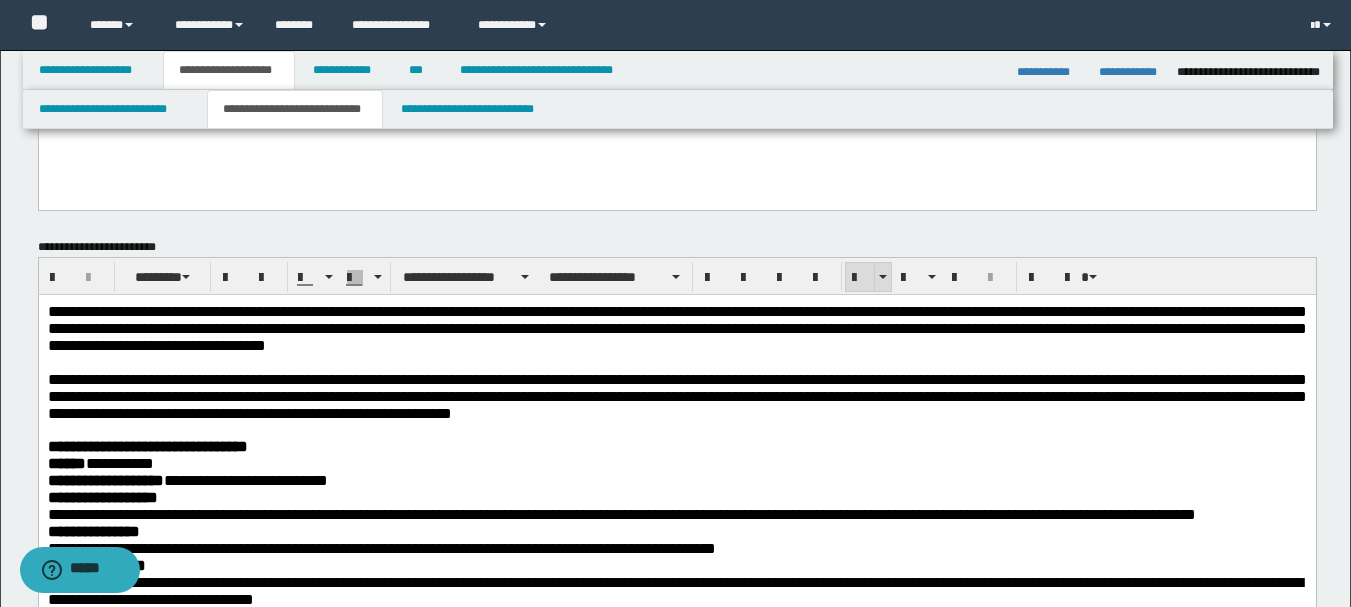 click at bounding box center [860, 277] 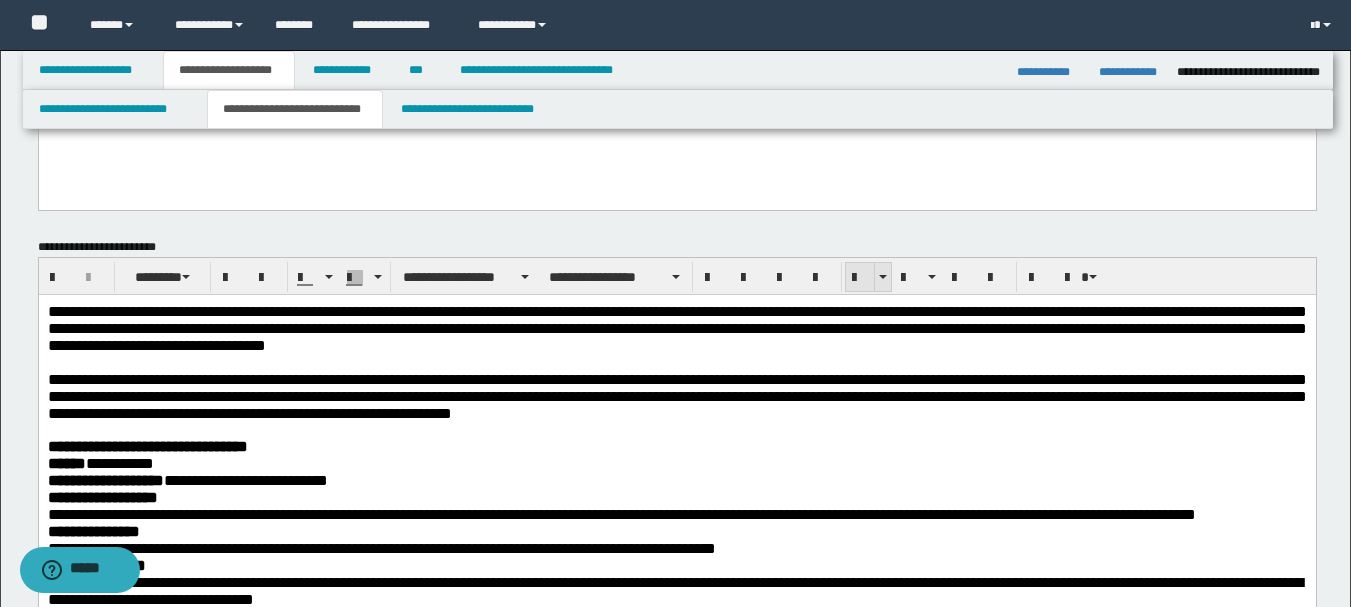 click at bounding box center (860, 277) 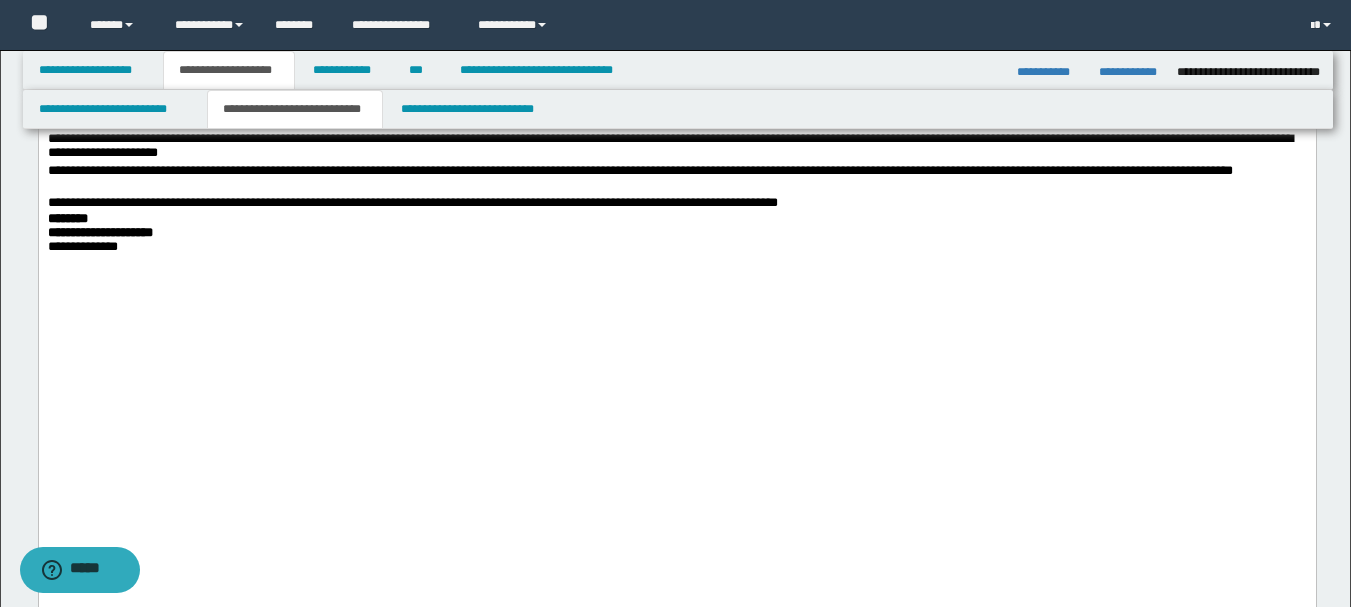 scroll, scrollTop: 5300, scrollLeft: 0, axis: vertical 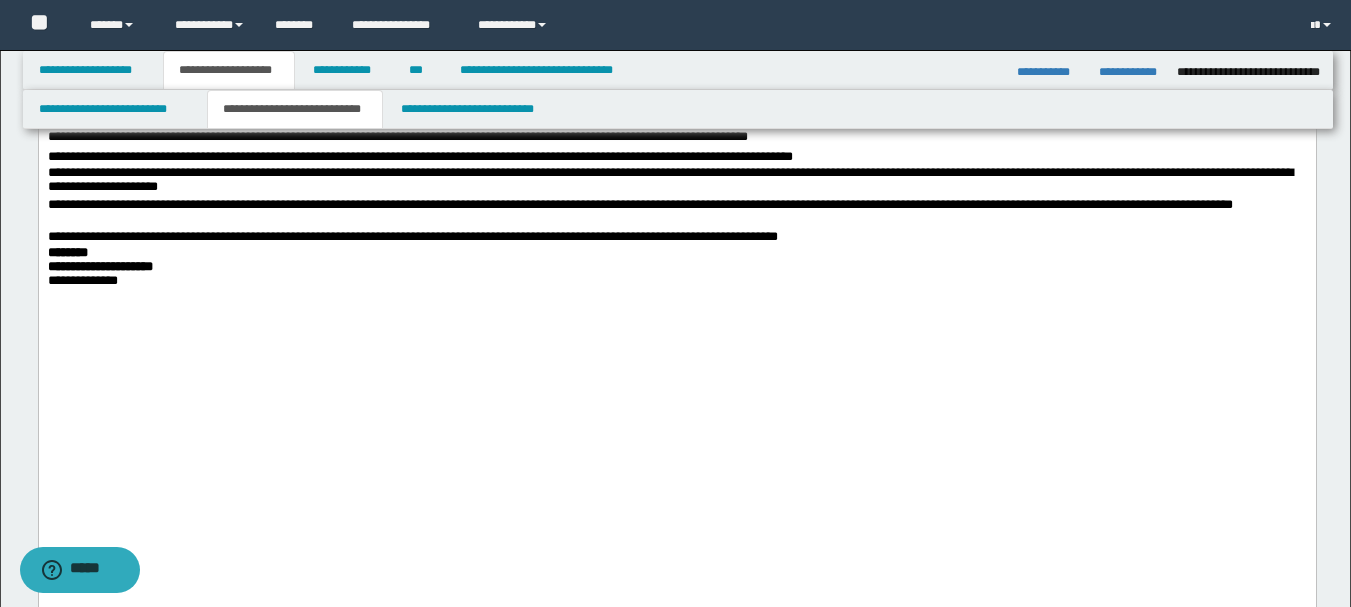 drag, startPoint x: 499, startPoint y: 323, endPoint x: 102, endPoint y: 269, distance: 400.6557 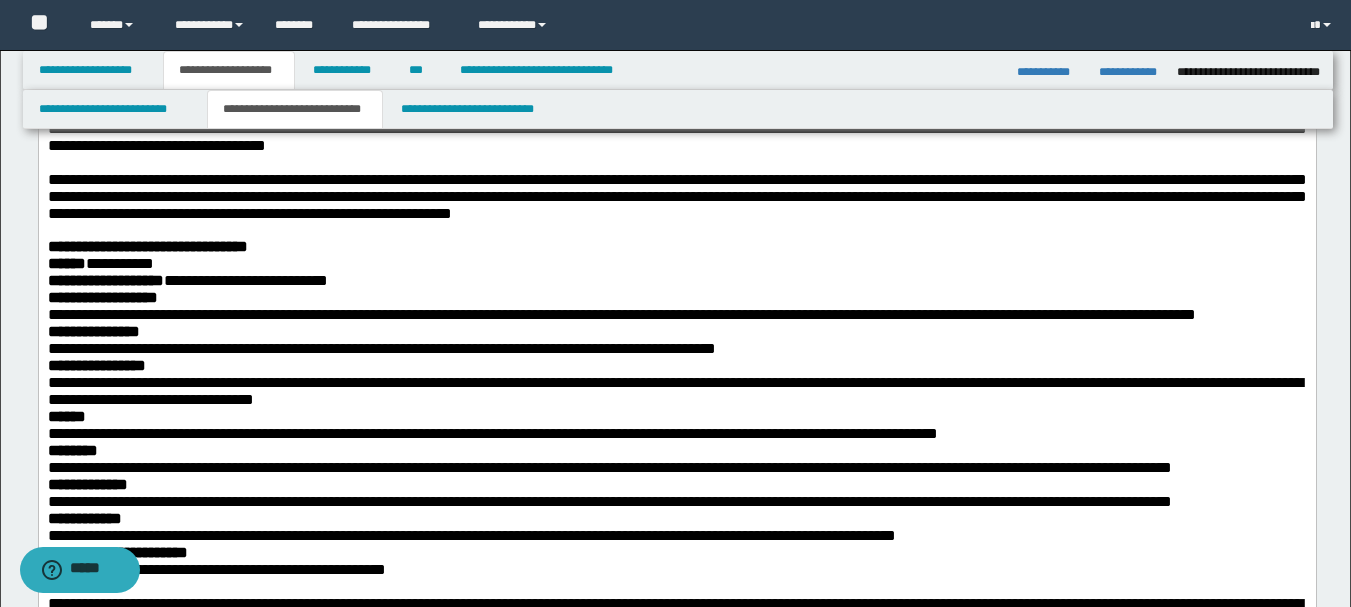 scroll, scrollTop: 200, scrollLeft: 0, axis: vertical 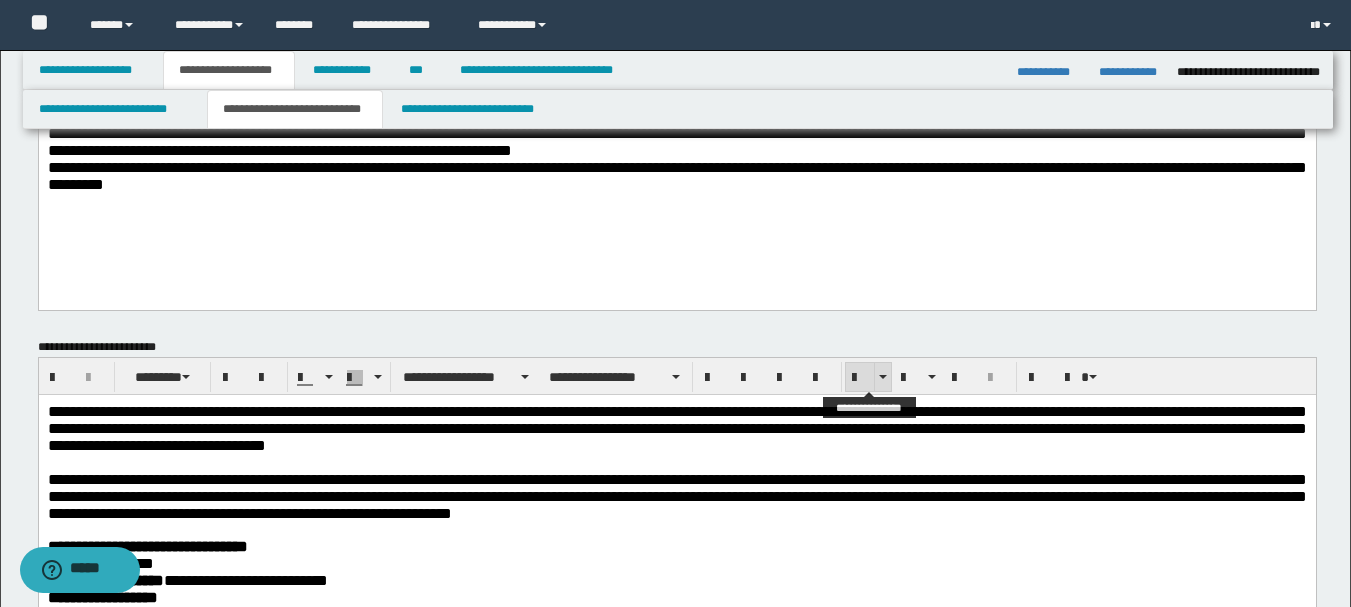 click at bounding box center (860, 377) 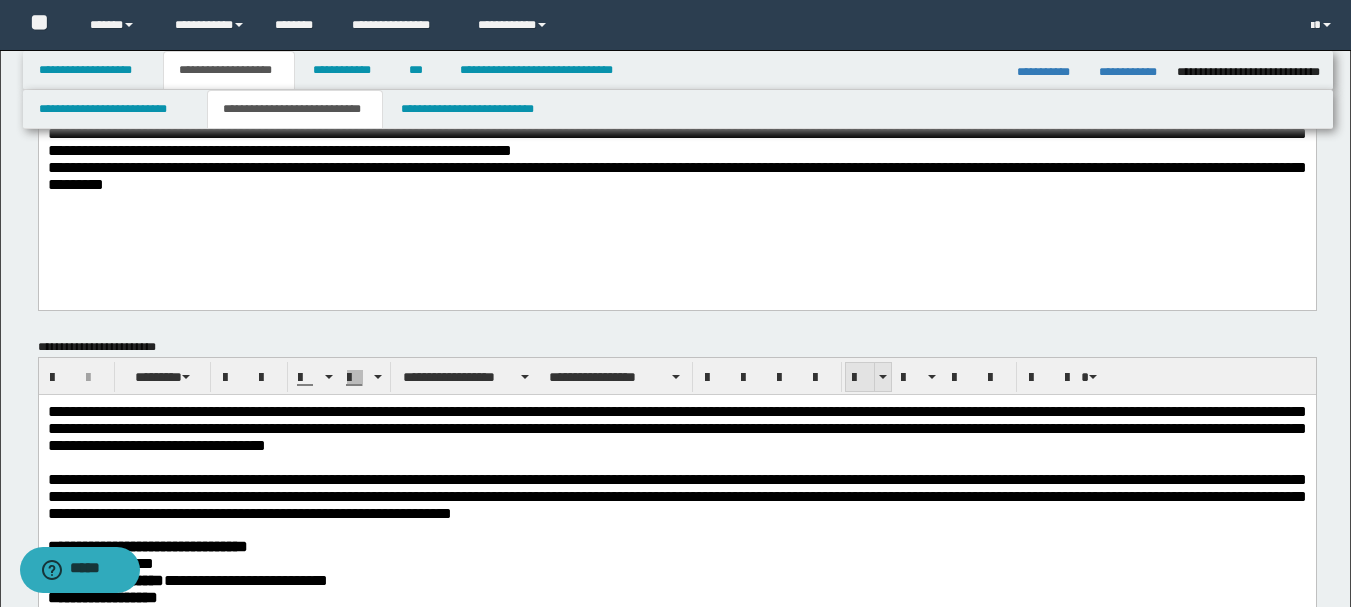 click at bounding box center [860, 377] 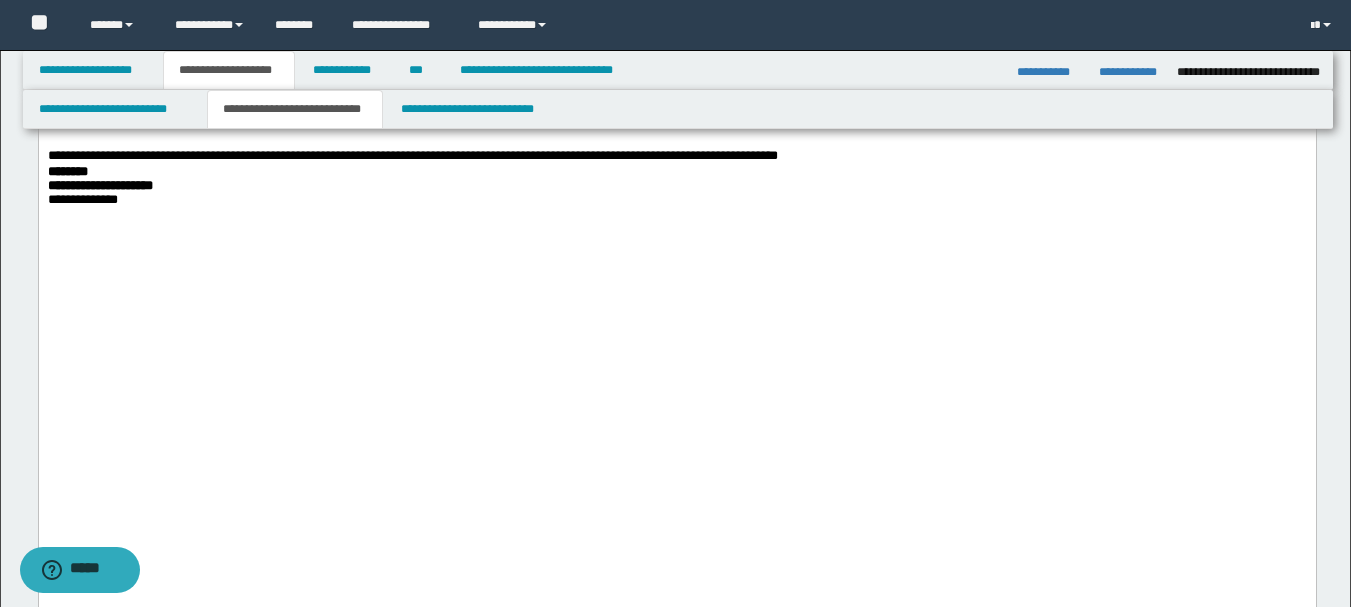 scroll, scrollTop: 5400, scrollLeft: 0, axis: vertical 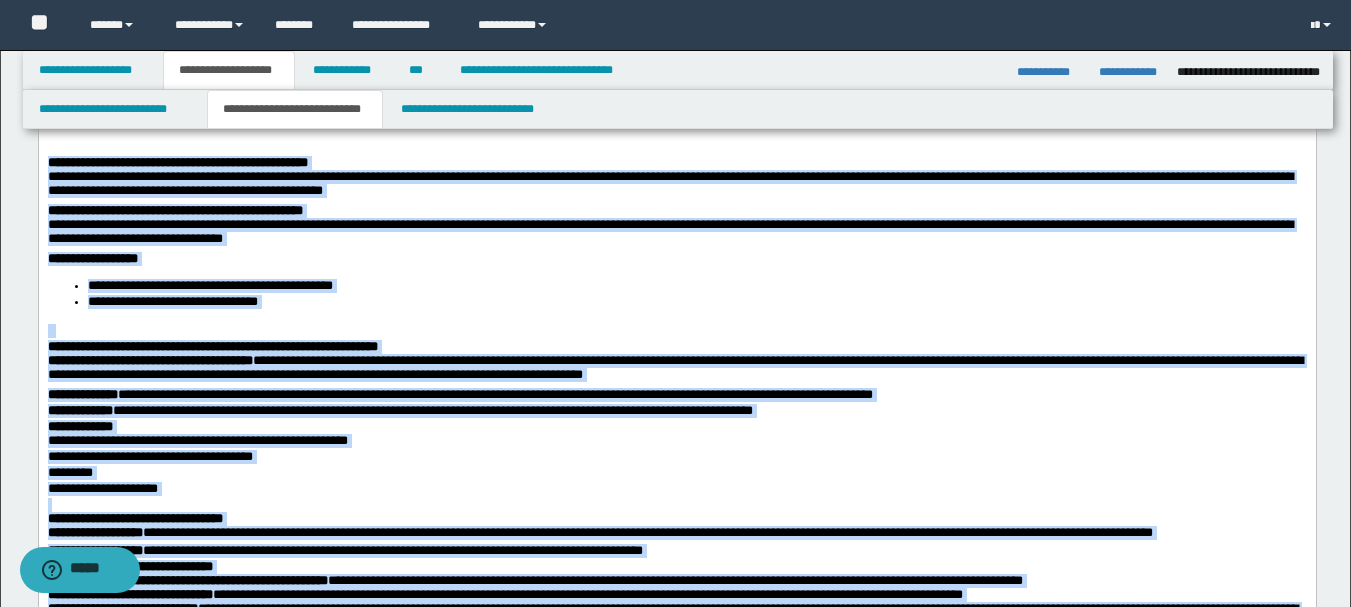 drag, startPoint x: 156, startPoint y: 1903, endPoint x: 38, endPoint y: 455, distance: 1452.8 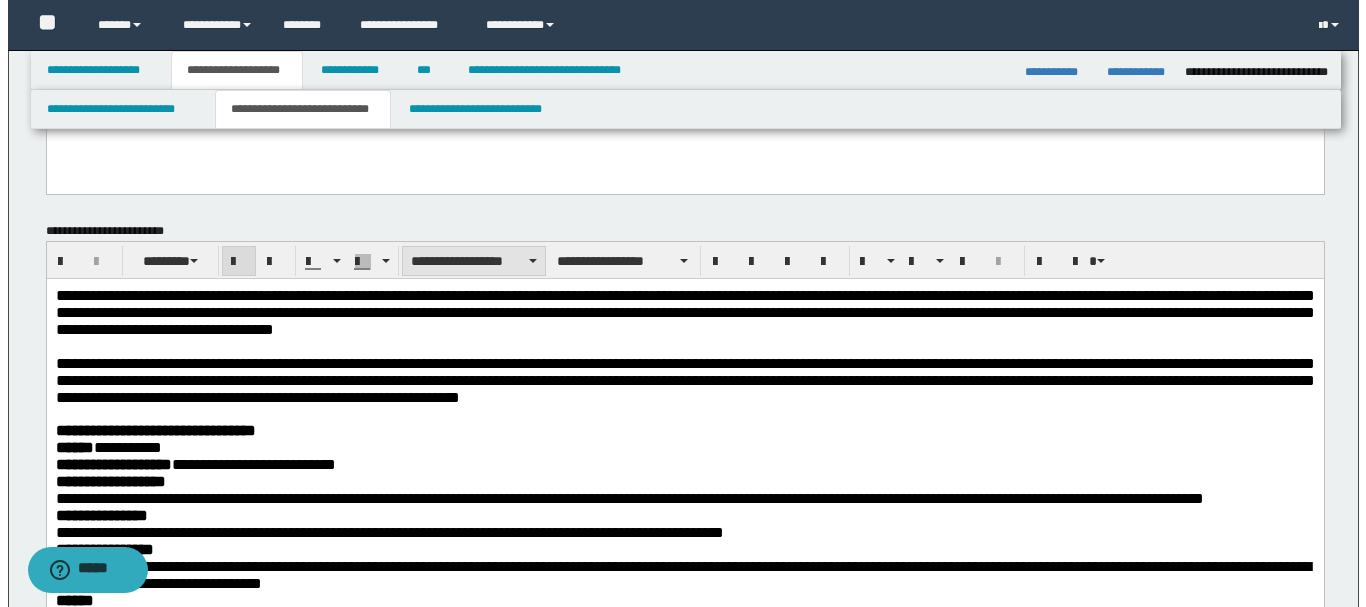 scroll, scrollTop: 300, scrollLeft: 0, axis: vertical 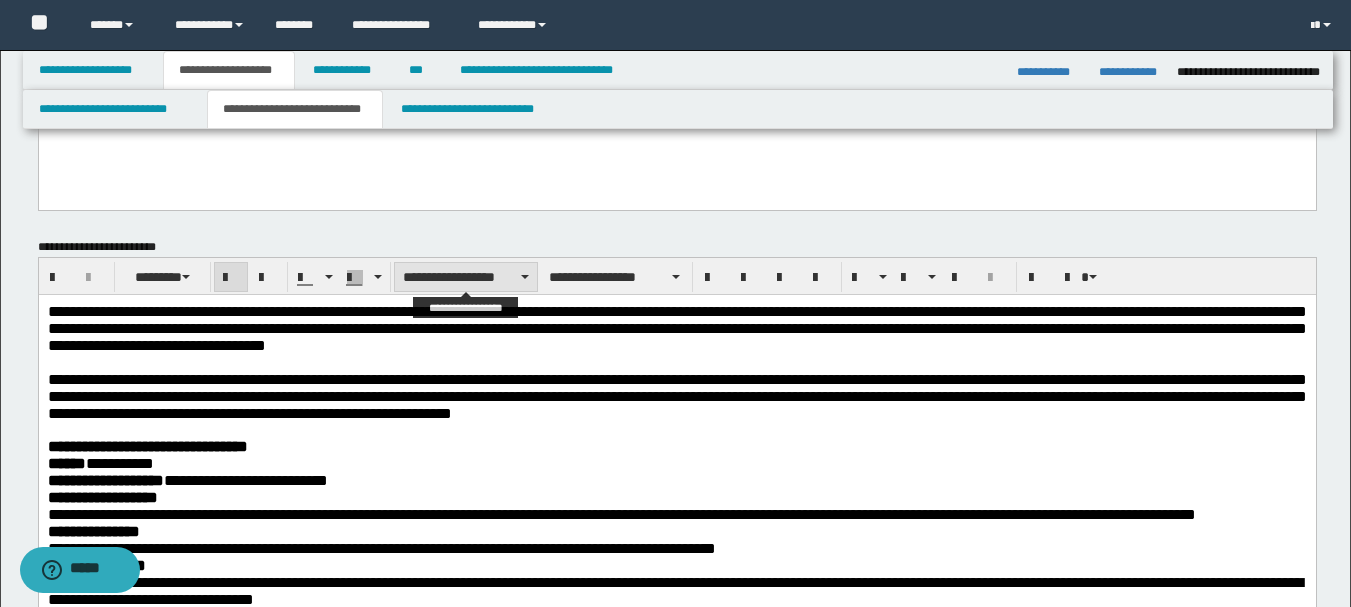 click on "**********" at bounding box center (466, 277) 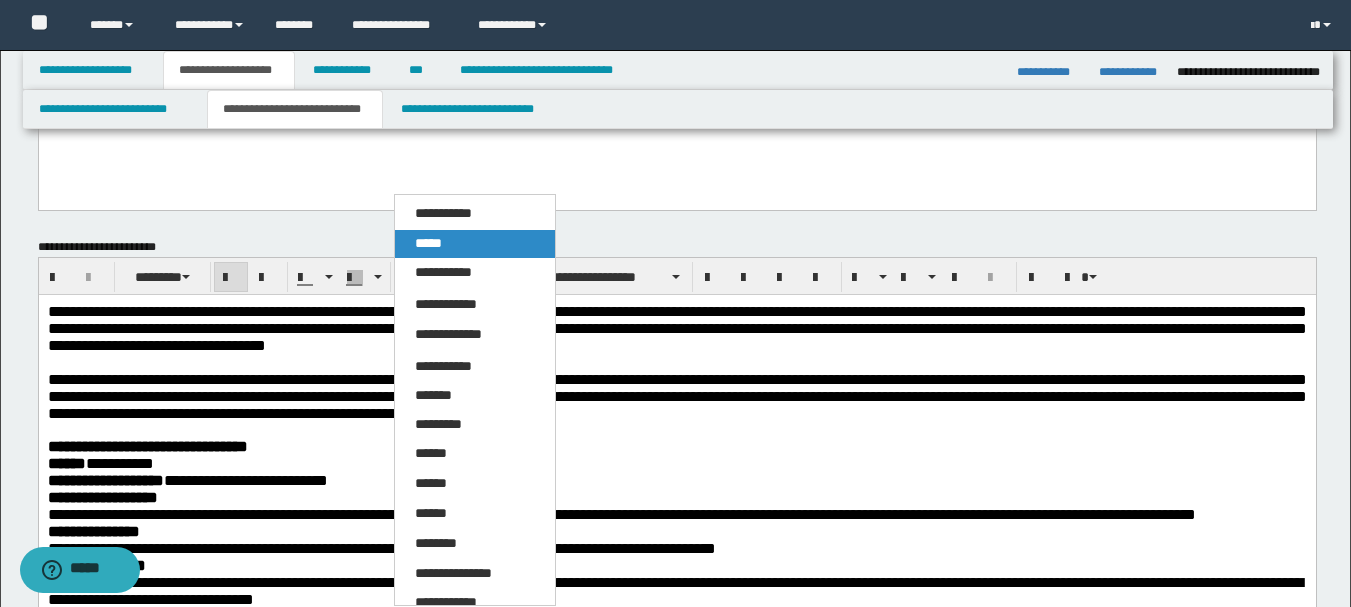 click on "*****" at bounding box center (475, 244) 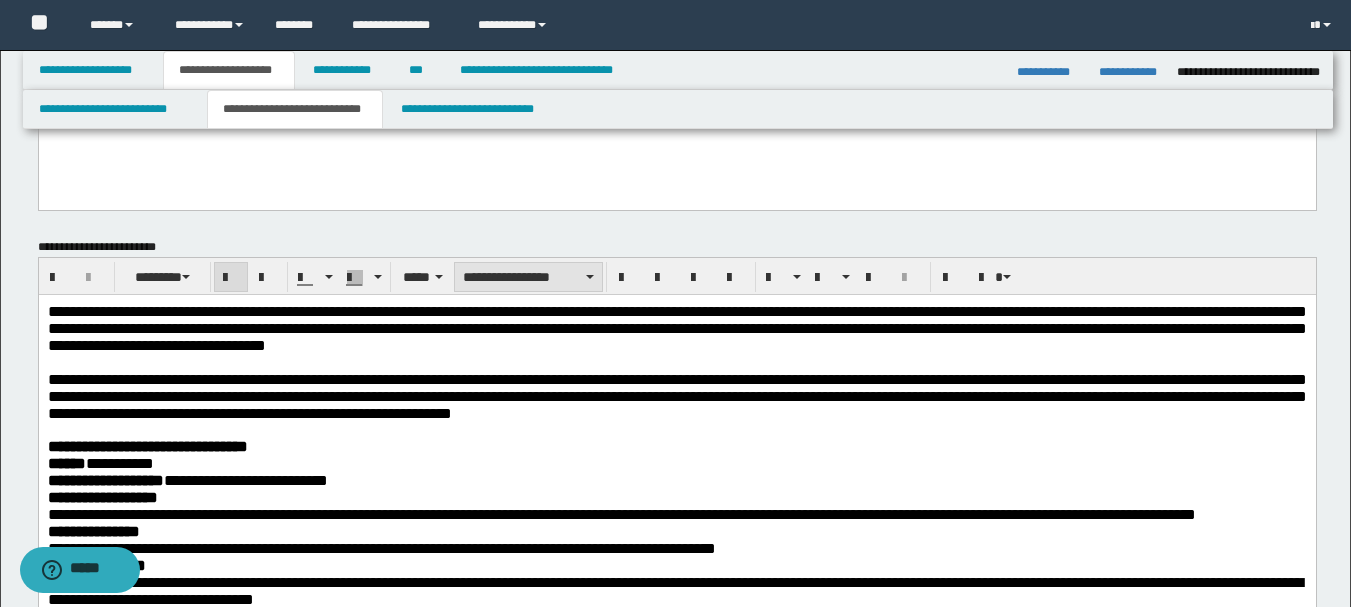 click on "**********" at bounding box center [528, 277] 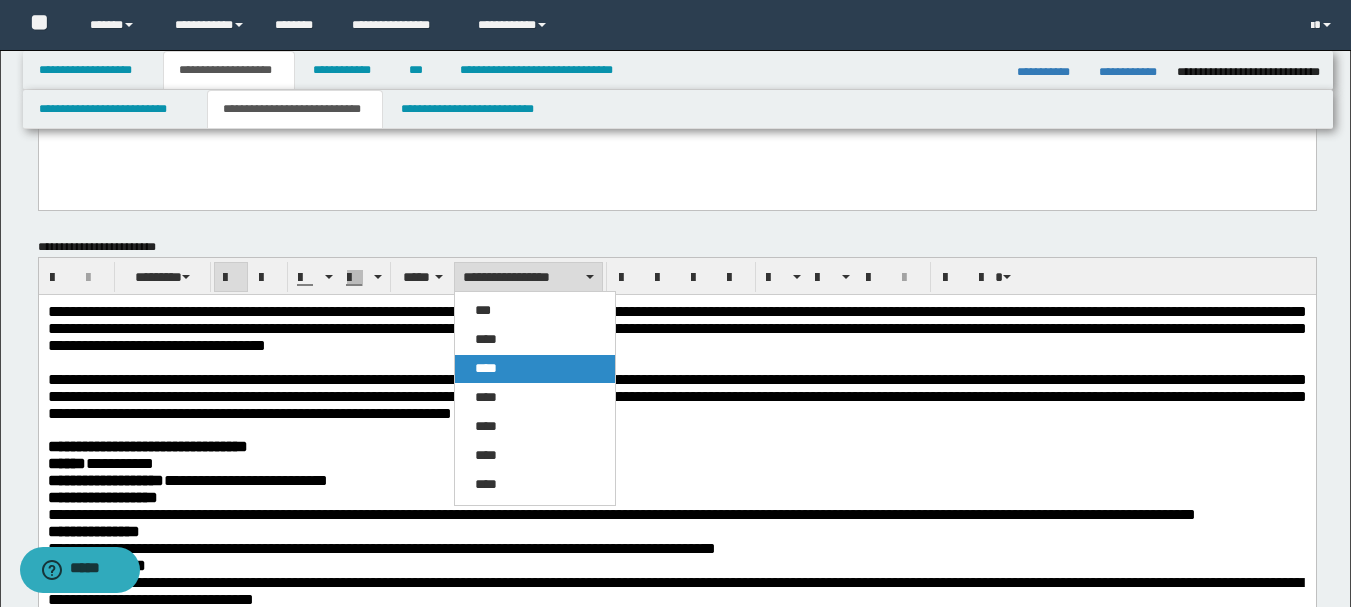 click on "****" at bounding box center [486, 368] 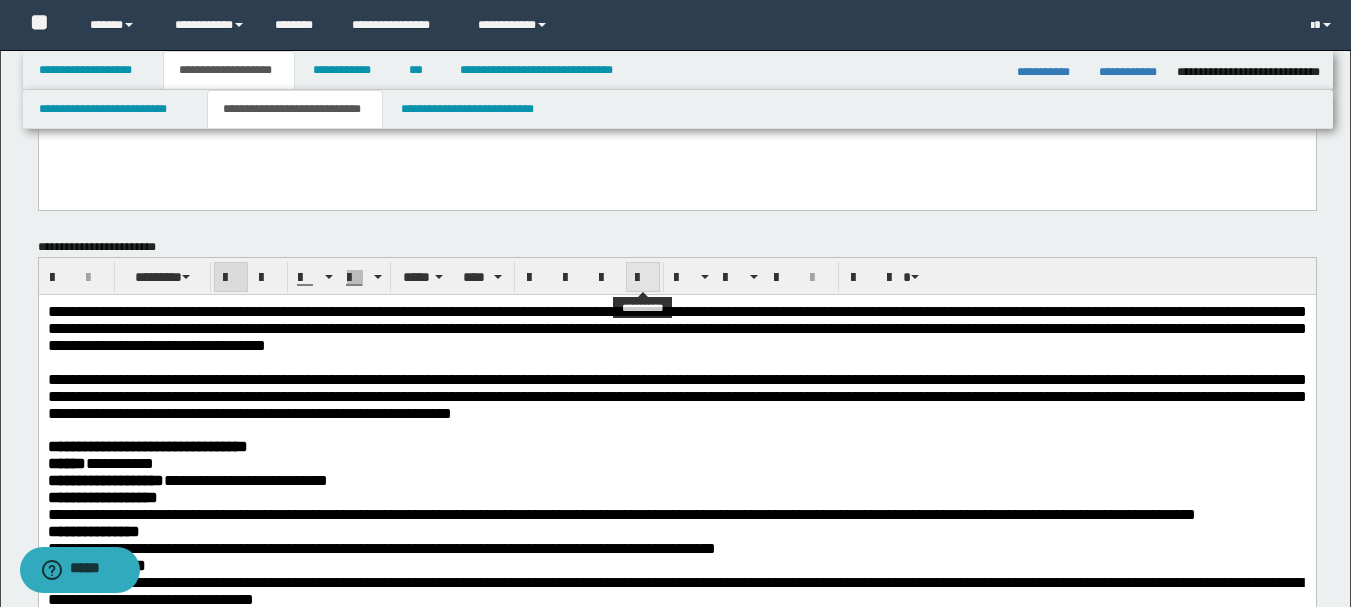 click at bounding box center (643, 278) 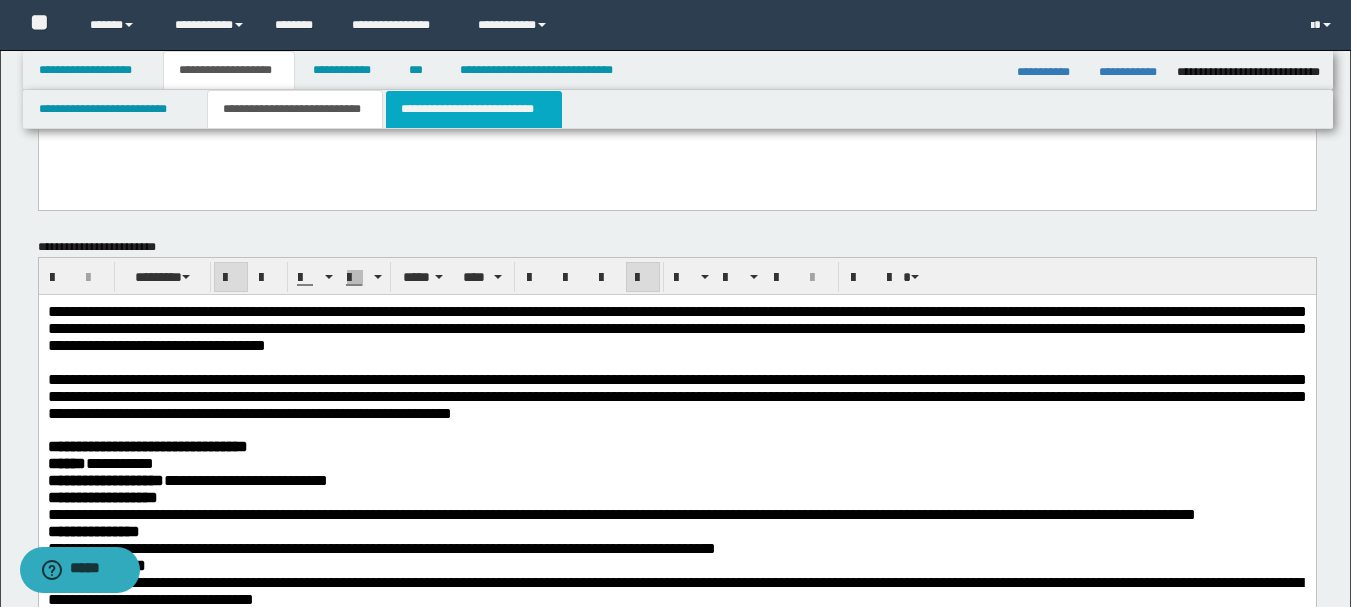 click on "**********" at bounding box center [474, 109] 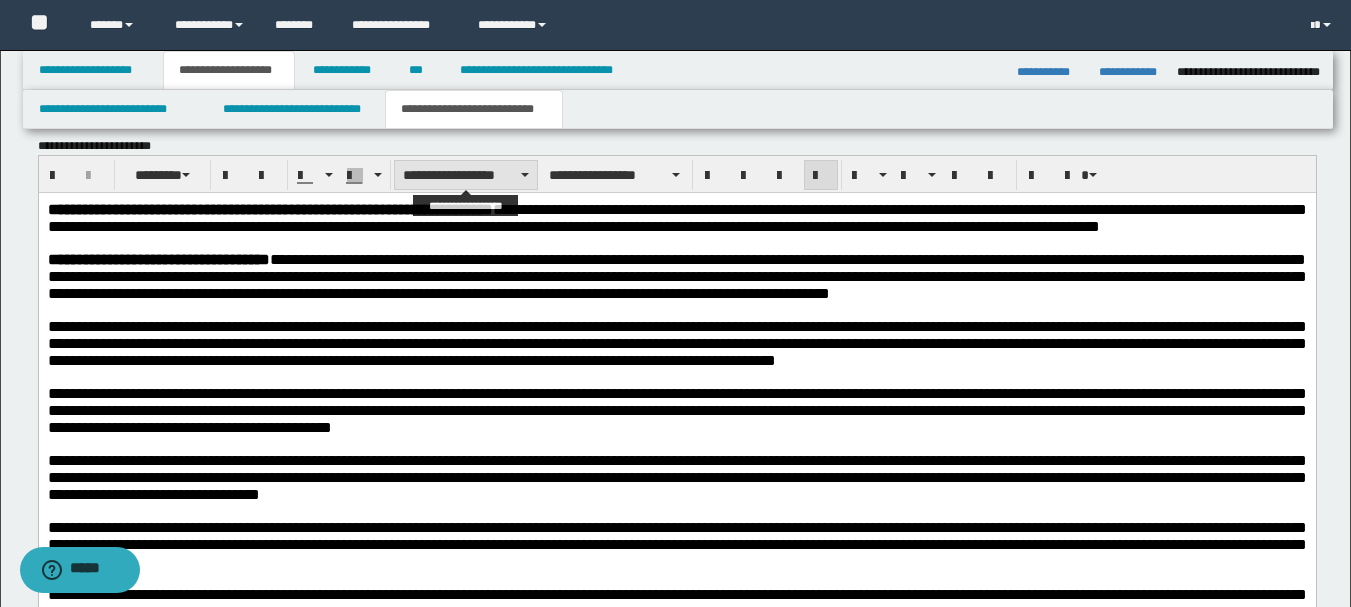 scroll, scrollTop: 1700, scrollLeft: 0, axis: vertical 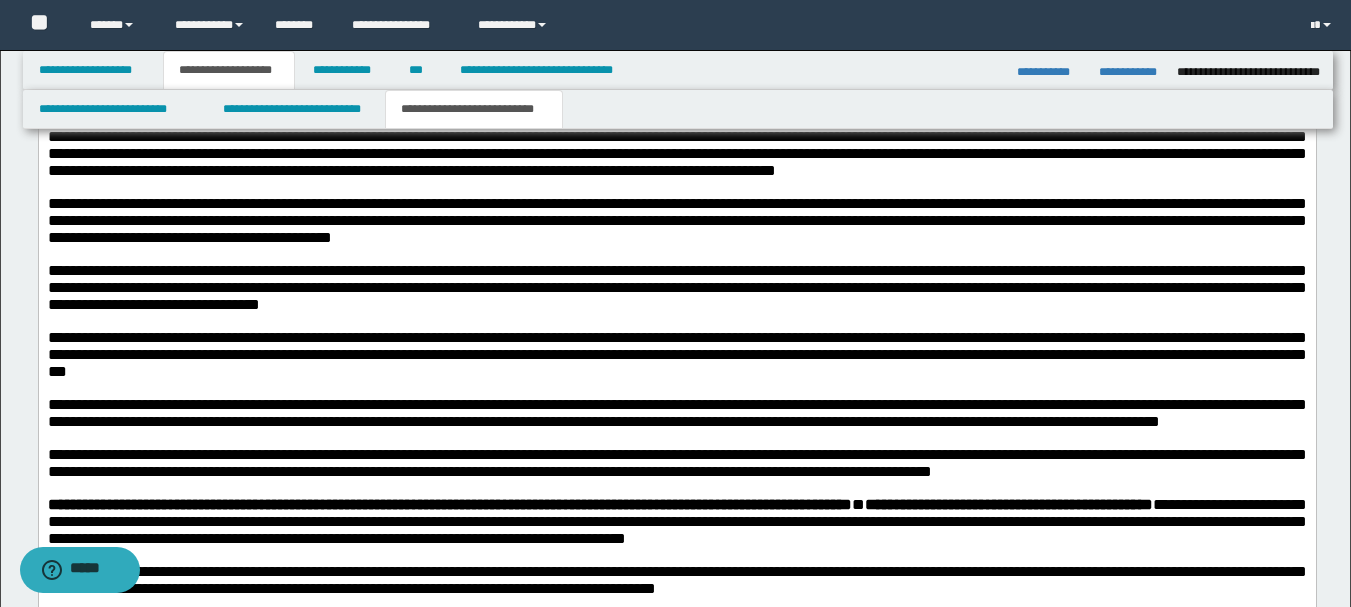 click on "**********" at bounding box center [676, 287] 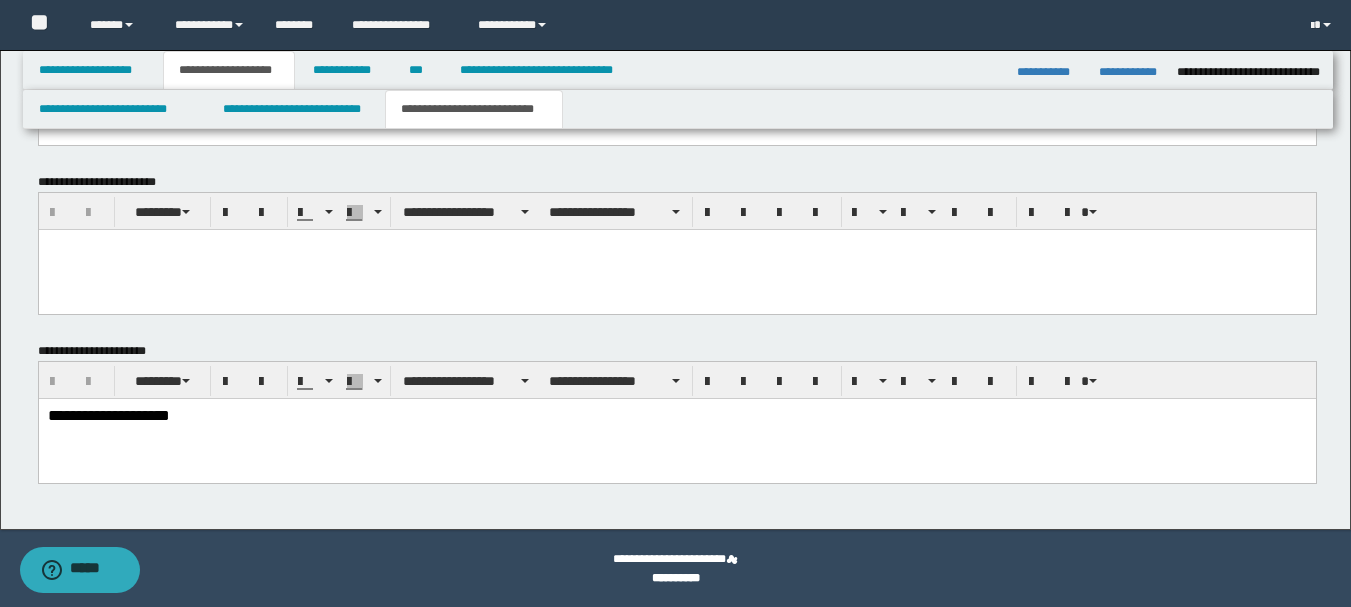 scroll, scrollTop: 2885, scrollLeft: 0, axis: vertical 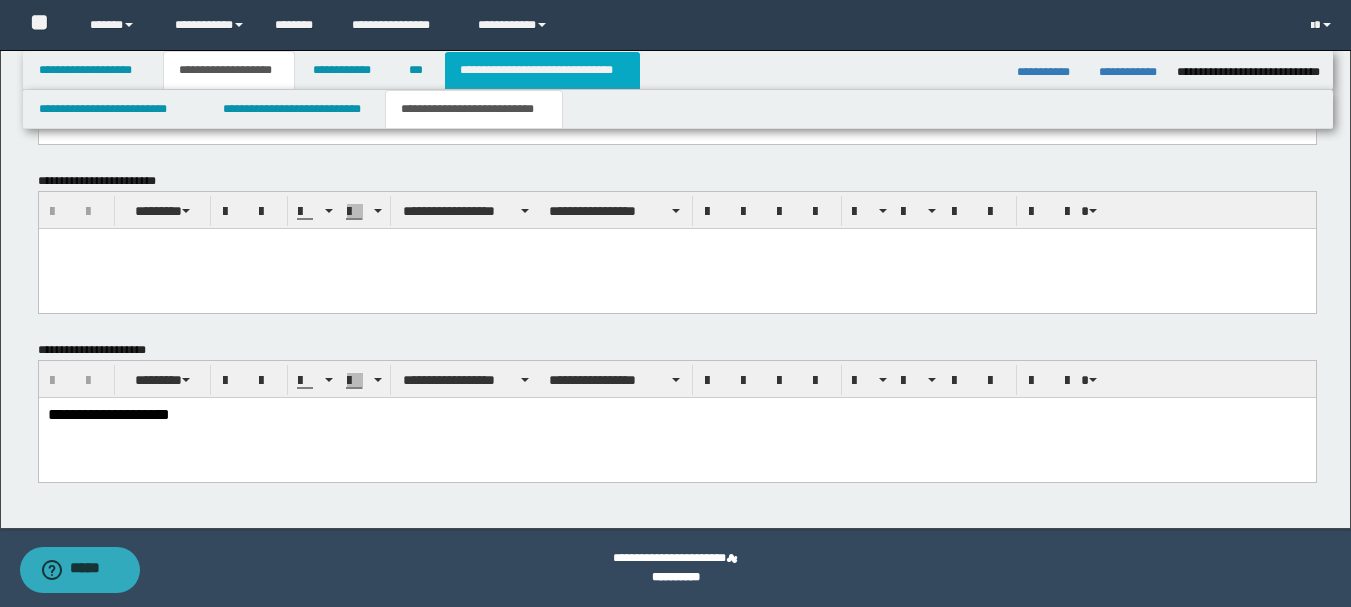 click on "**********" at bounding box center (542, 70) 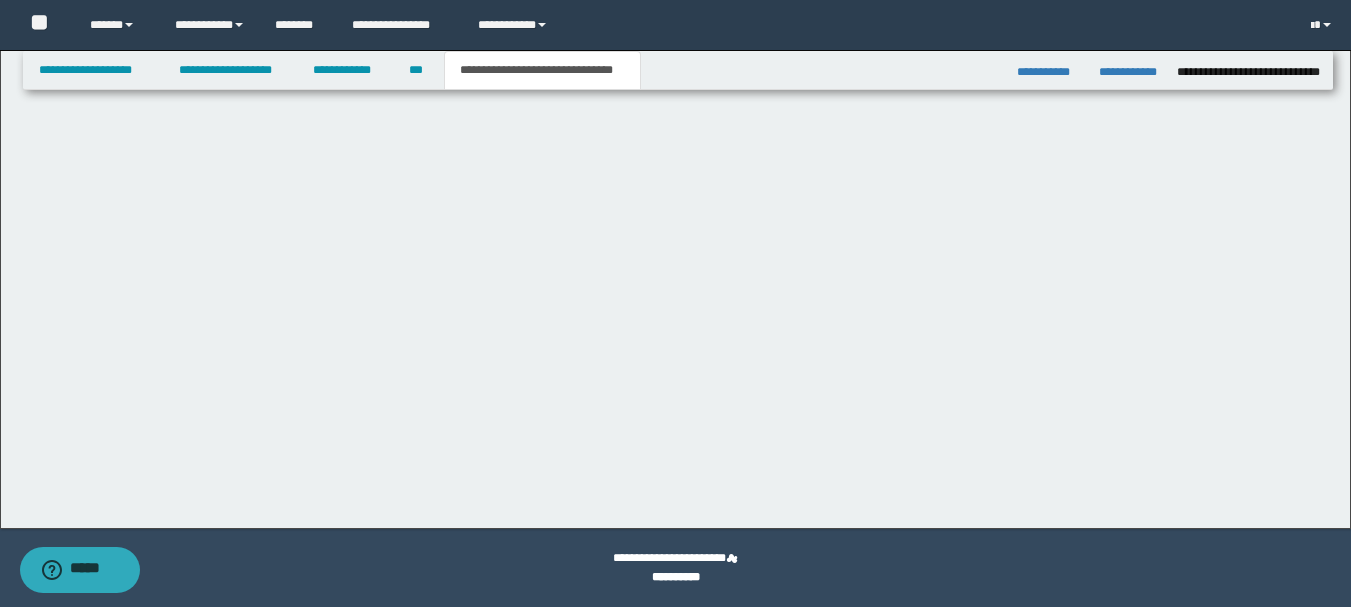 scroll, scrollTop: 914, scrollLeft: 0, axis: vertical 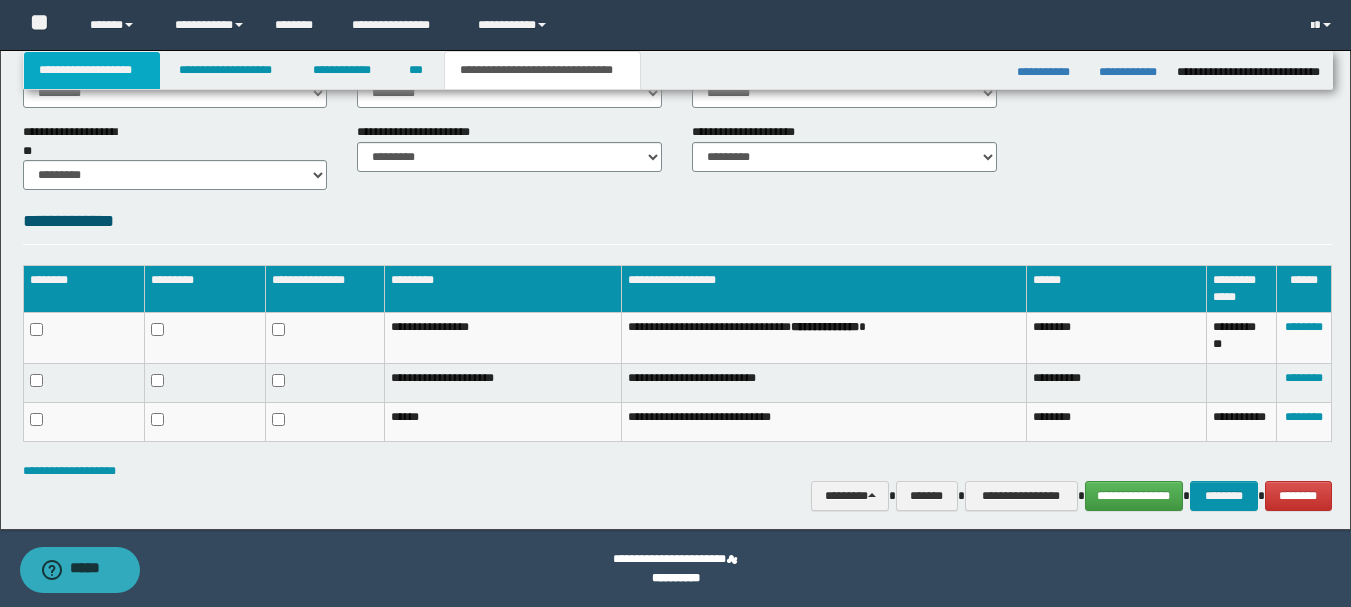 click on "**********" at bounding box center [92, 70] 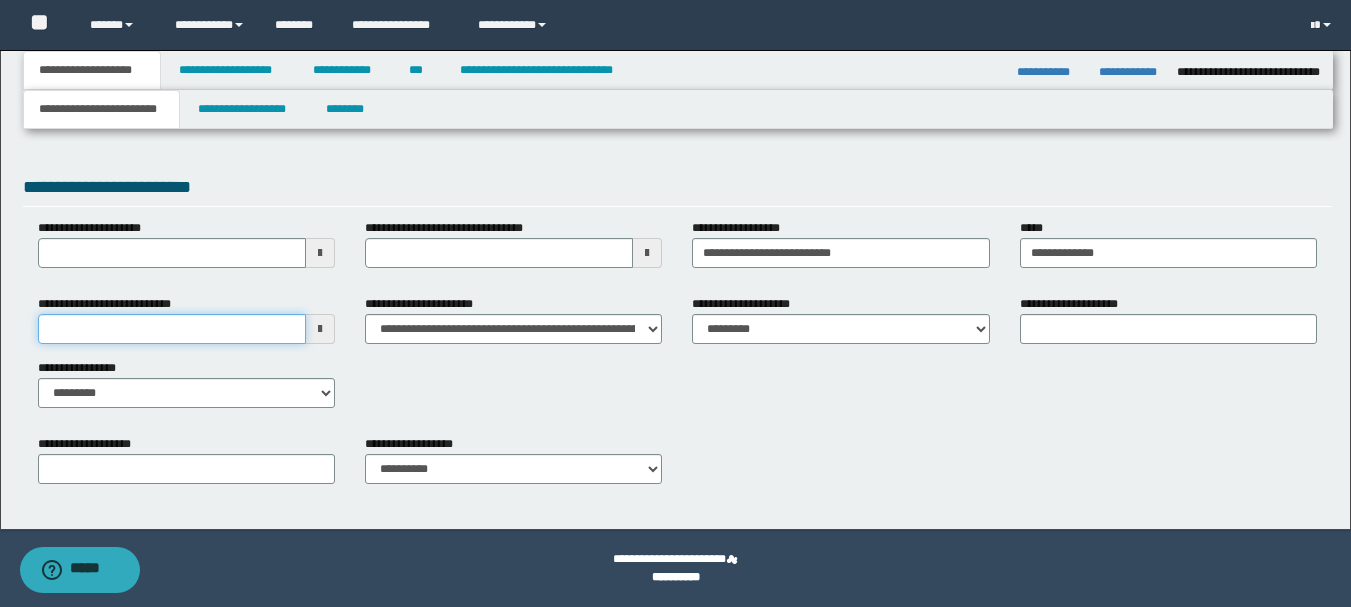 click on "**********" at bounding box center [172, 329] 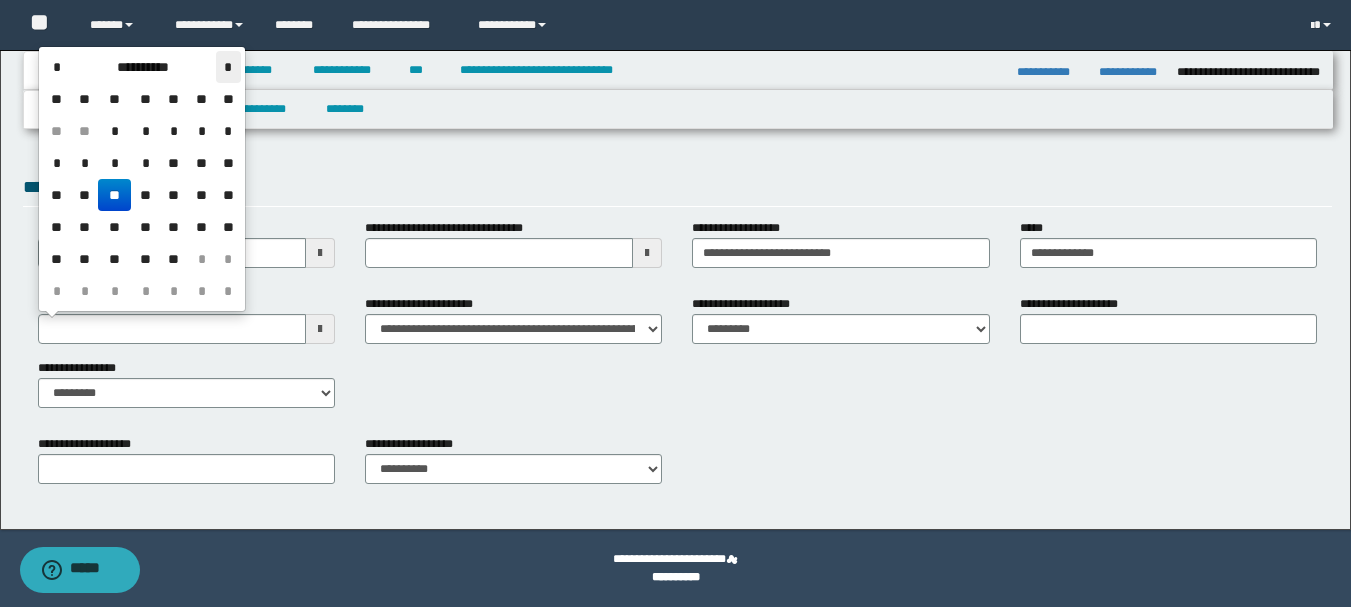click on "*" at bounding box center [228, 67] 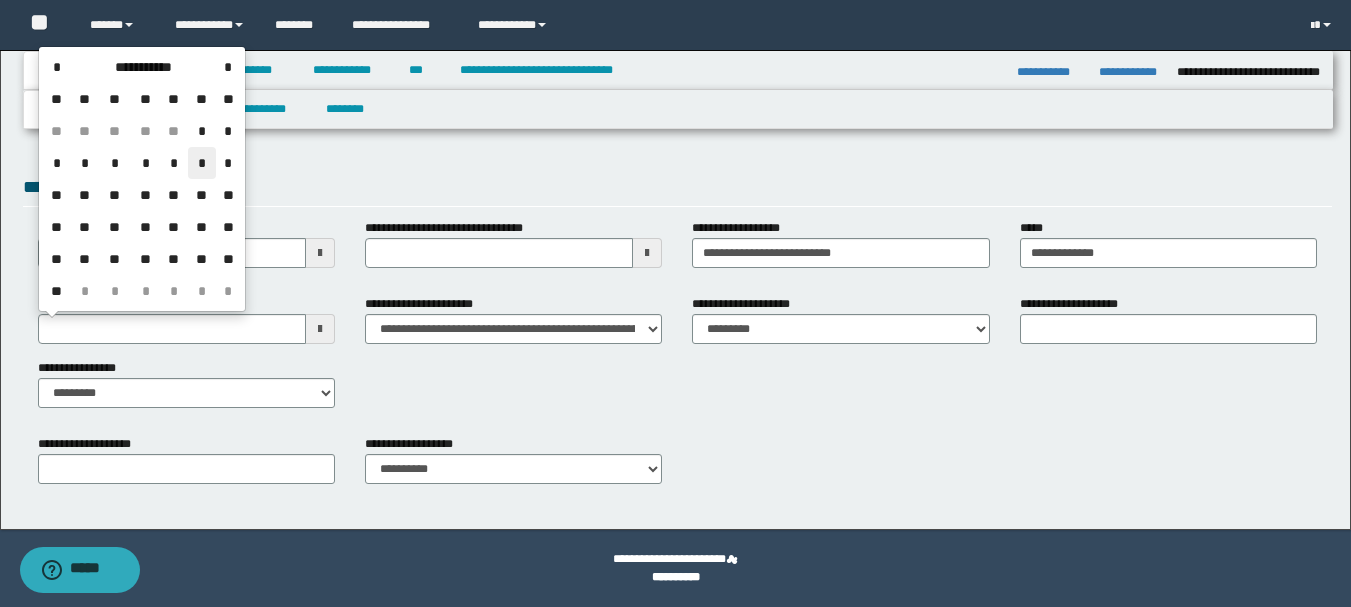 click on "*" at bounding box center (202, 163) 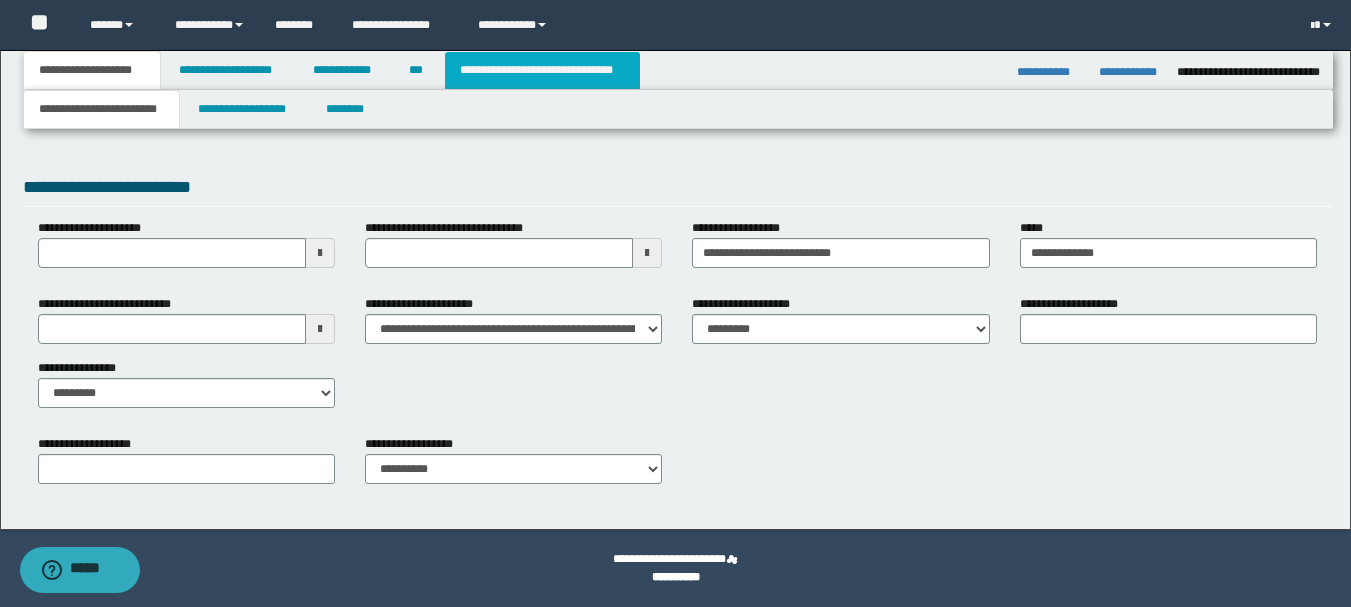 click on "**********" at bounding box center (542, 70) 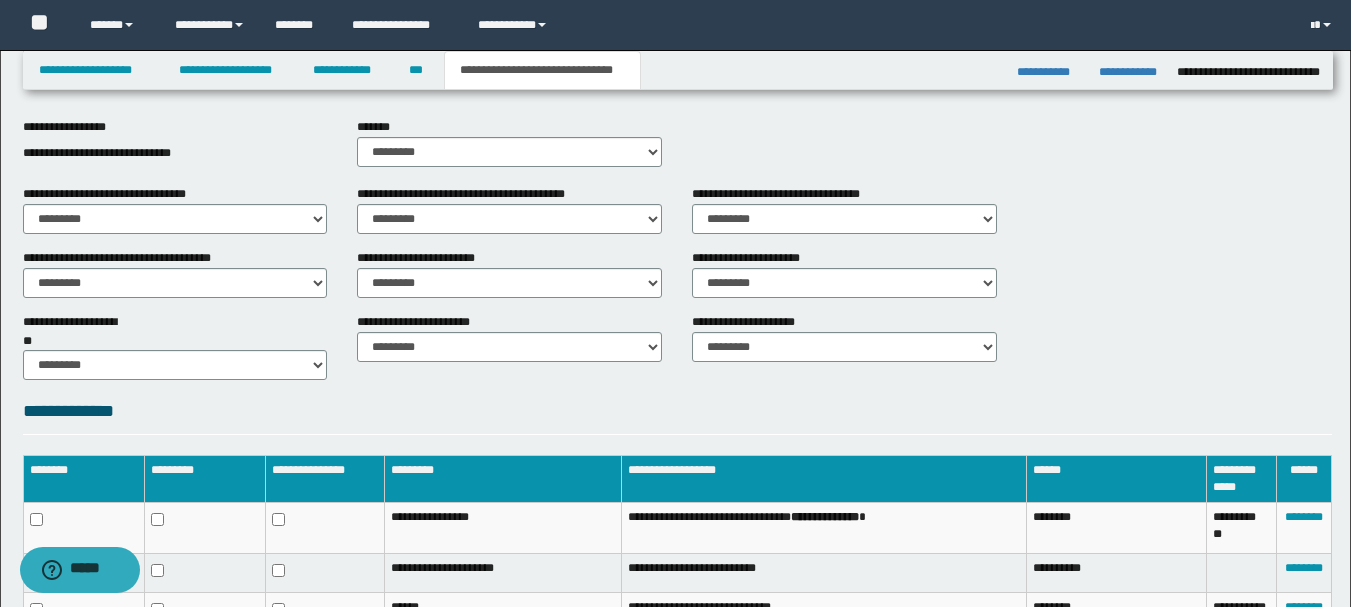 scroll, scrollTop: 914, scrollLeft: 0, axis: vertical 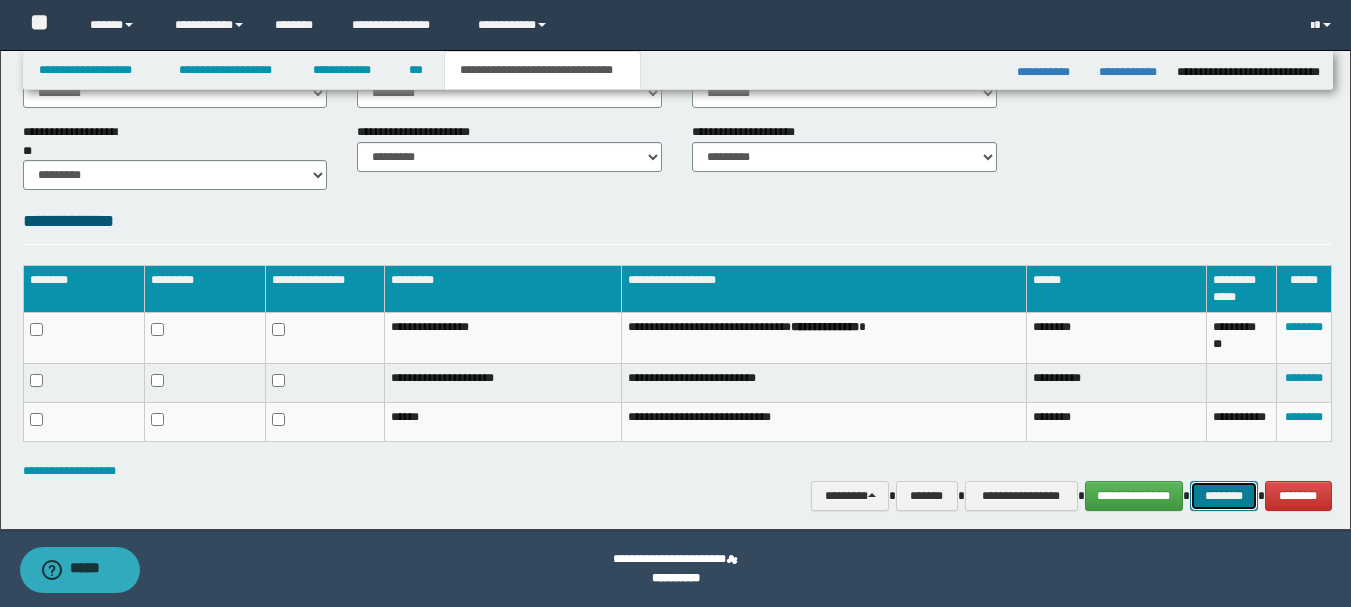 click on "********" at bounding box center [1224, 496] 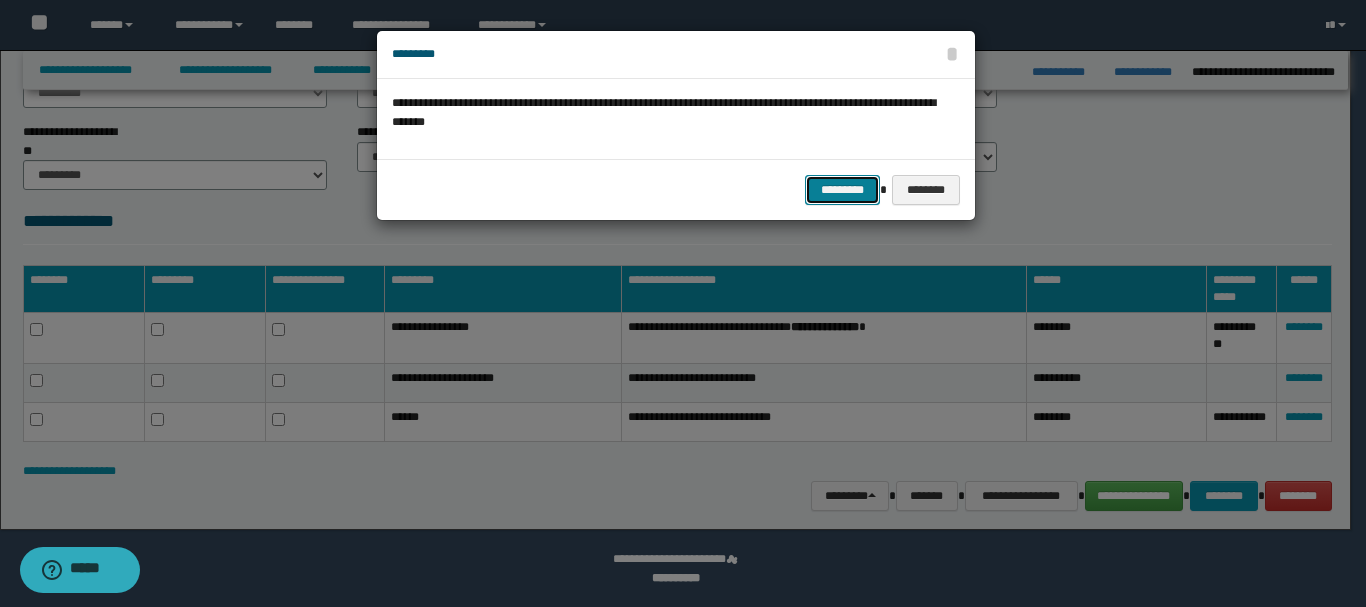 click on "*********" at bounding box center (842, 190) 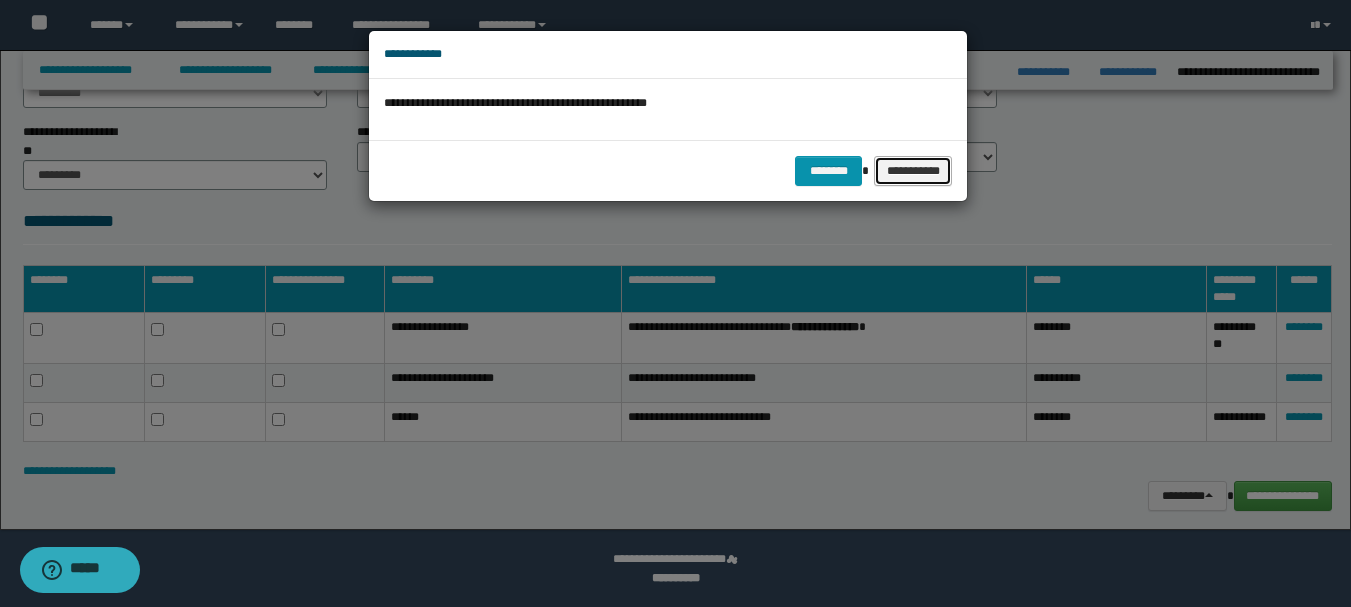 click on "**********" at bounding box center [913, 171] 